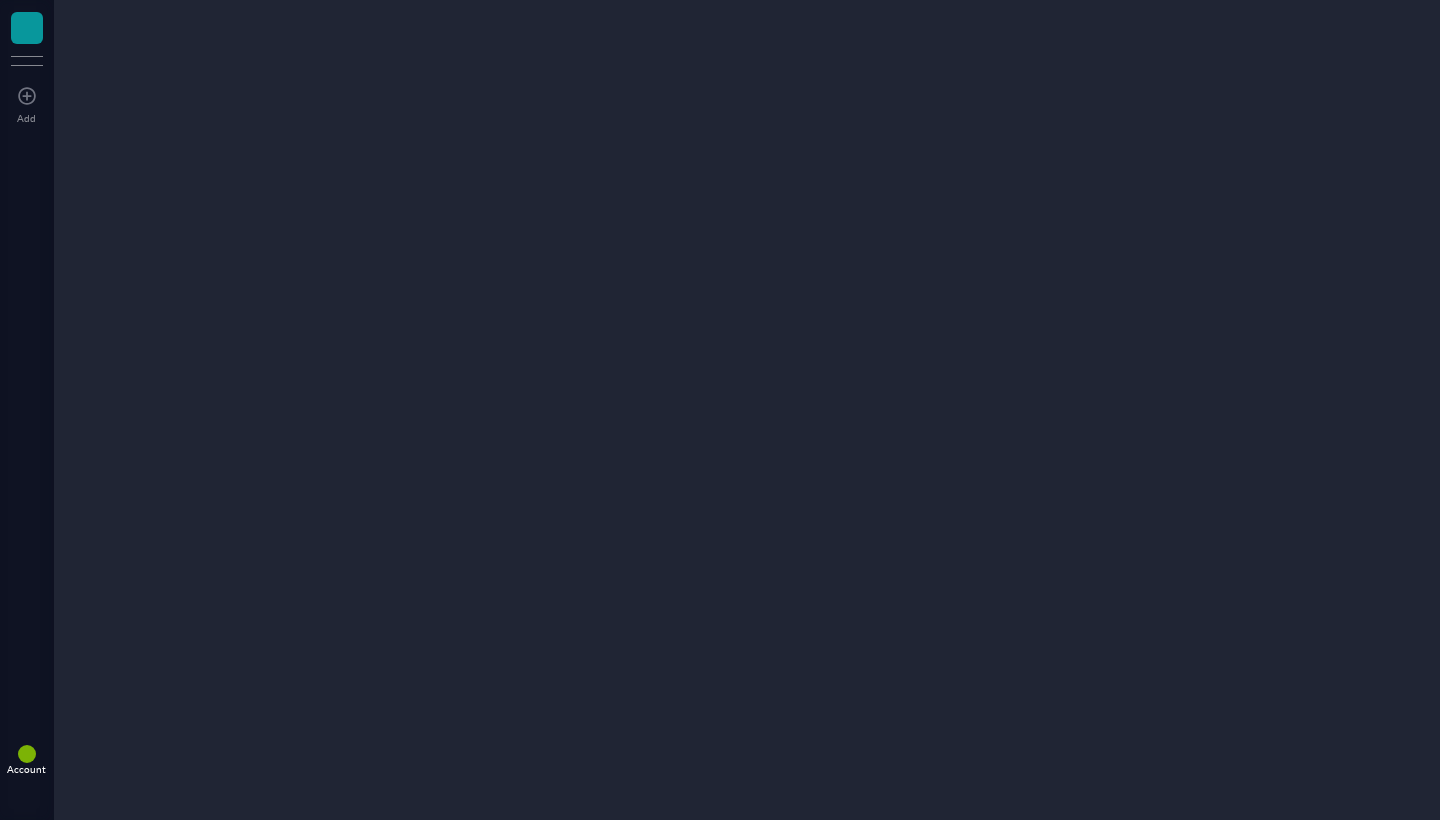 scroll, scrollTop: 0, scrollLeft: 0, axis: both 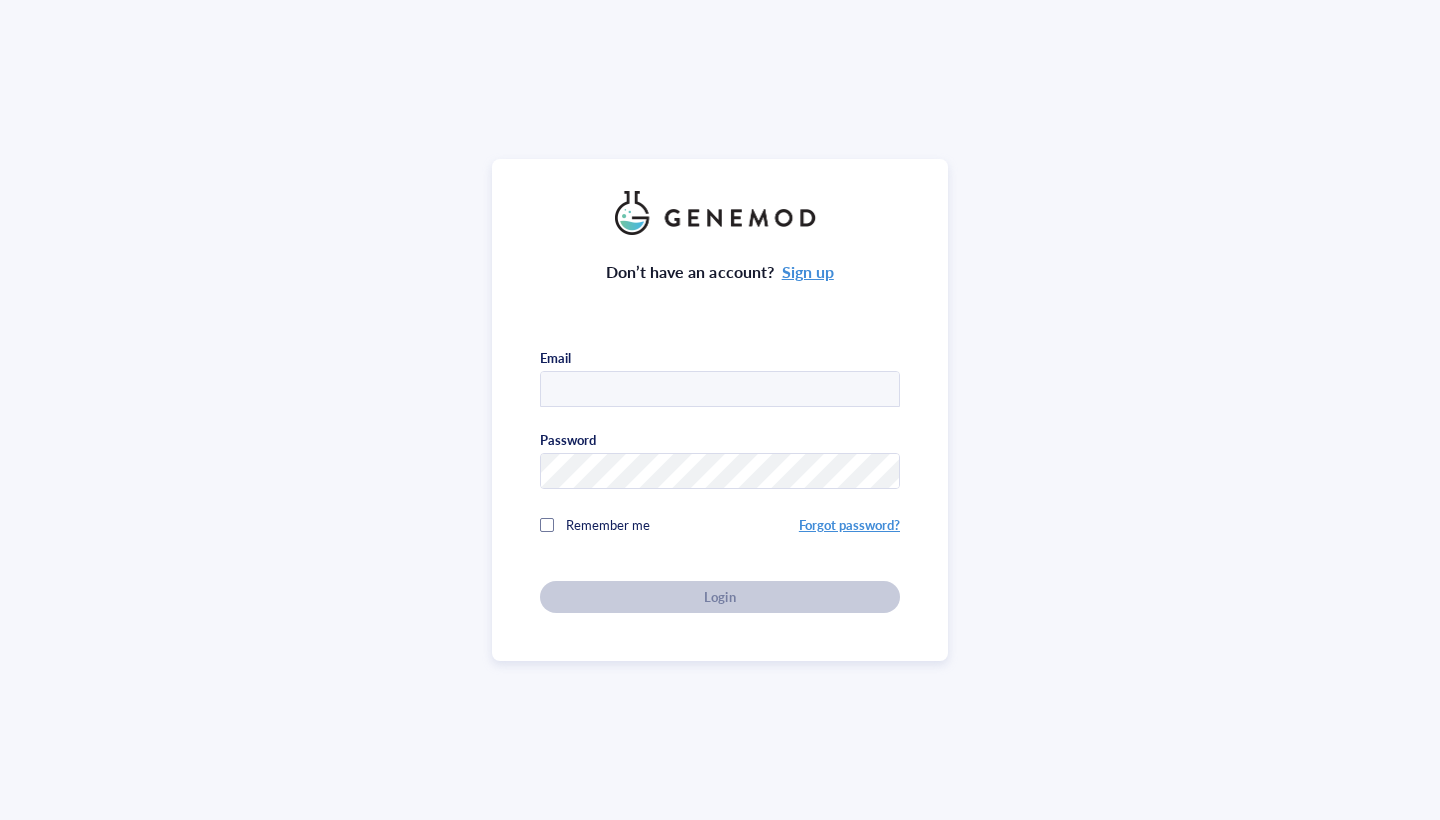 type on "[EMAIL]" 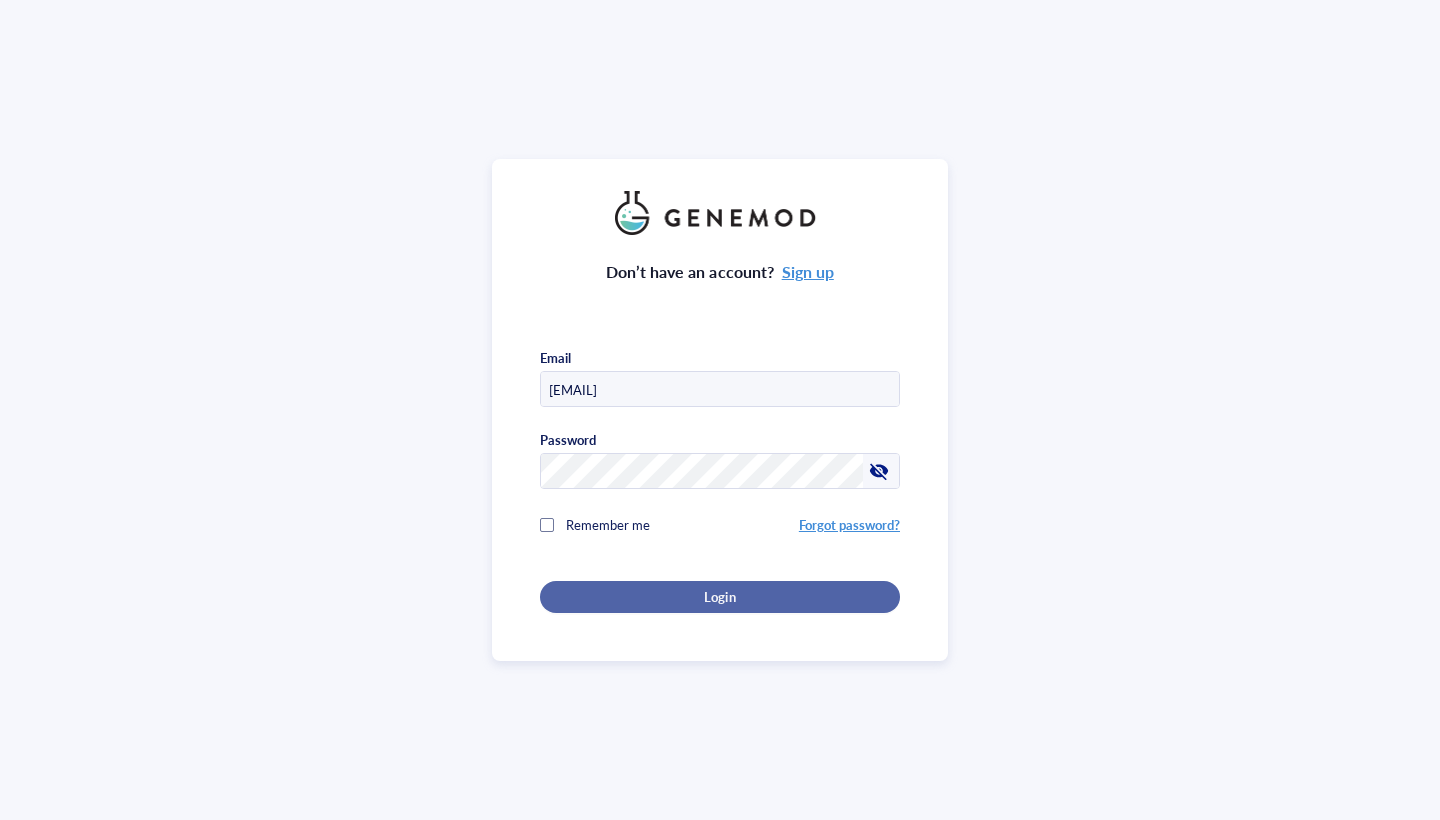 click on "Login" at bounding box center [720, 597] 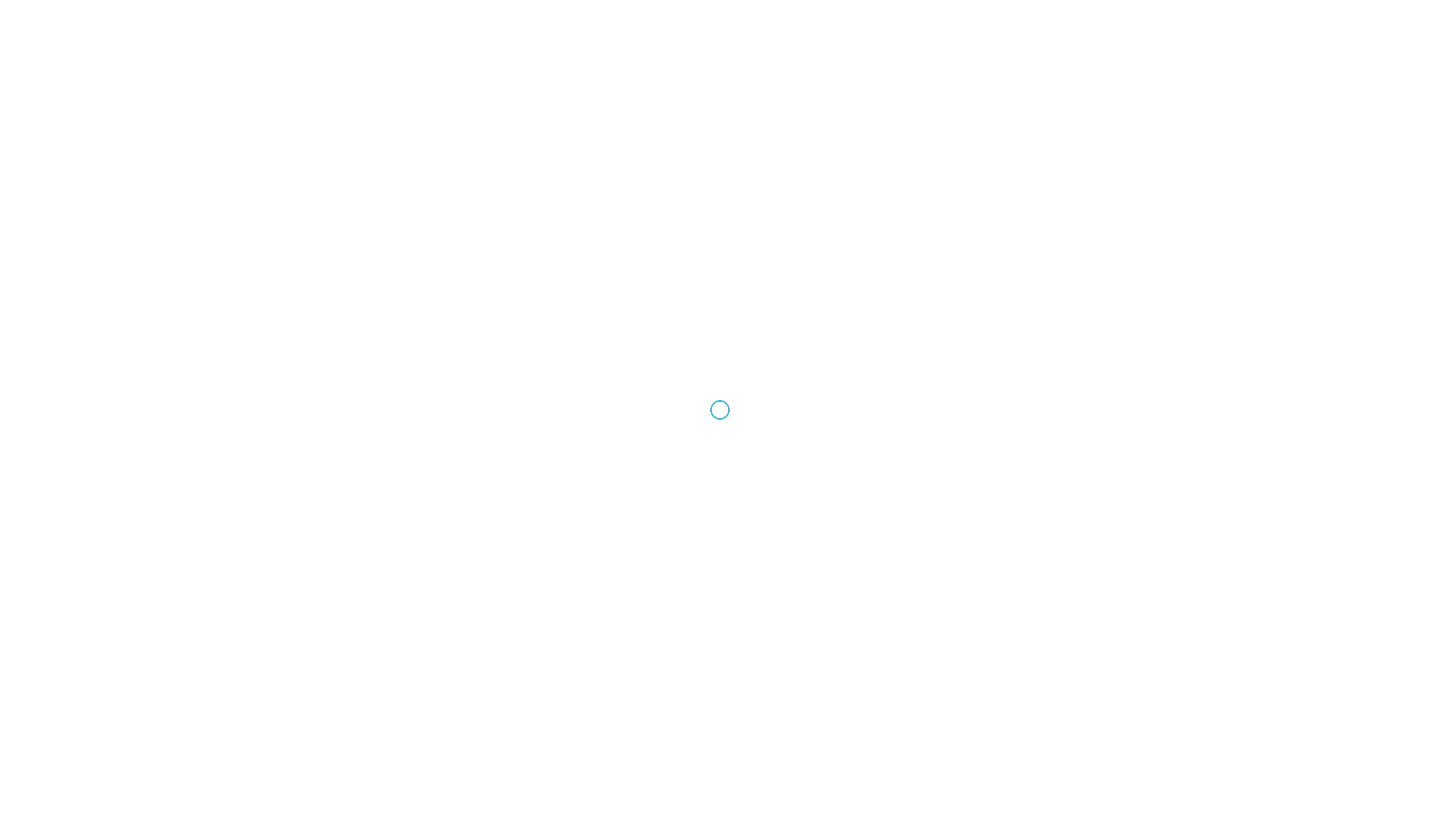 scroll, scrollTop: 0, scrollLeft: 0, axis: both 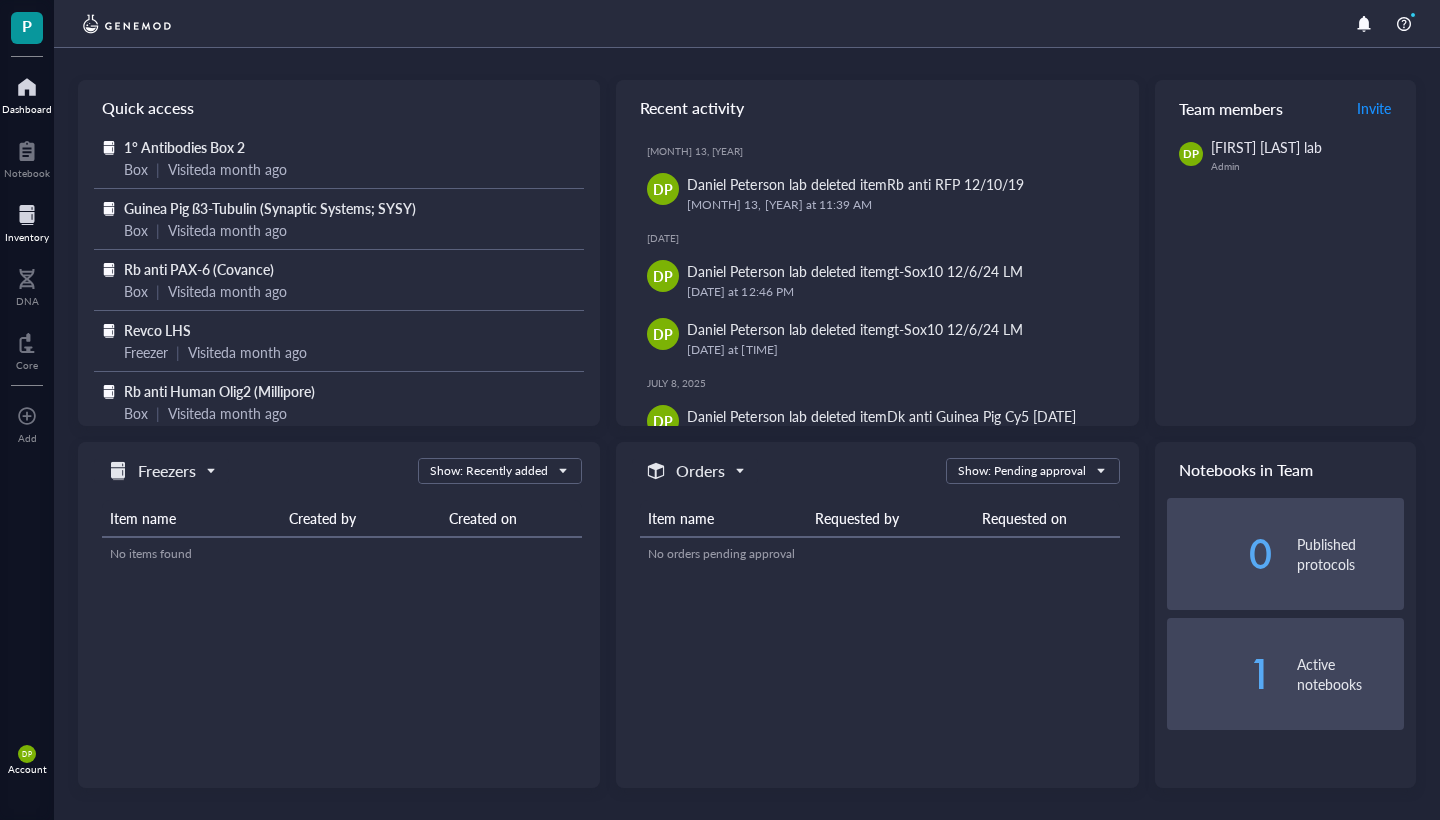 click at bounding box center [27, 215] 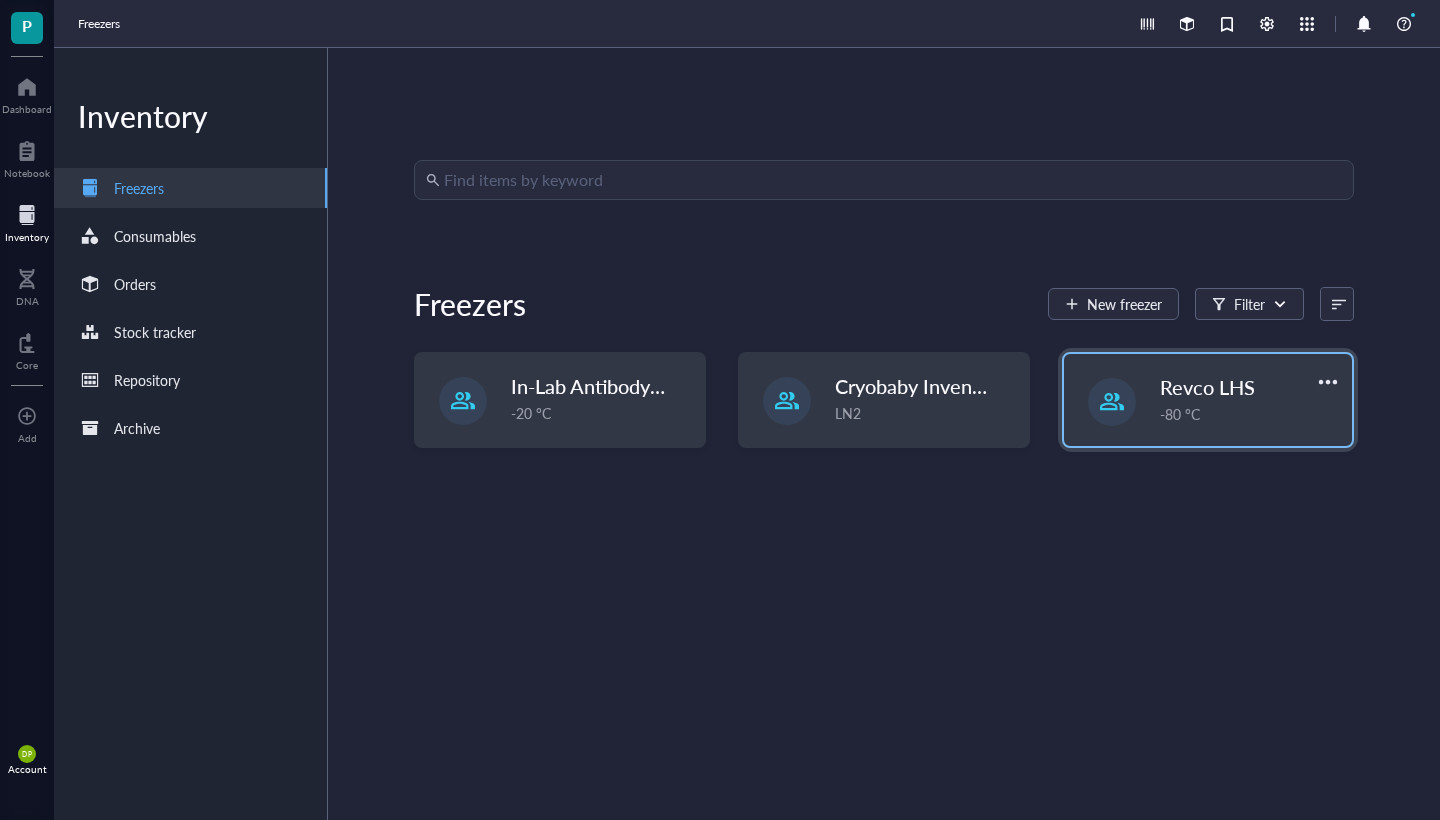 click on "-80 °C" at bounding box center [1250, 414] 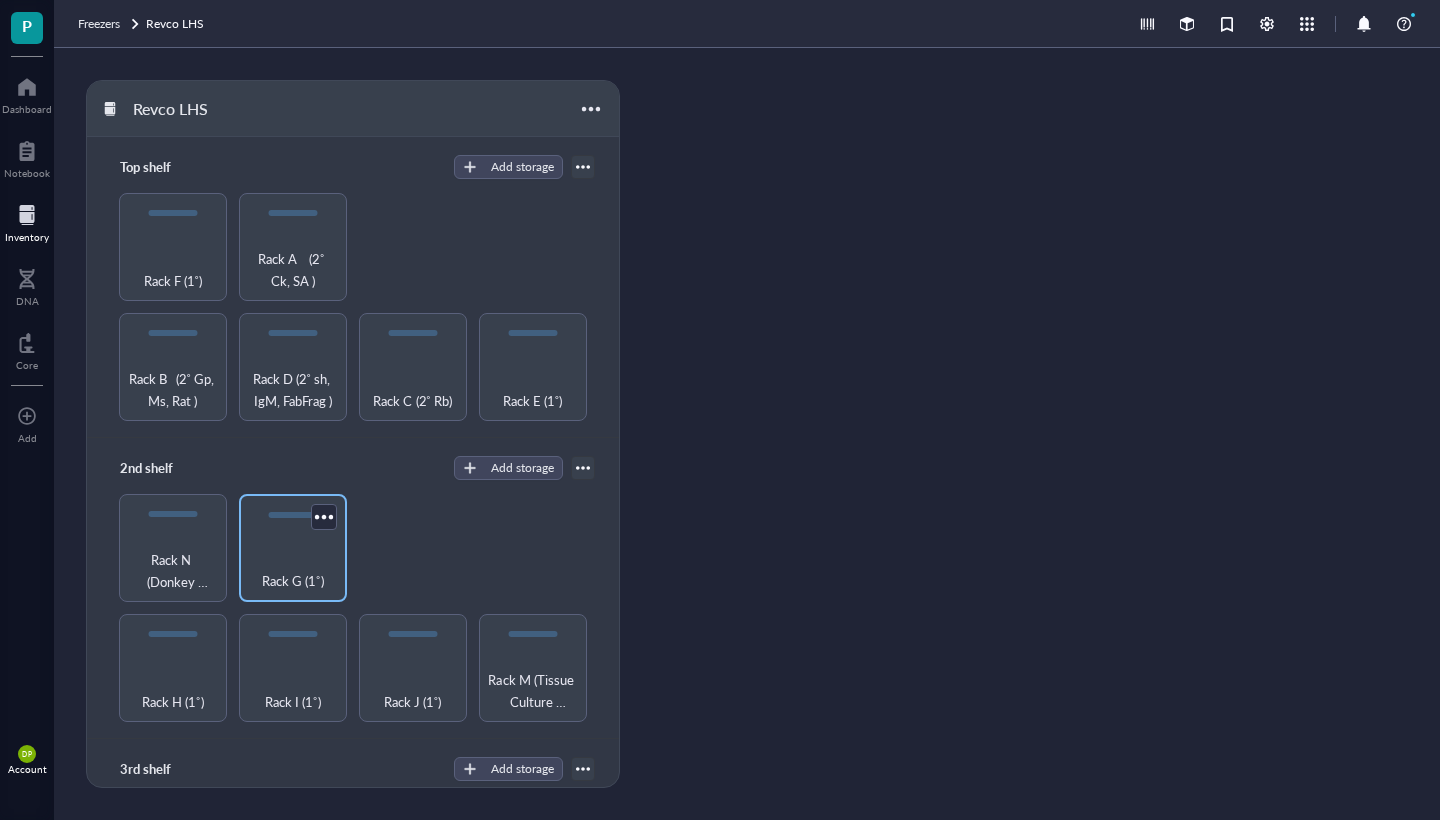 click on "Rack G (1˚)" at bounding box center [292, 581] 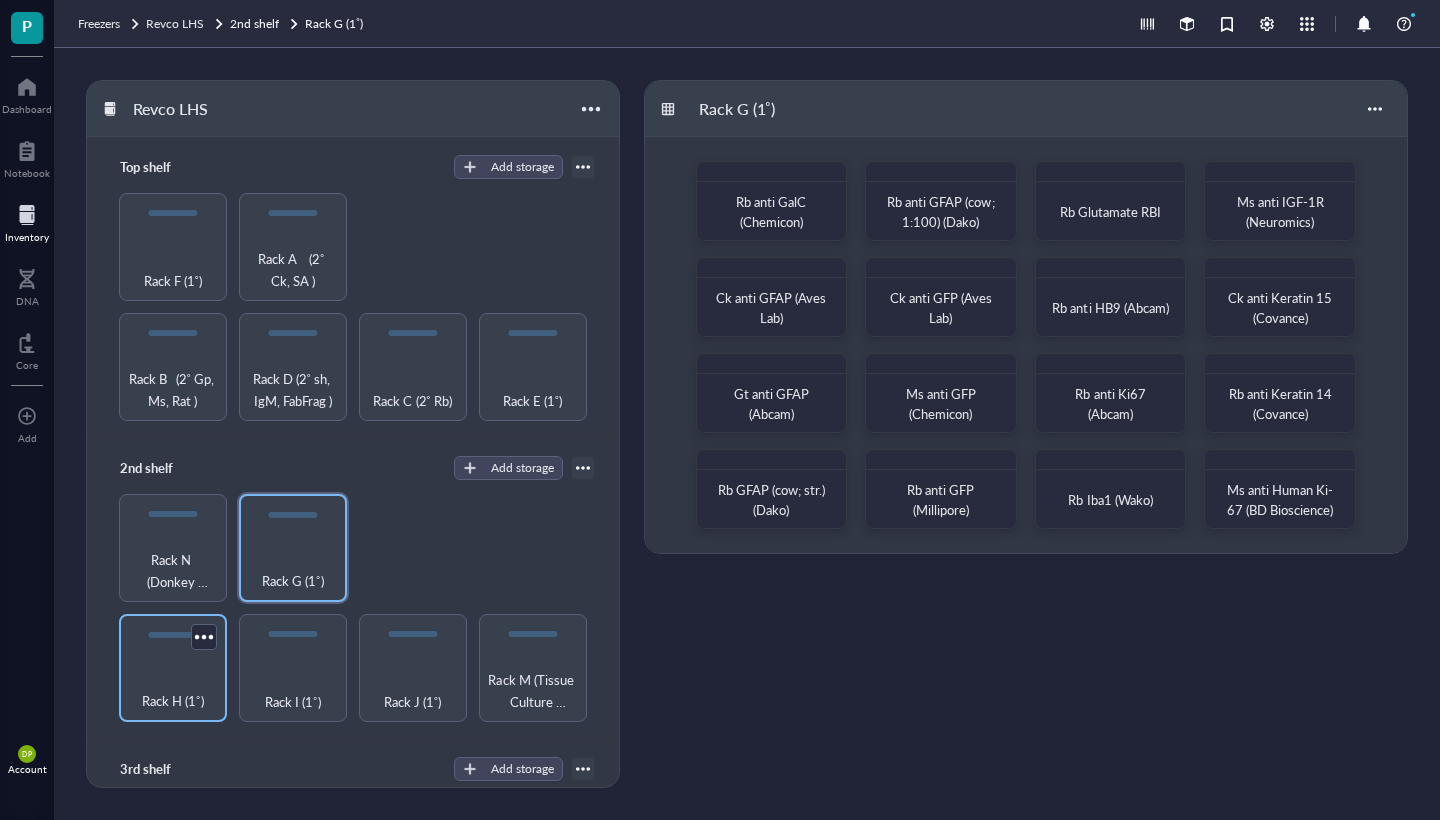 click on "Rack H (1˚)" at bounding box center [173, 690] 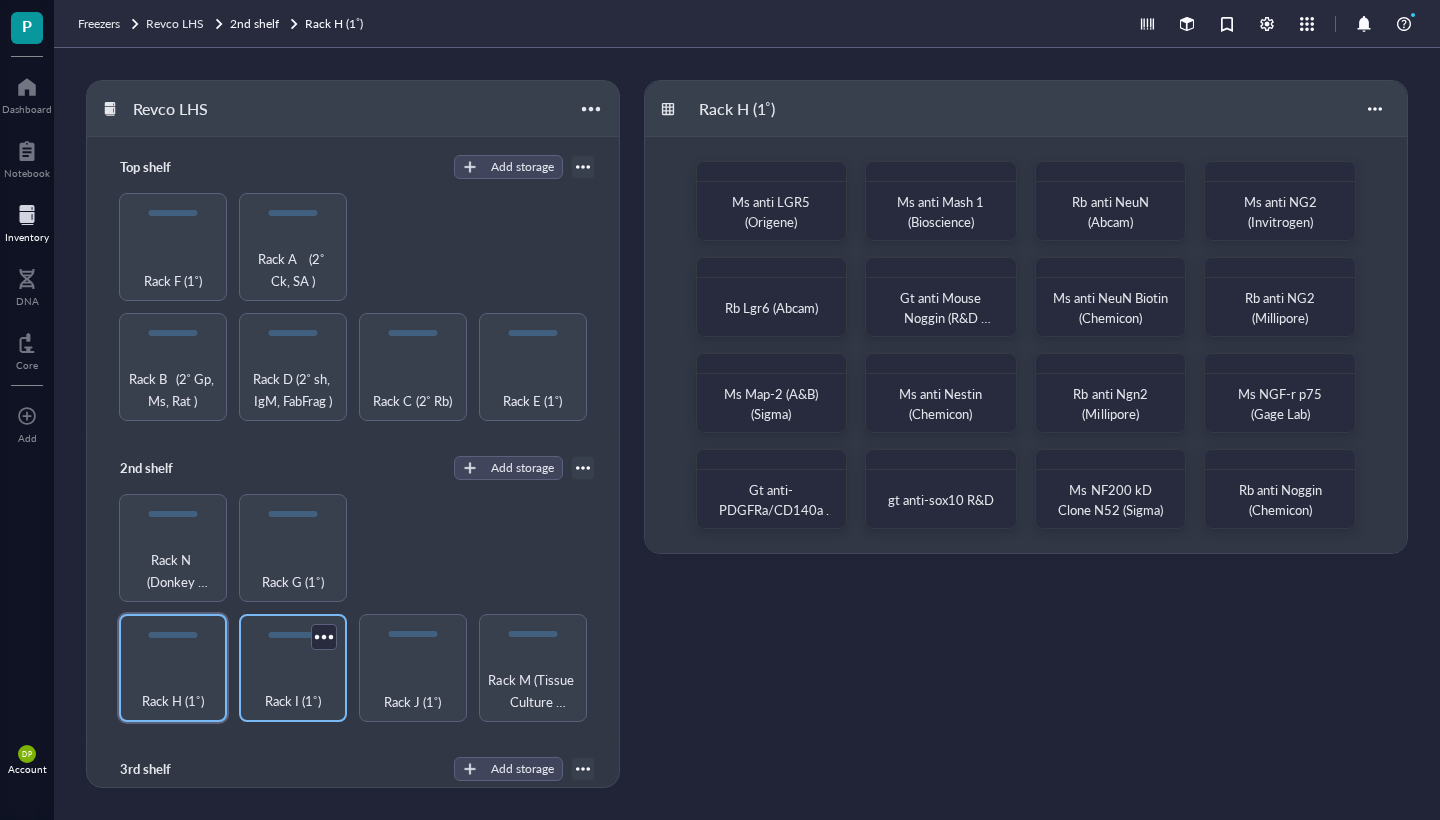 click on "Rack I (1˚)" at bounding box center (292, 701) 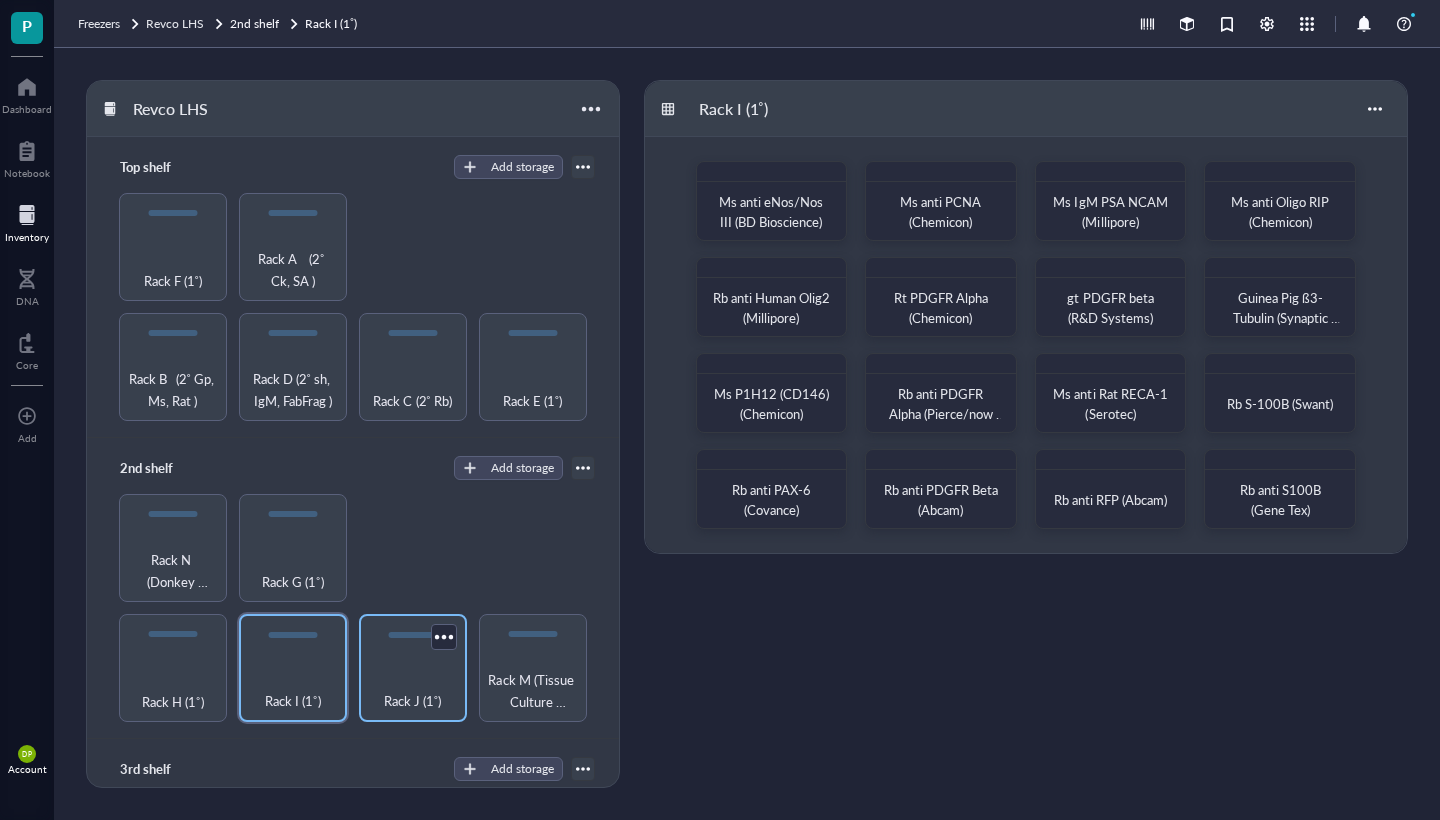 click on "Rack J (1˚)" at bounding box center [412, 701] 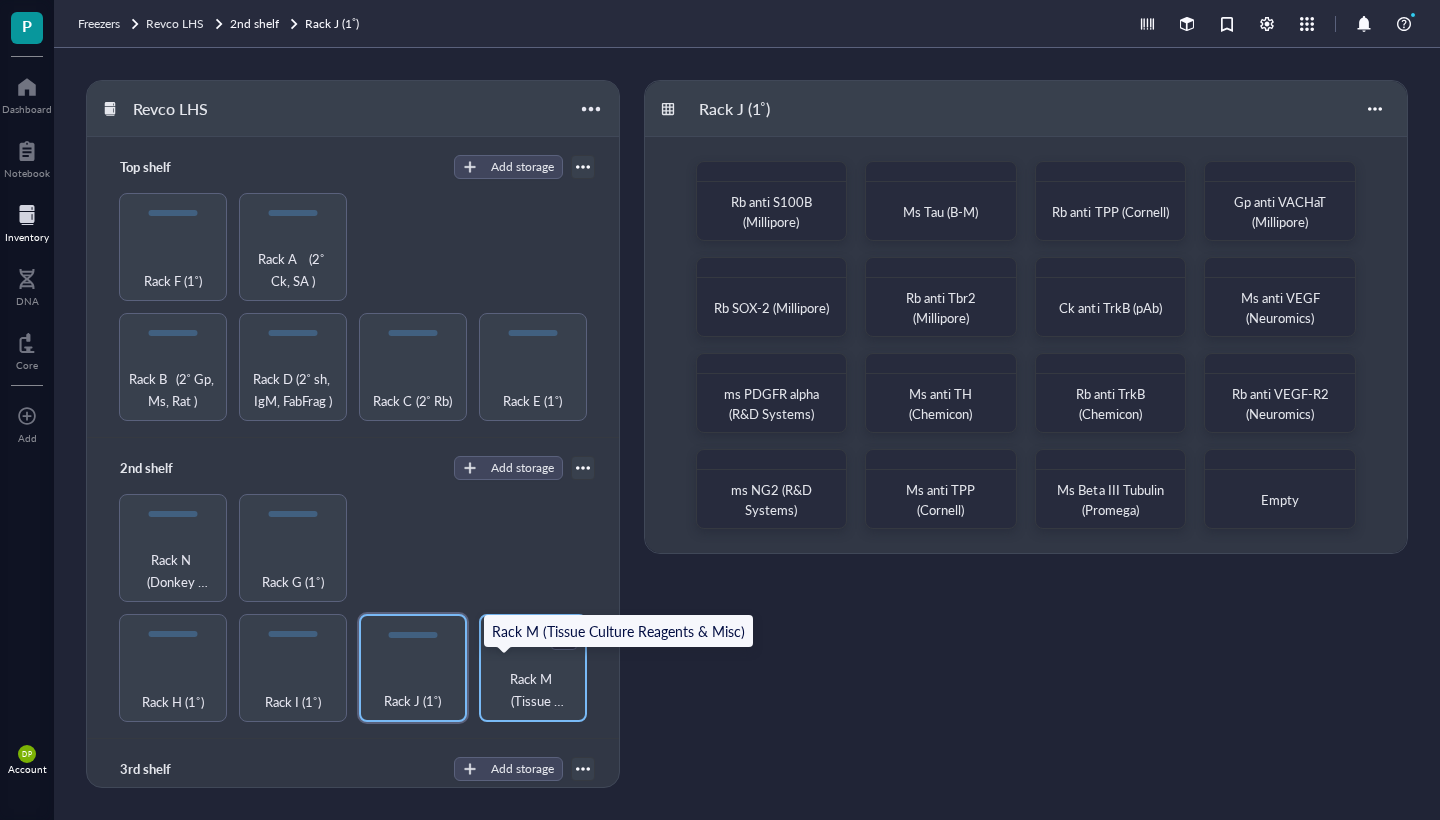 click on "Rack M (Tissue Culture Reagents & Misc)" at bounding box center [533, 690] 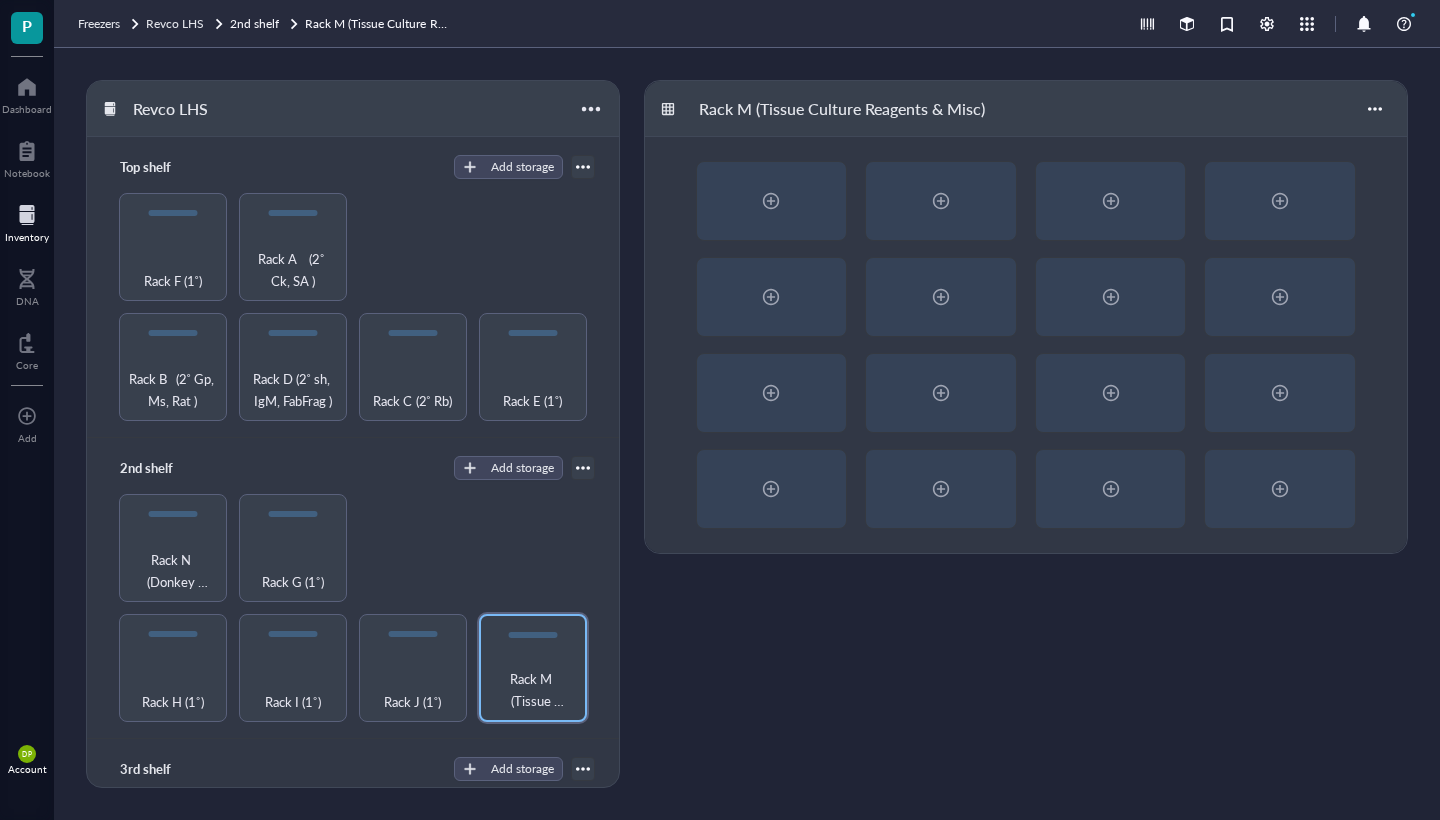 click on "Rack J (1˚) Rack I (1˚) Rack J (1˚) Rack M (Tissue Culture Reagents & Misc) Rack N (Donkey Serum) Rack G (1˚)" at bounding box center (353, 608) 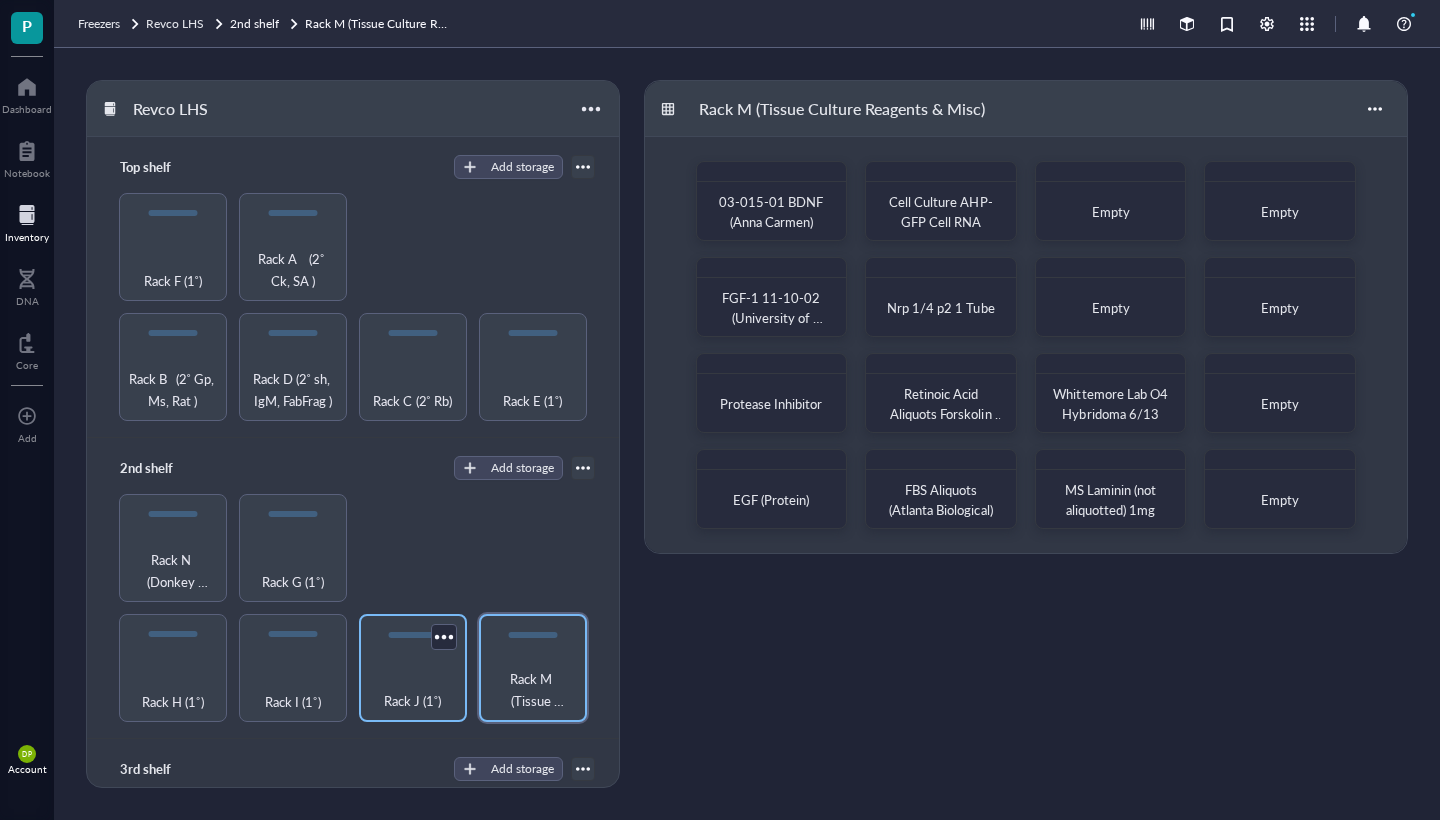 click on "Rack J (1˚)" at bounding box center (413, 690) 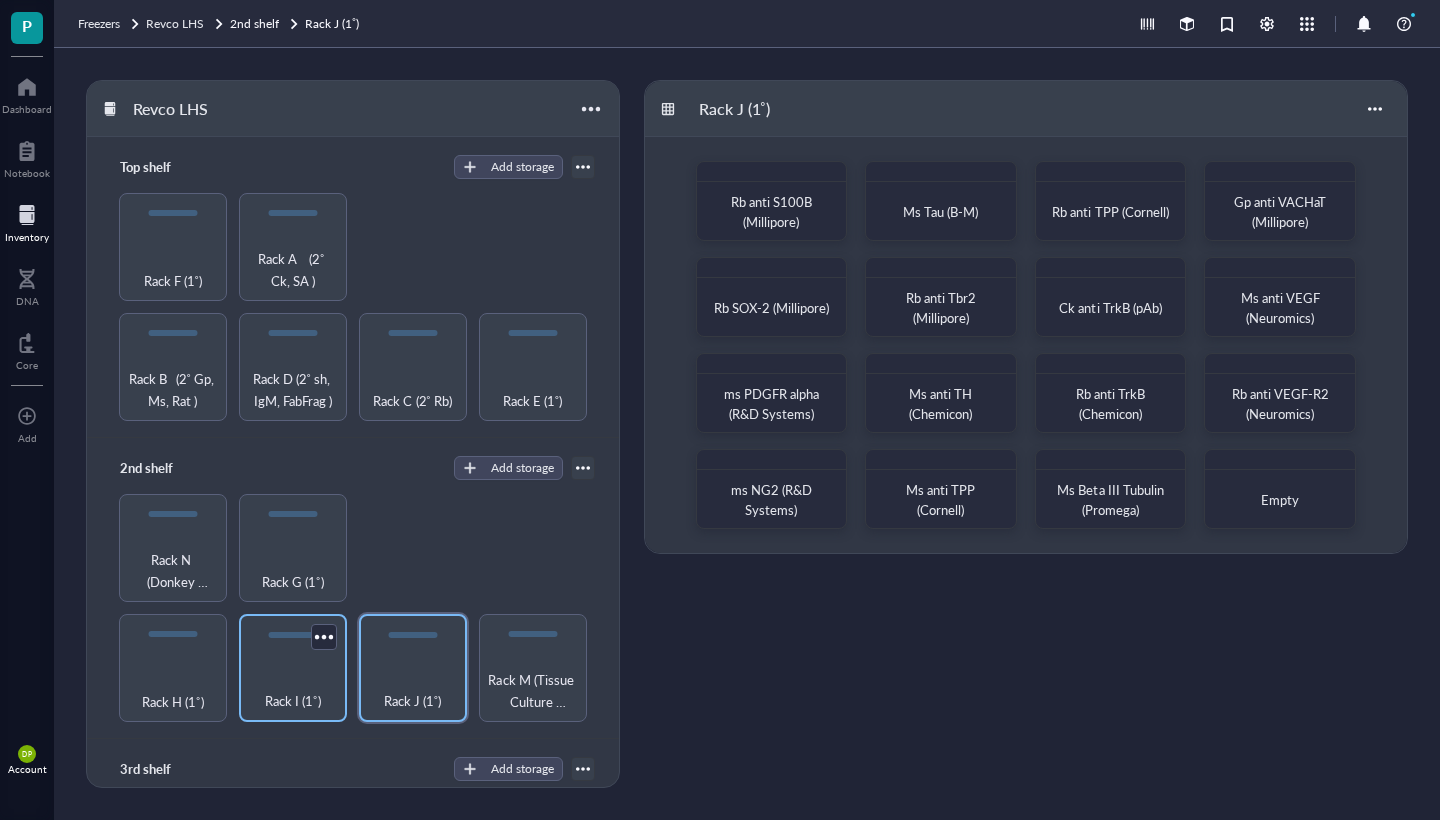 click on "Rack I (1˚)" at bounding box center [293, 690] 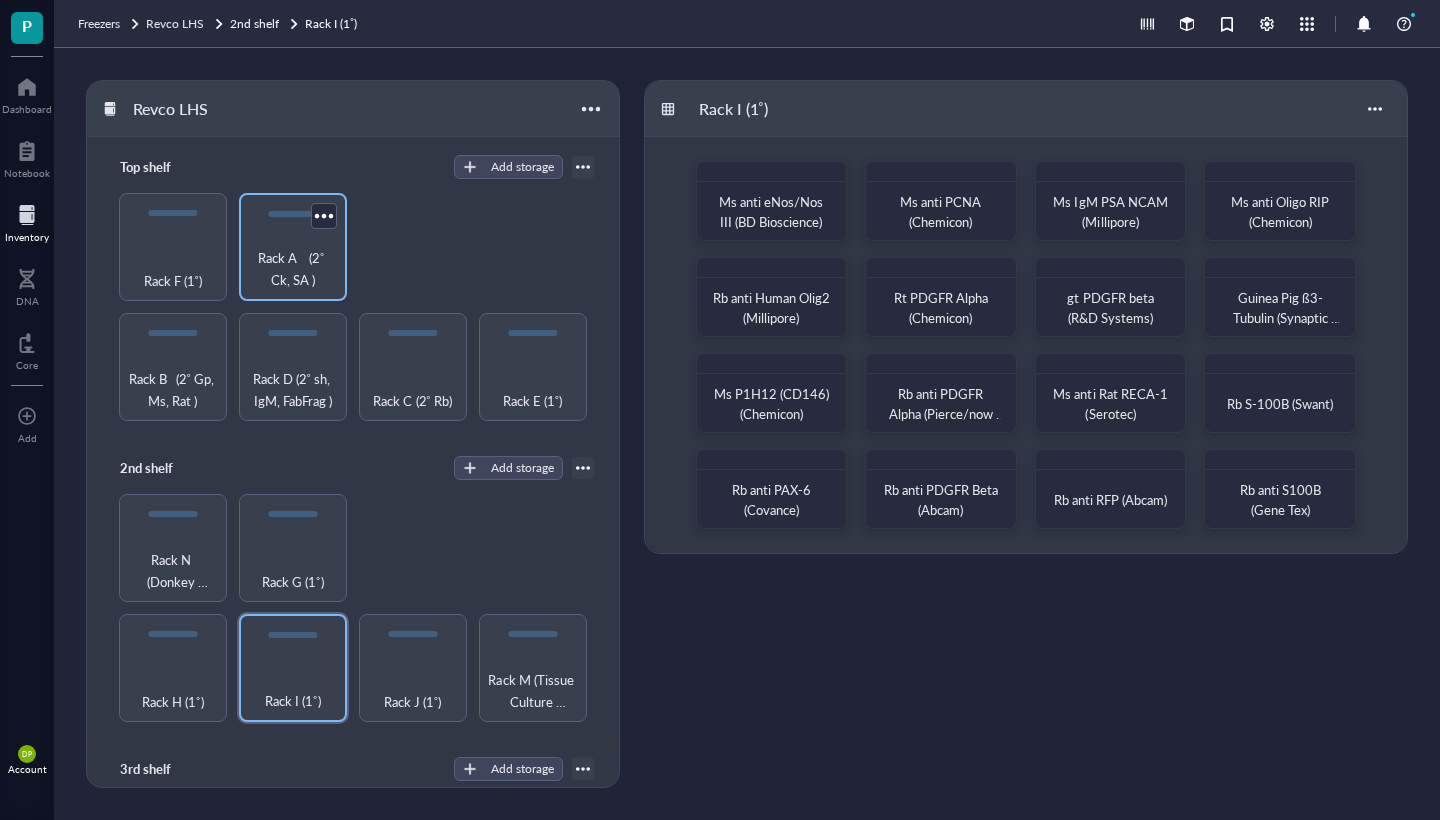 click on "Rack A    (2˚ Ck, SA )" at bounding box center (293, 269) 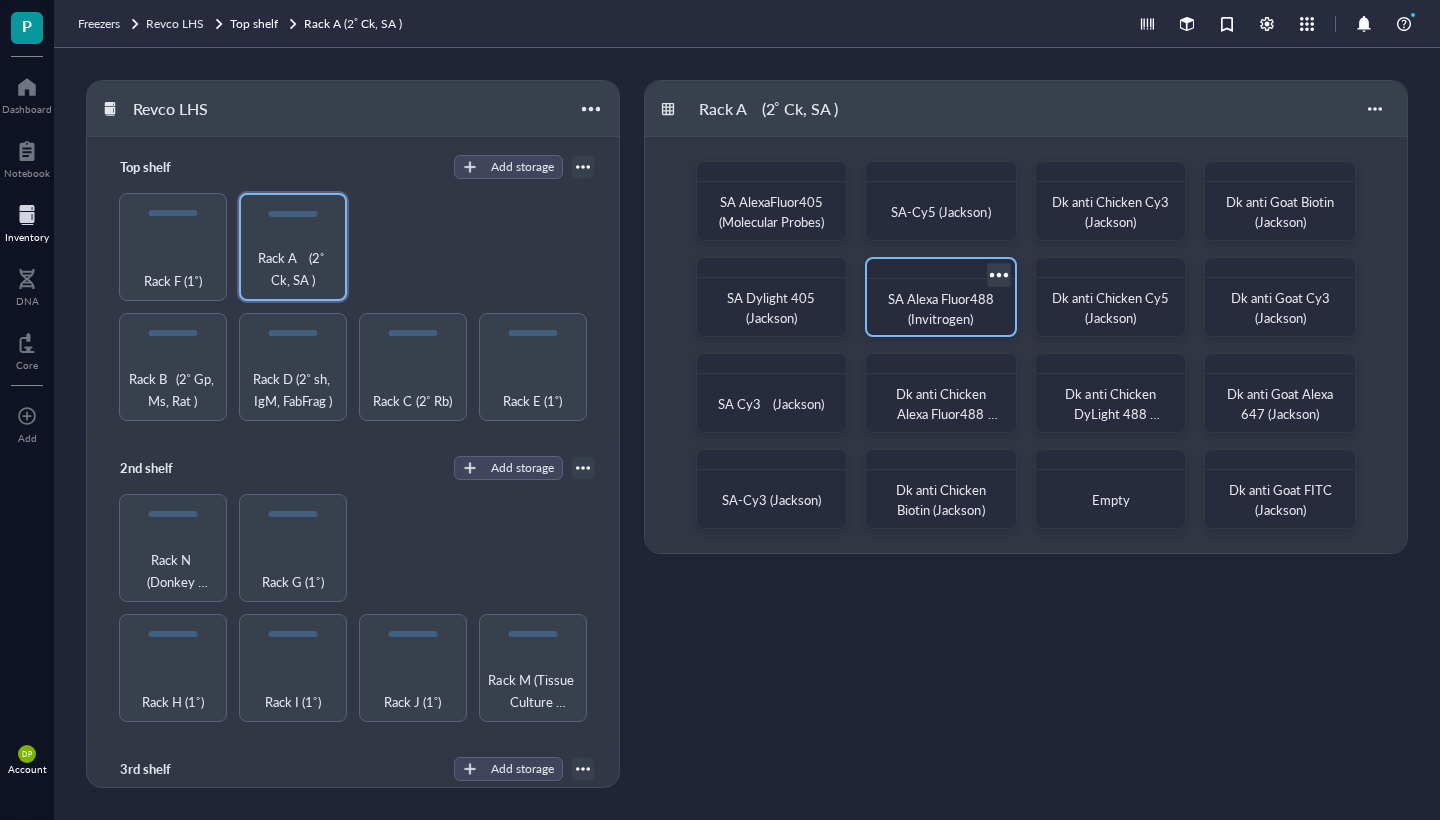 click on "SA Alexa Fluor488   (Invitrogen)" at bounding box center (941, 309) 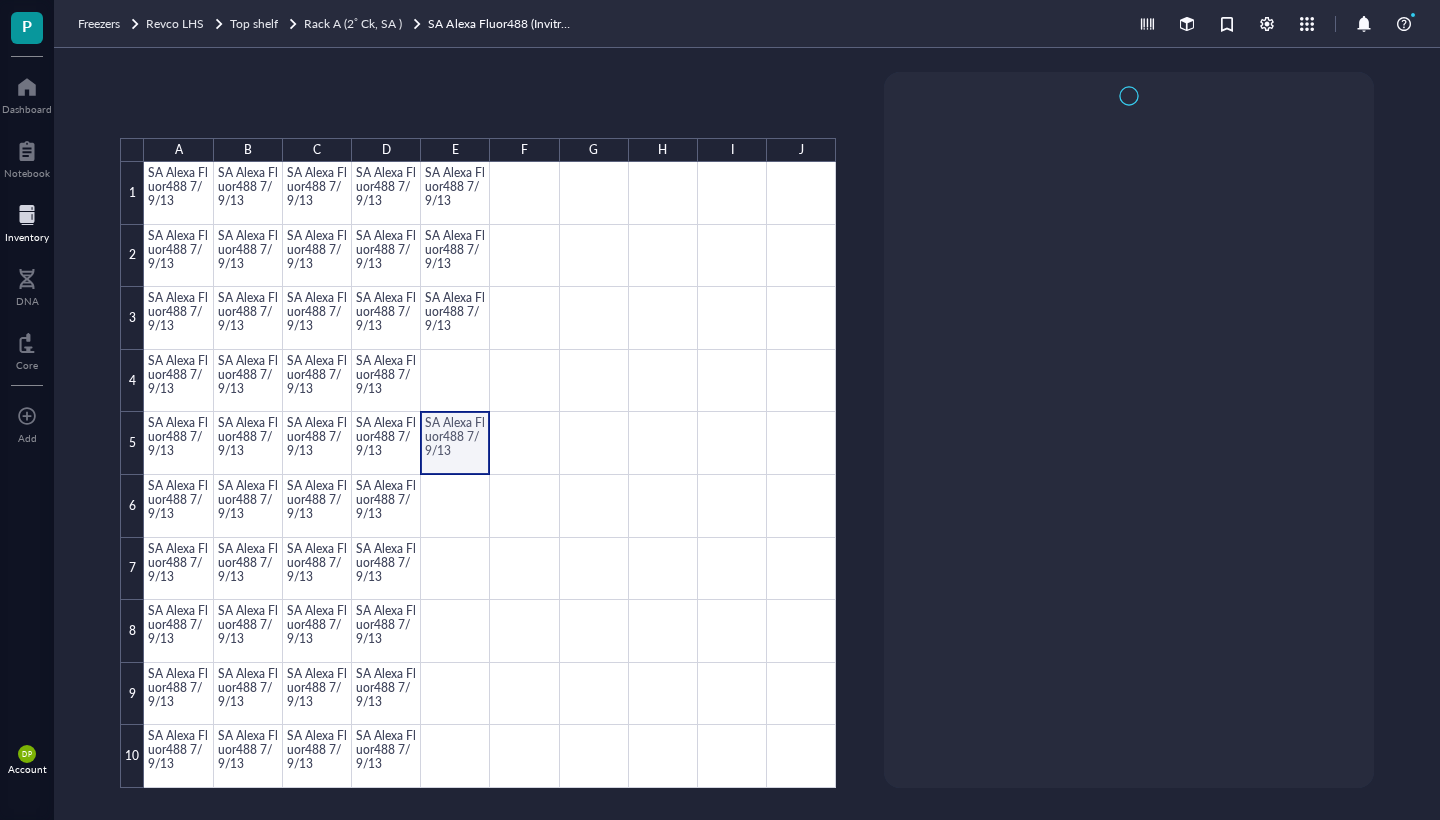 click at bounding box center [490, 475] 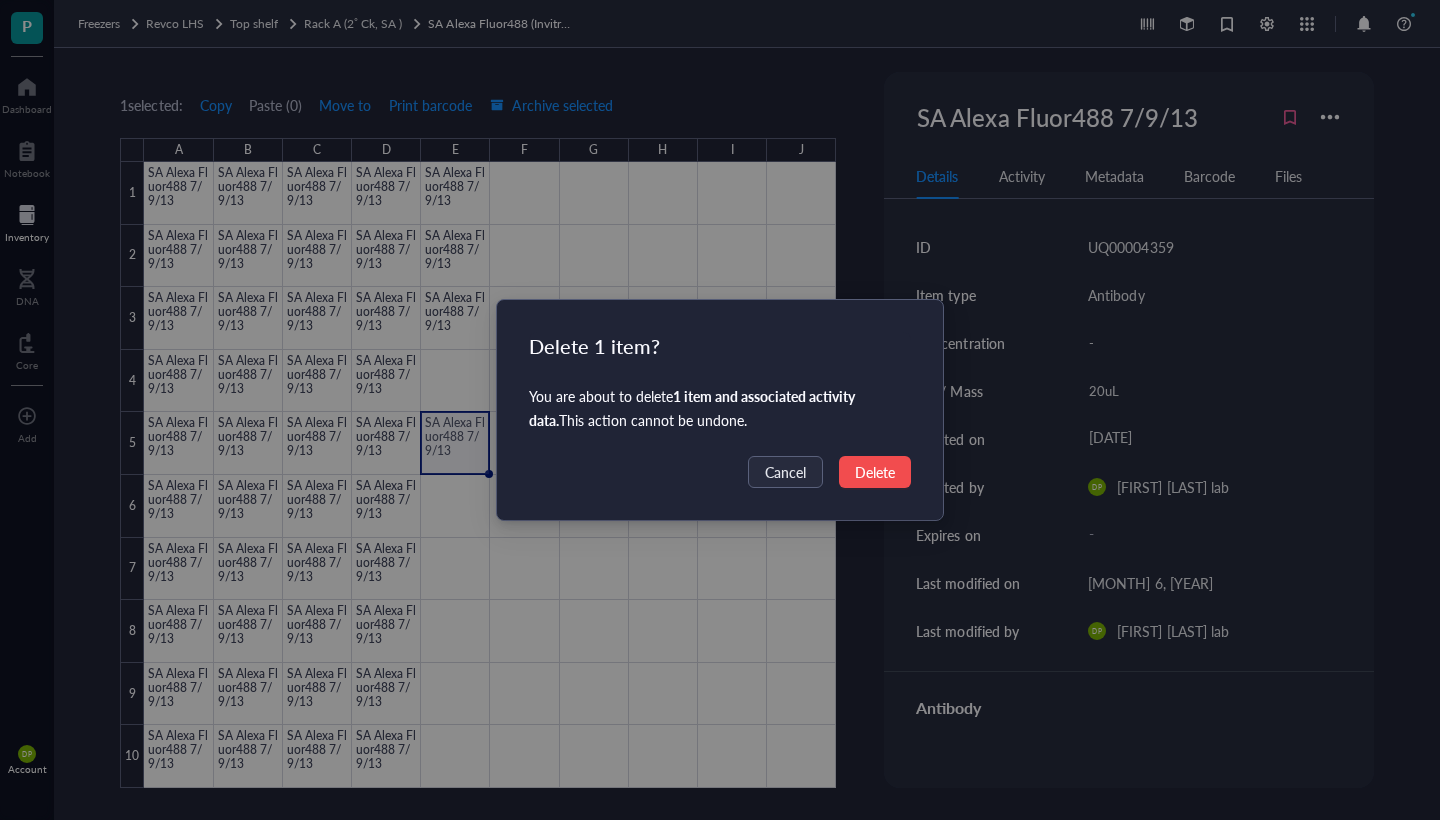 click on "Delete" at bounding box center [875, 472] 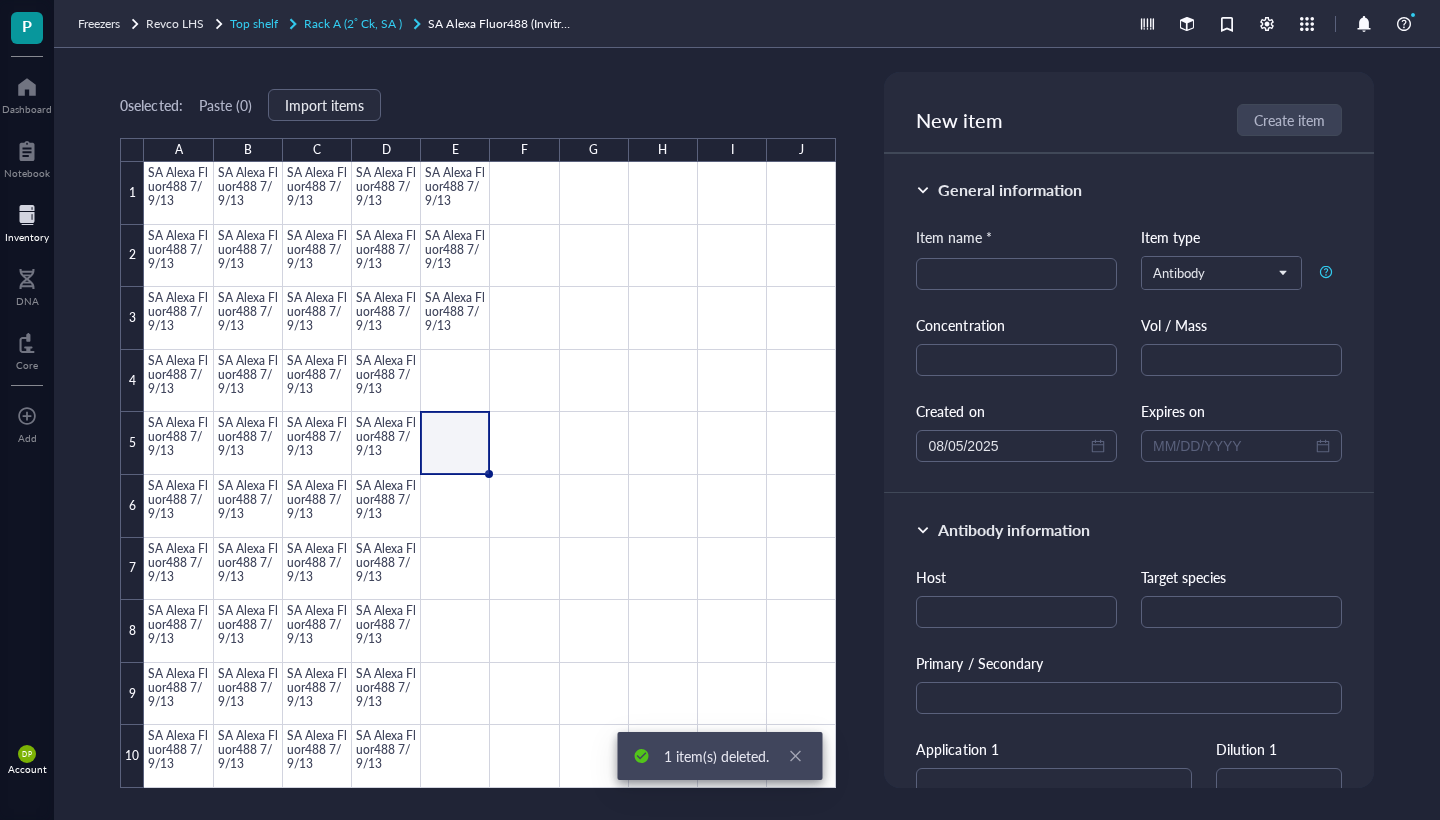 click on "Rack A    (2˚ Ck, SA )" at bounding box center [353, 23] 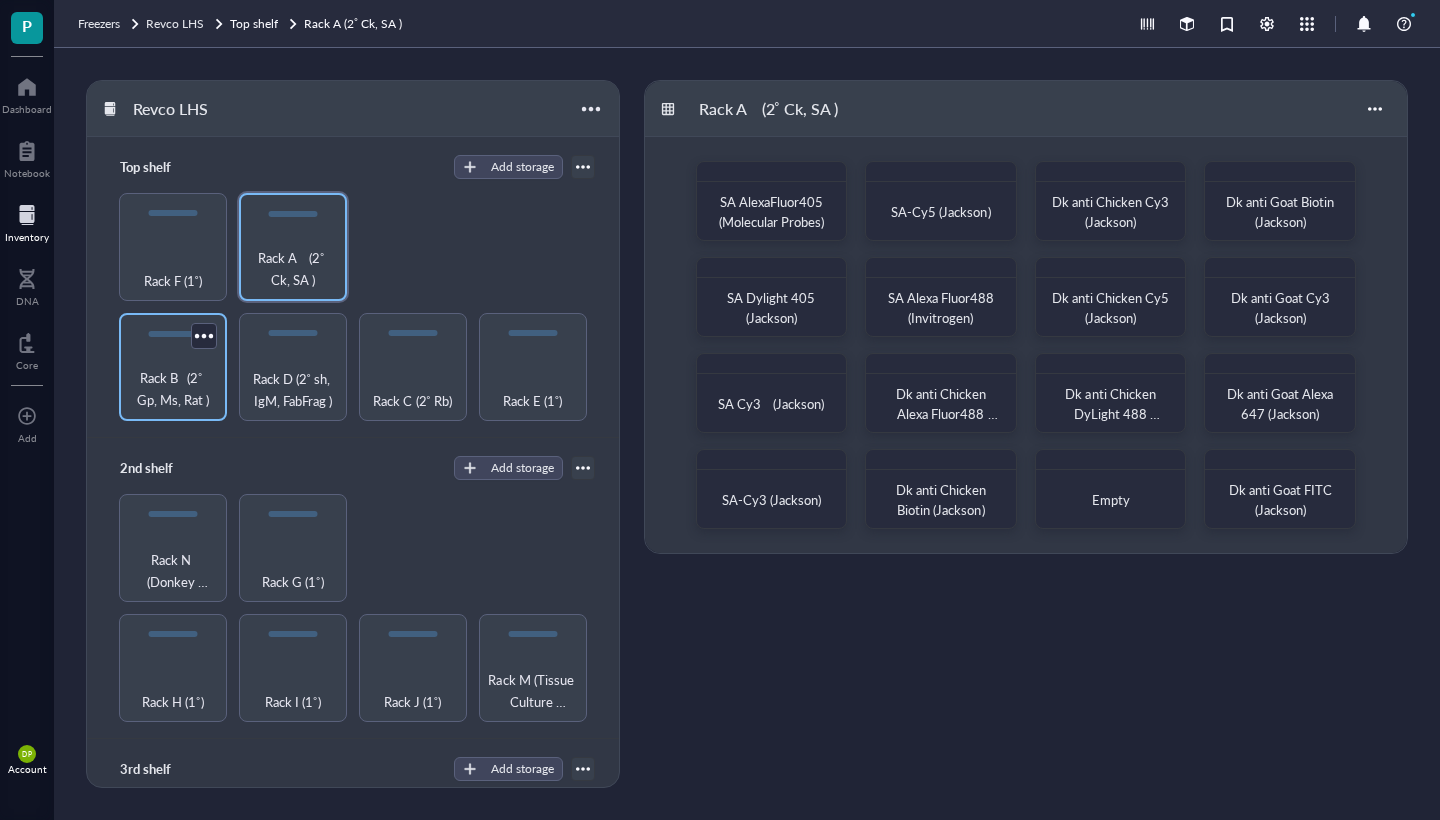 click on "Rack B   (2˚ Gp, Ms, Rat )" at bounding box center [173, 389] 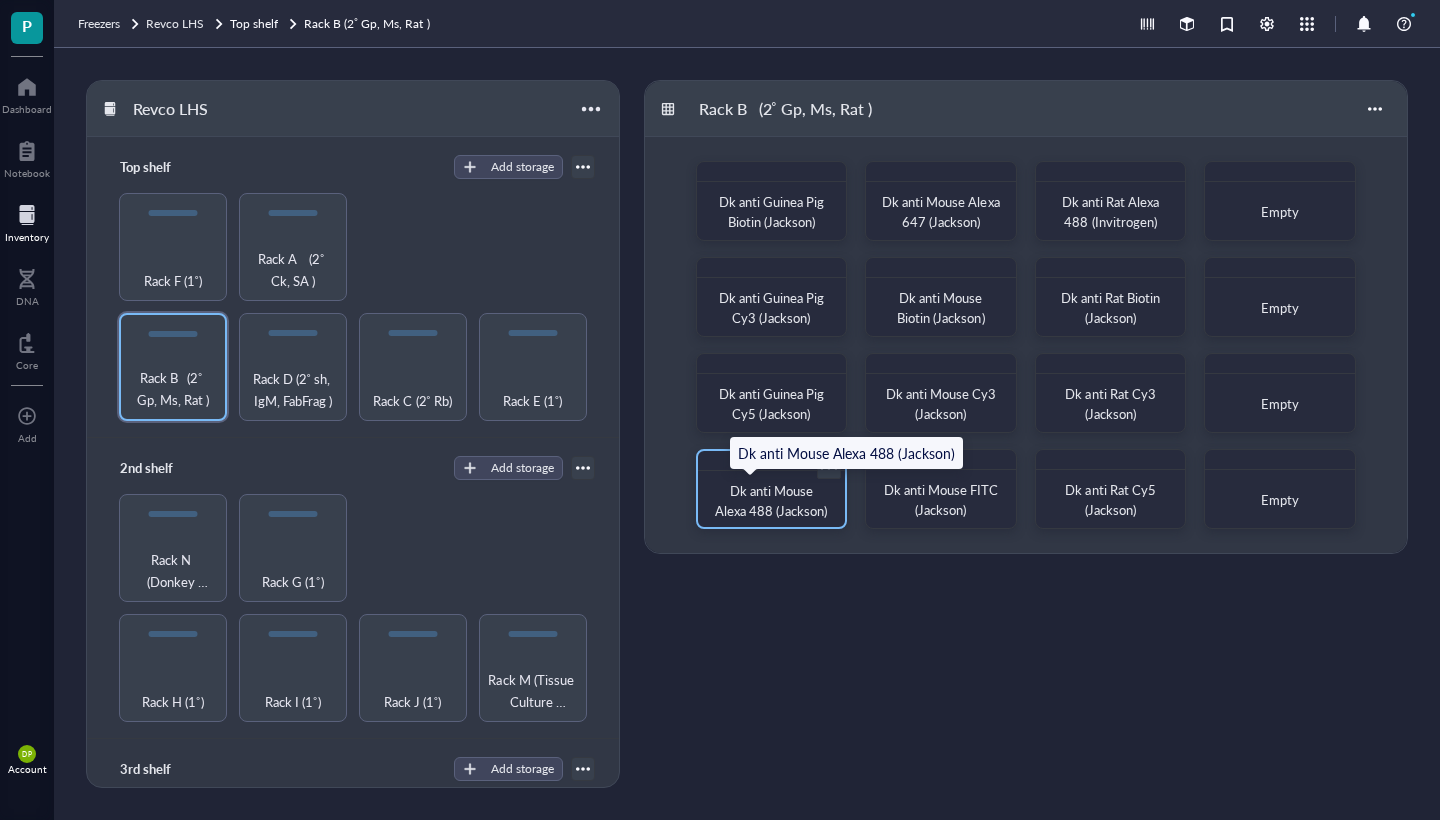 click on "Dk anti Mouse Alexa 488 (Jackson)" at bounding box center (771, 500) 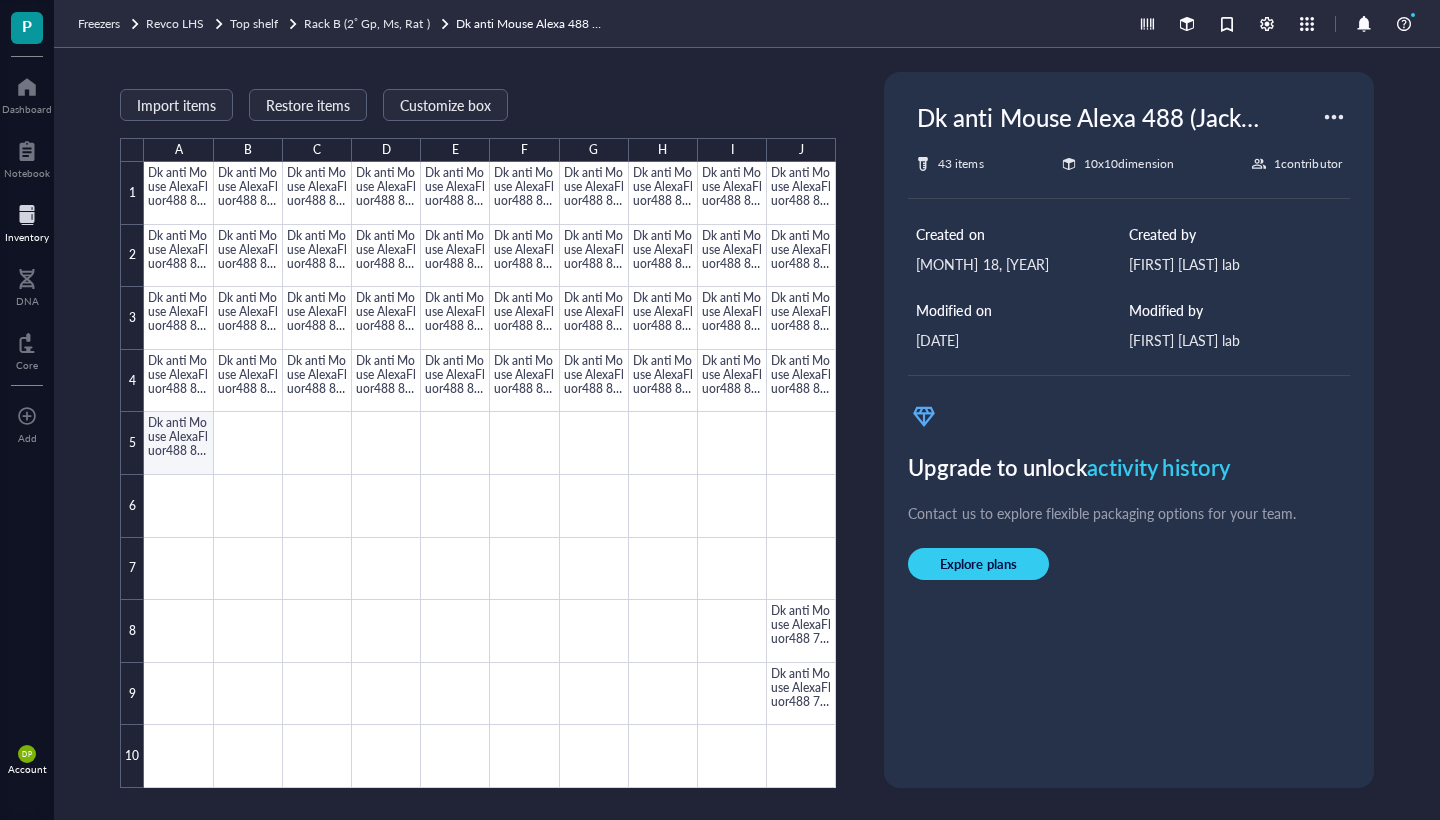 click at bounding box center [490, 475] 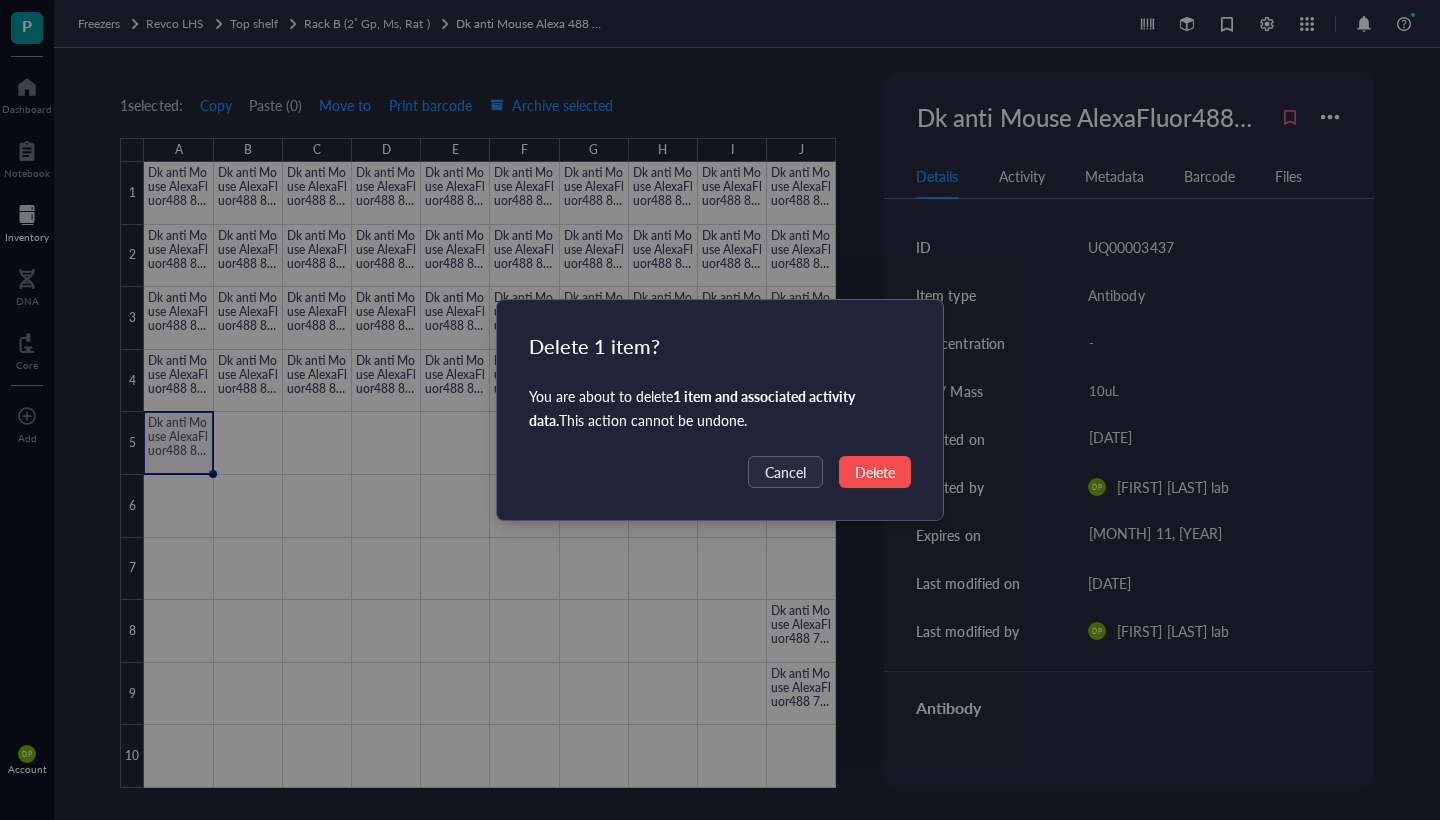 click on "Delete" at bounding box center [875, 472] 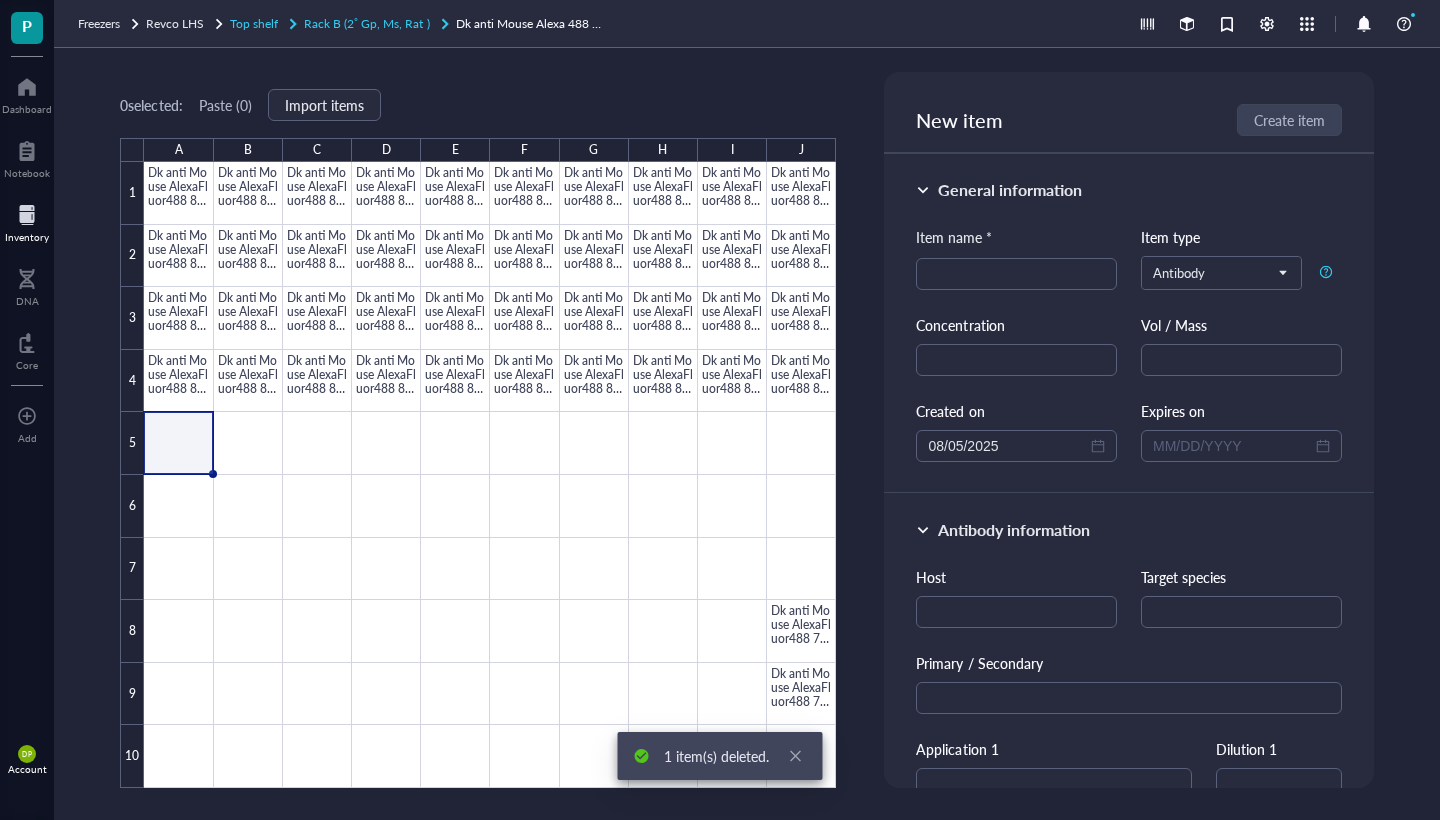 click on "Rack B   (2˚ Gp, Ms, Rat )" at bounding box center (366, 23) 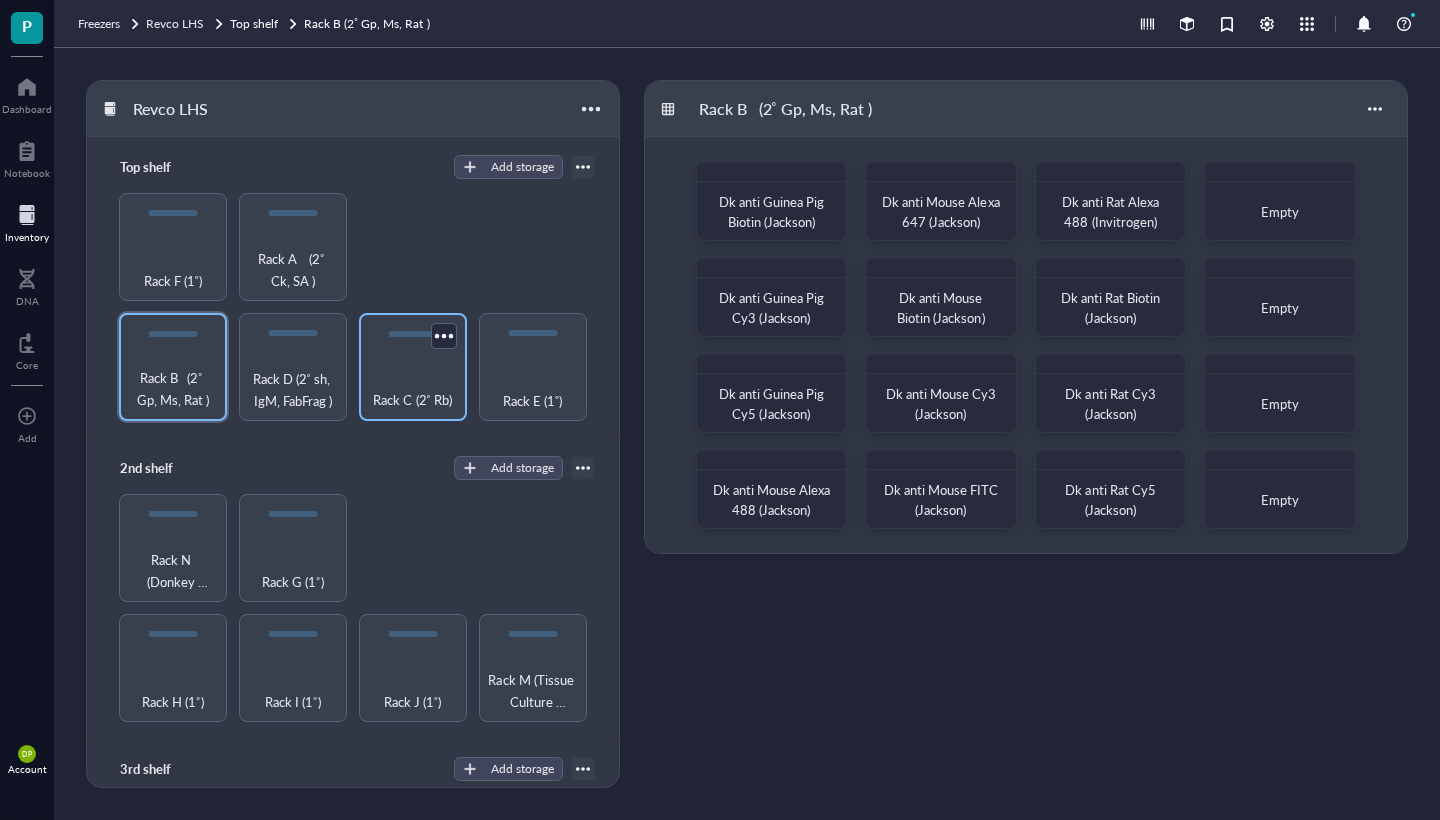 click on "Rack C (2˚ Rb)" at bounding box center (412, 400) 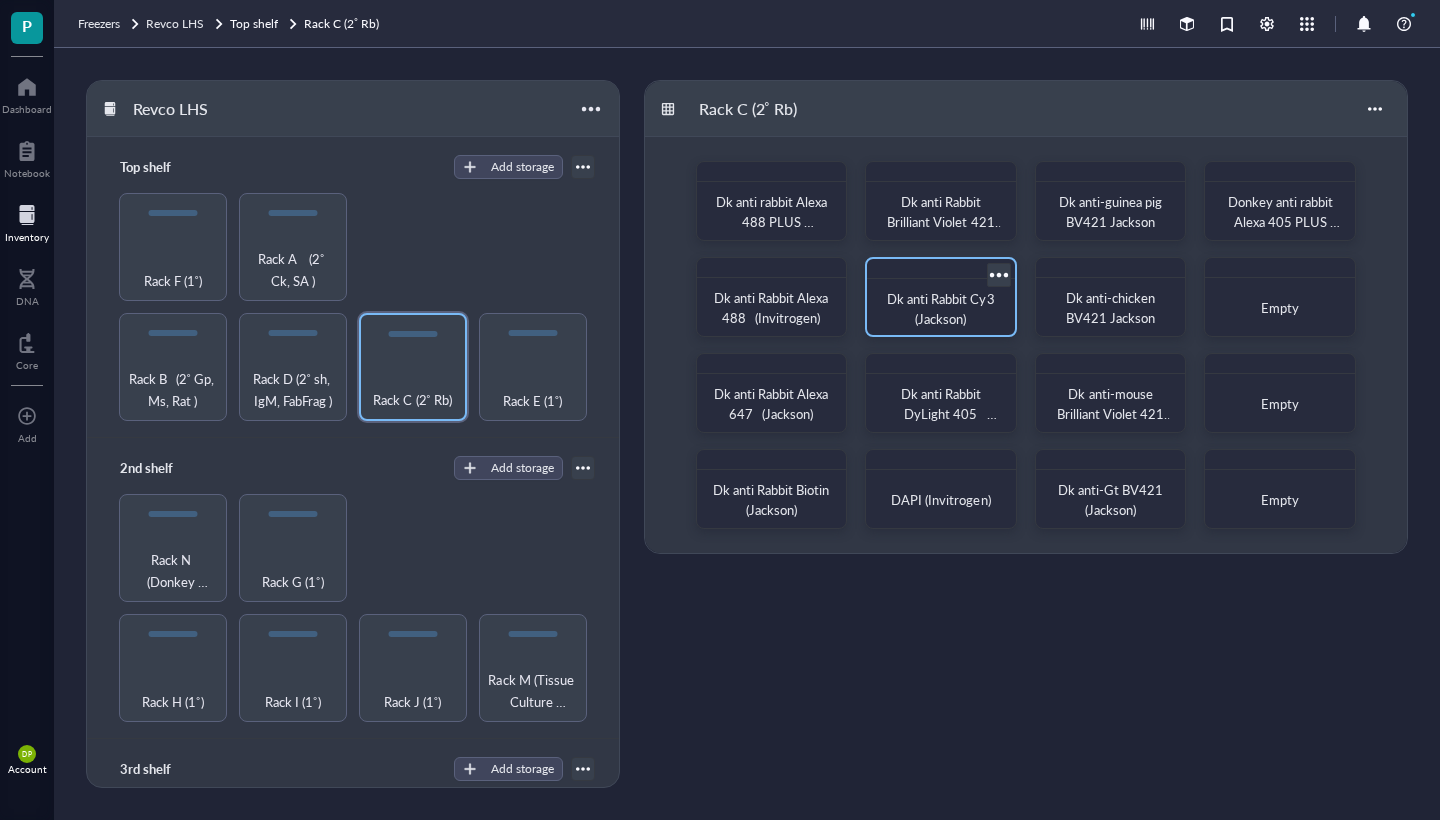 click on "Dk anti Rabbit Cy3 (Jackson)" at bounding box center (941, 309) 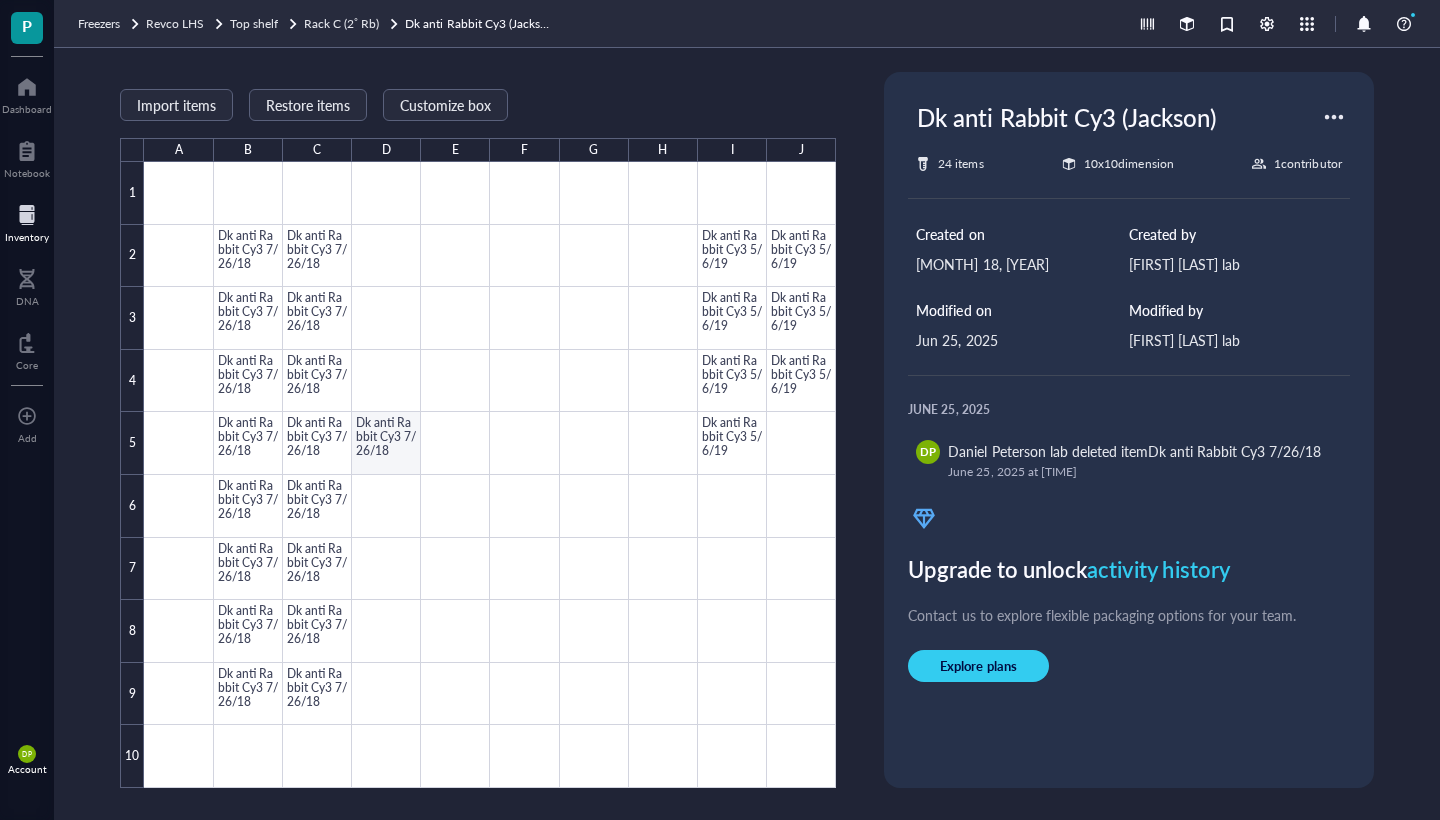 click at bounding box center [490, 475] 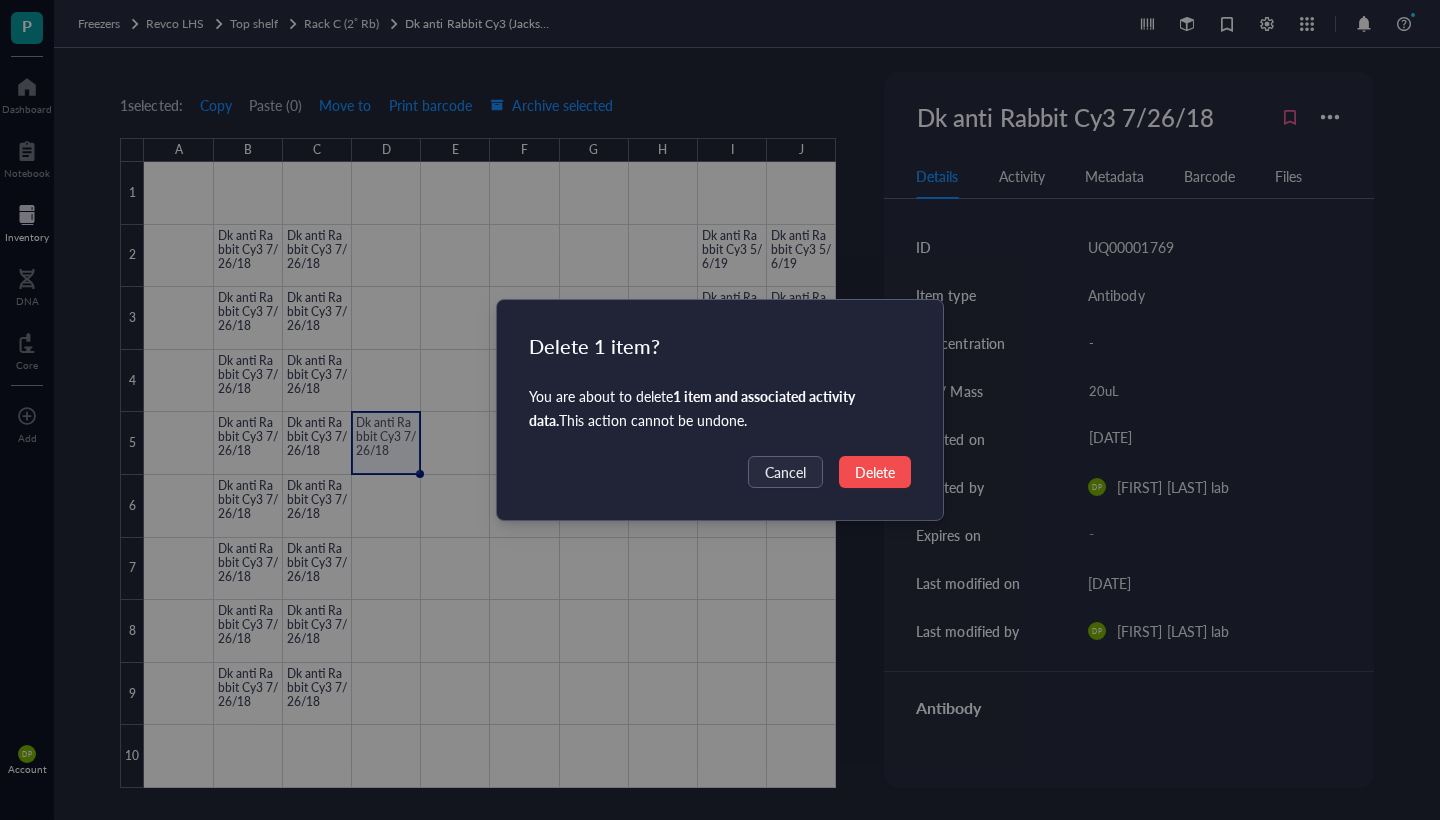 click on "Delete" at bounding box center (875, 472) 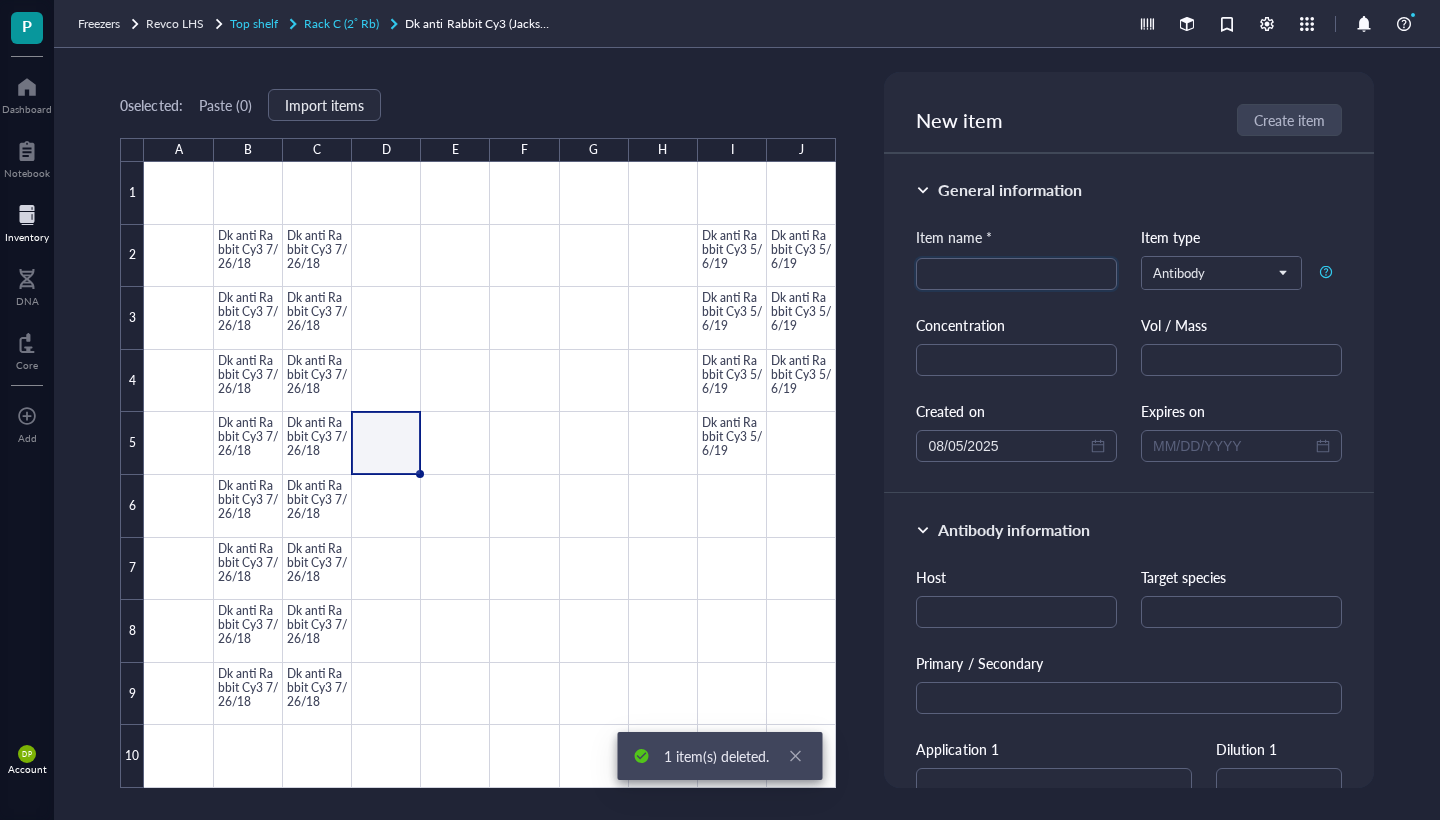 click on "Rack C (2˚ Rb)" at bounding box center (341, 23) 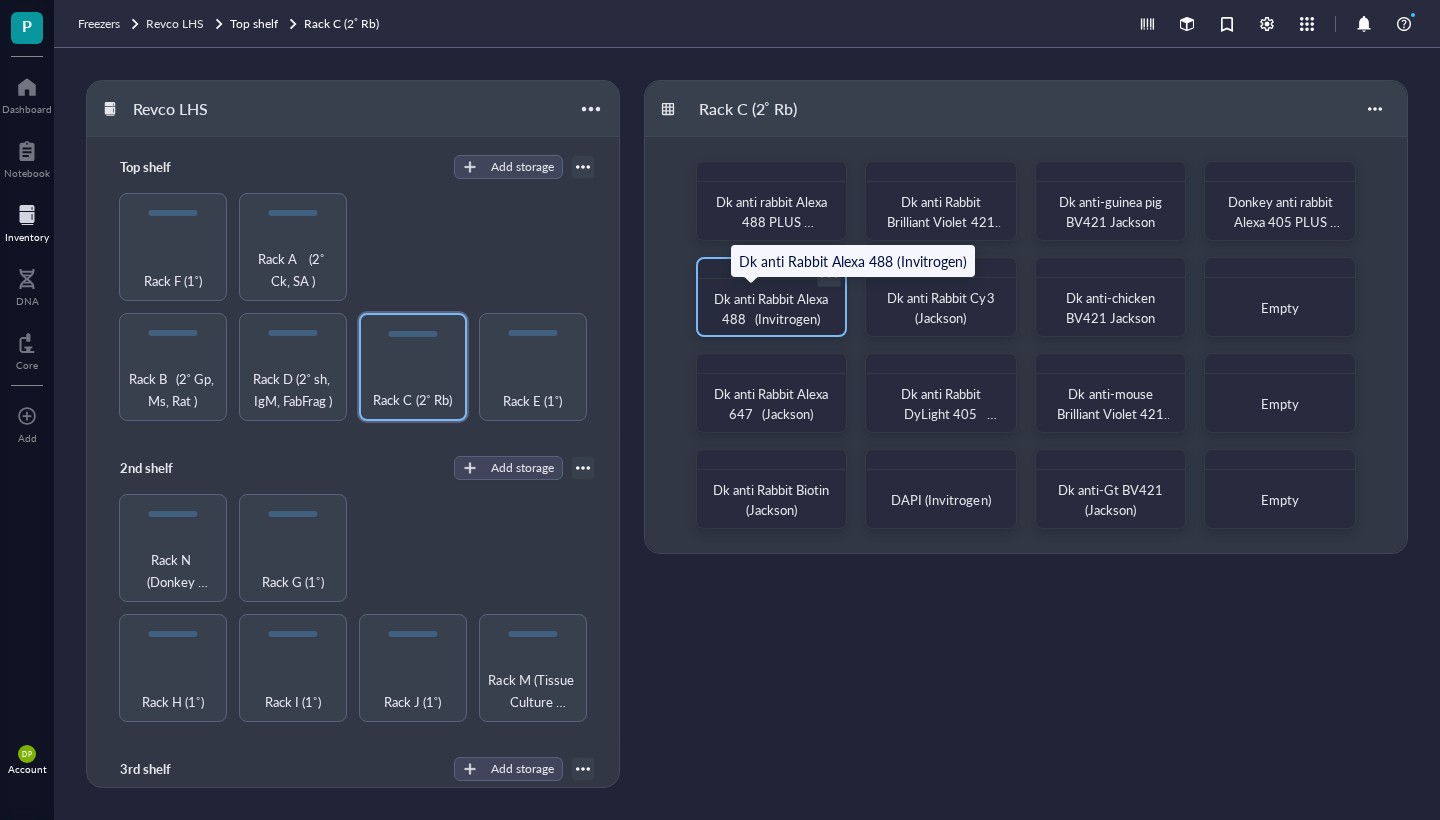 click on "Dk anti Rabbit Alexa 488   (Invitrogen)" at bounding box center (772, 308) 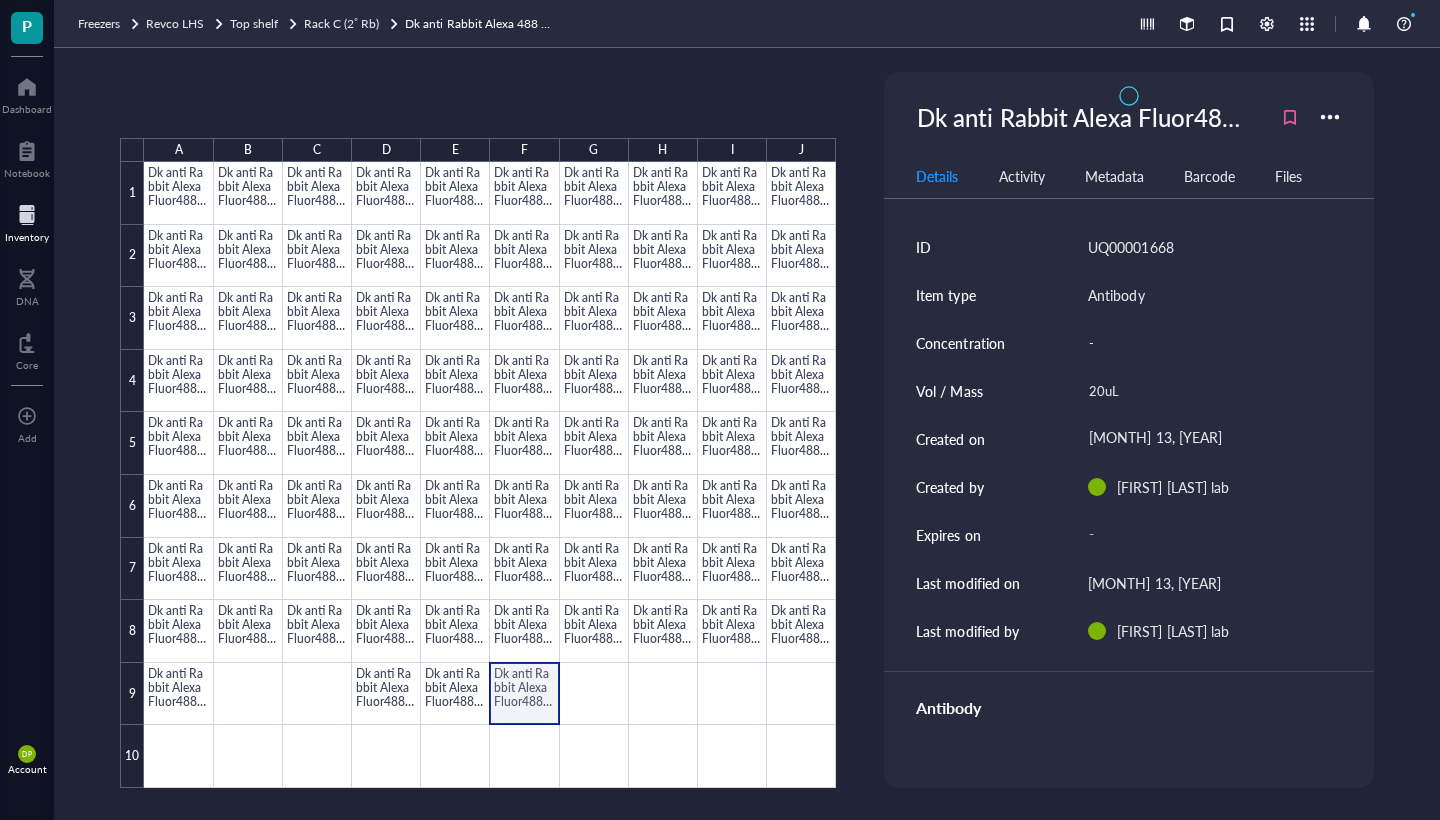 click at bounding box center (490, 475) 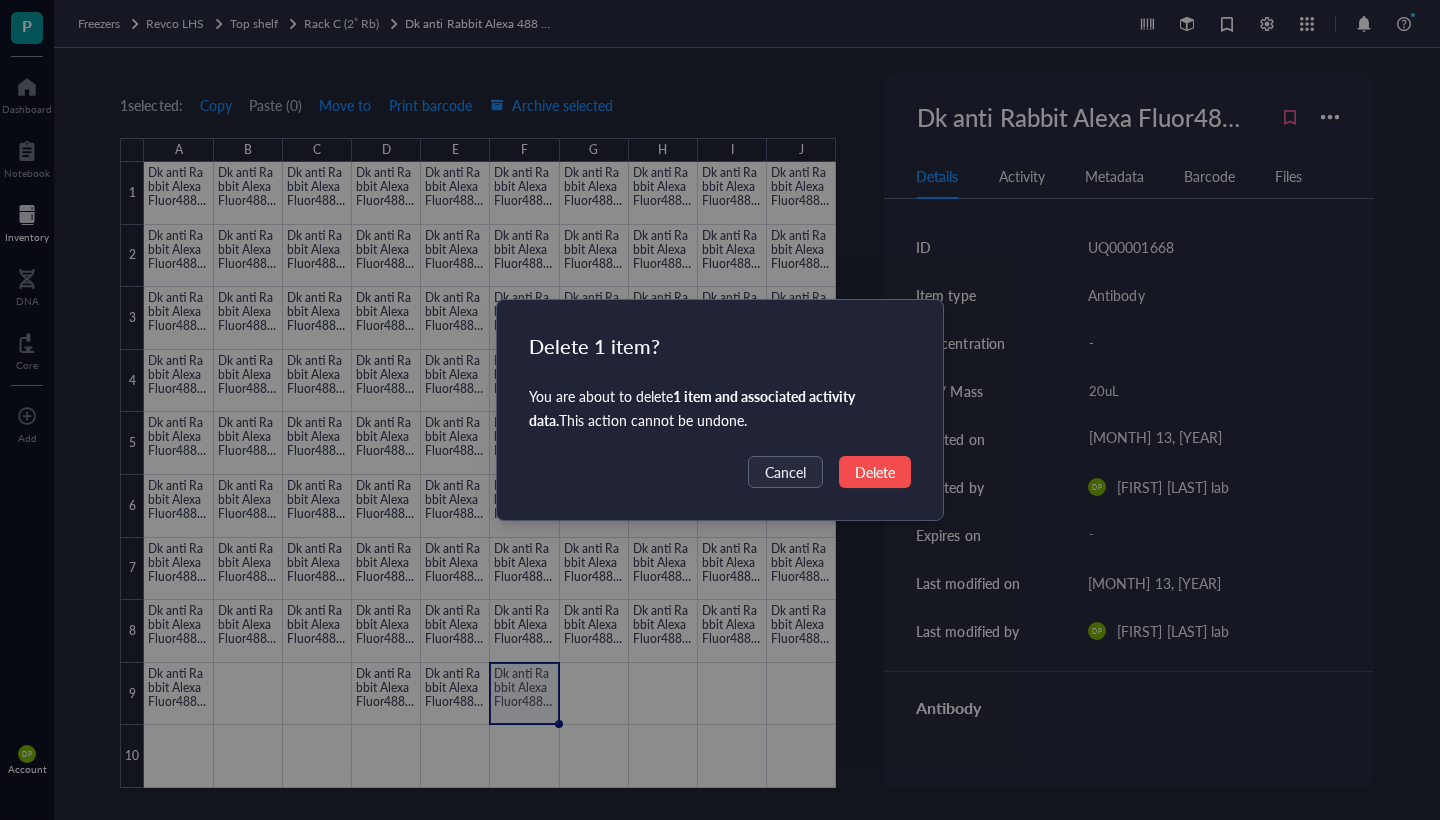 click on "Delete" at bounding box center (875, 472) 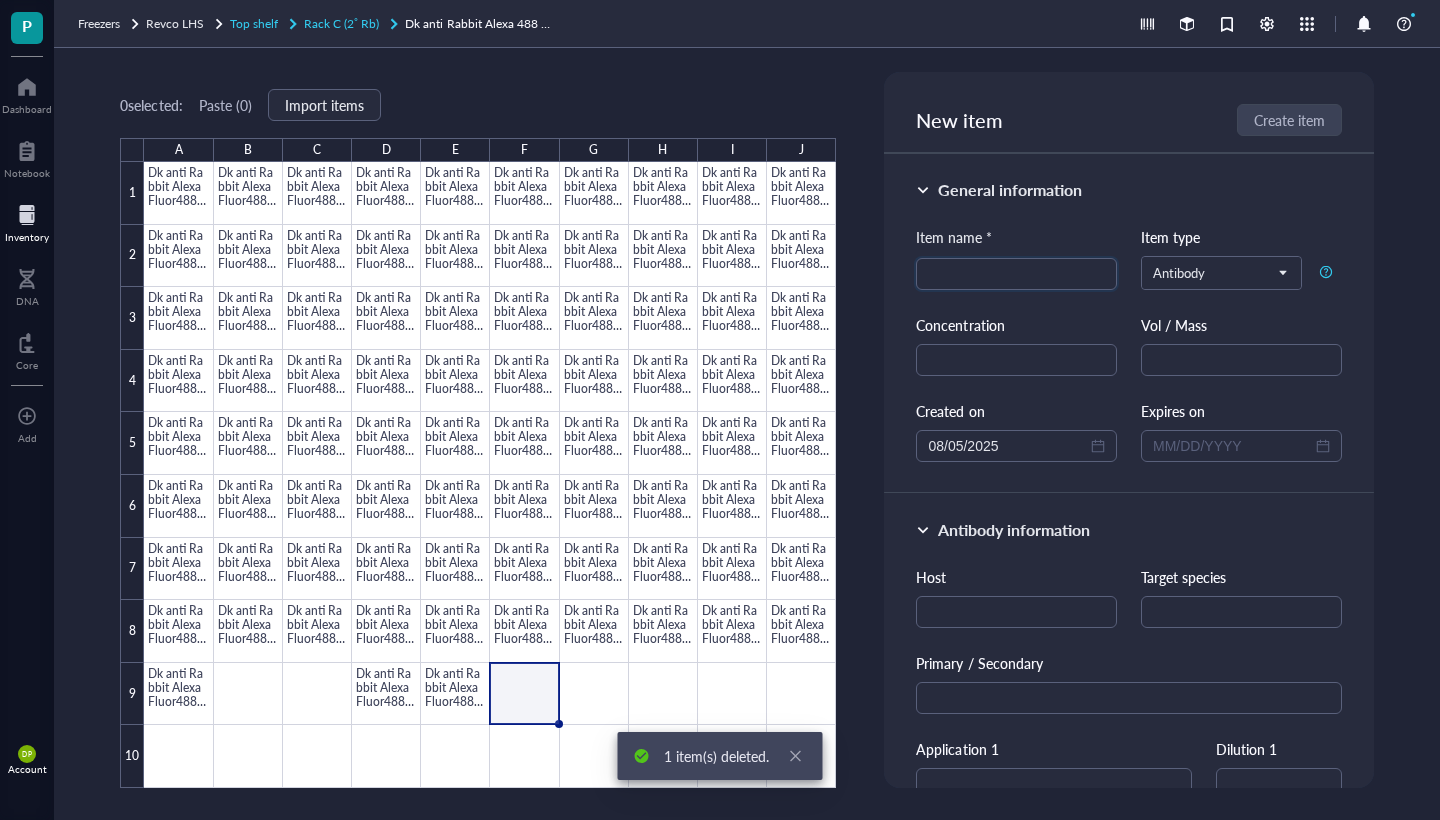click on "Rack C (2˚ Rb)" at bounding box center (341, 23) 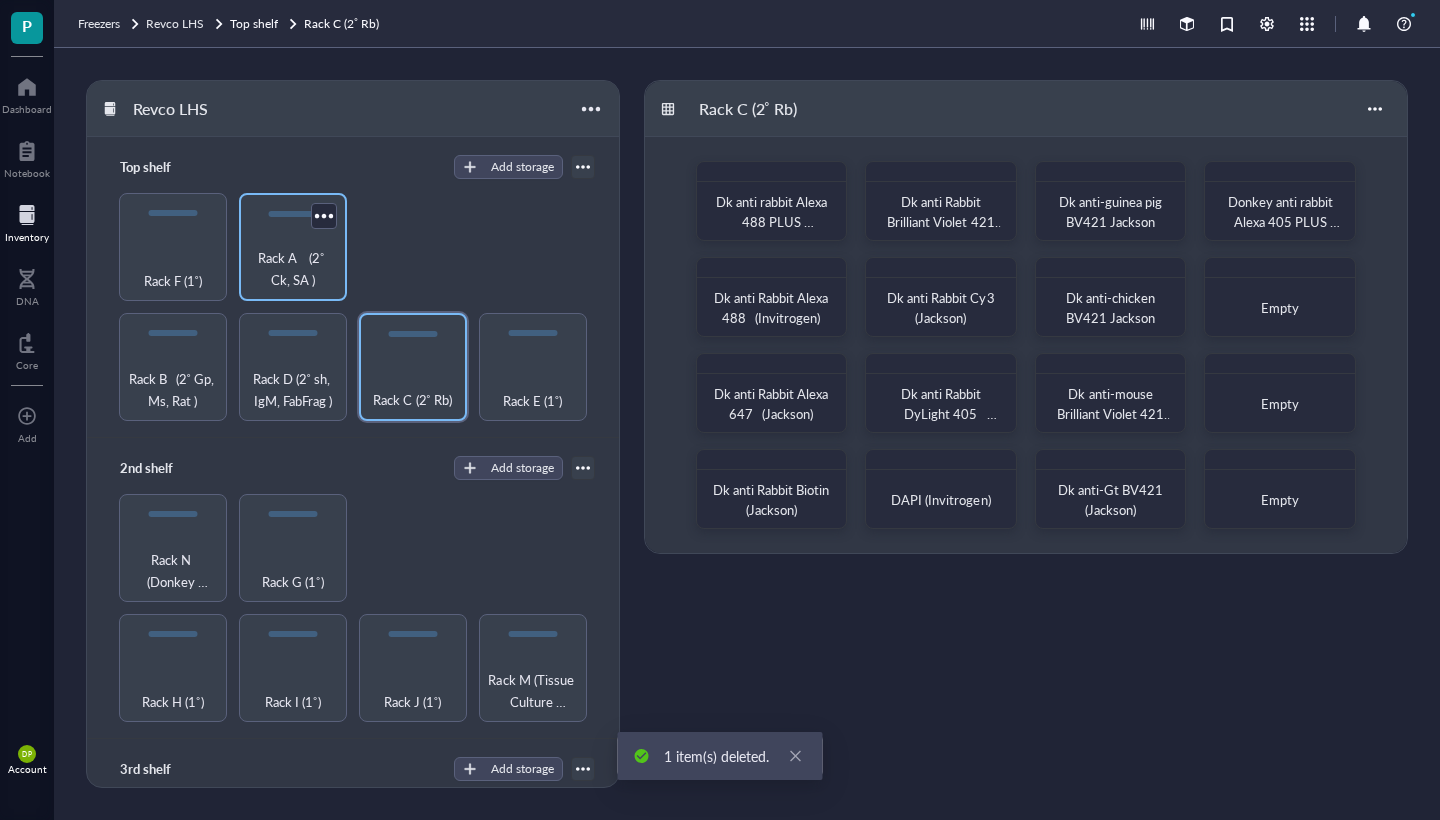click on "Rack A    (2˚ Ck, SA )" at bounding box center [293, 247] 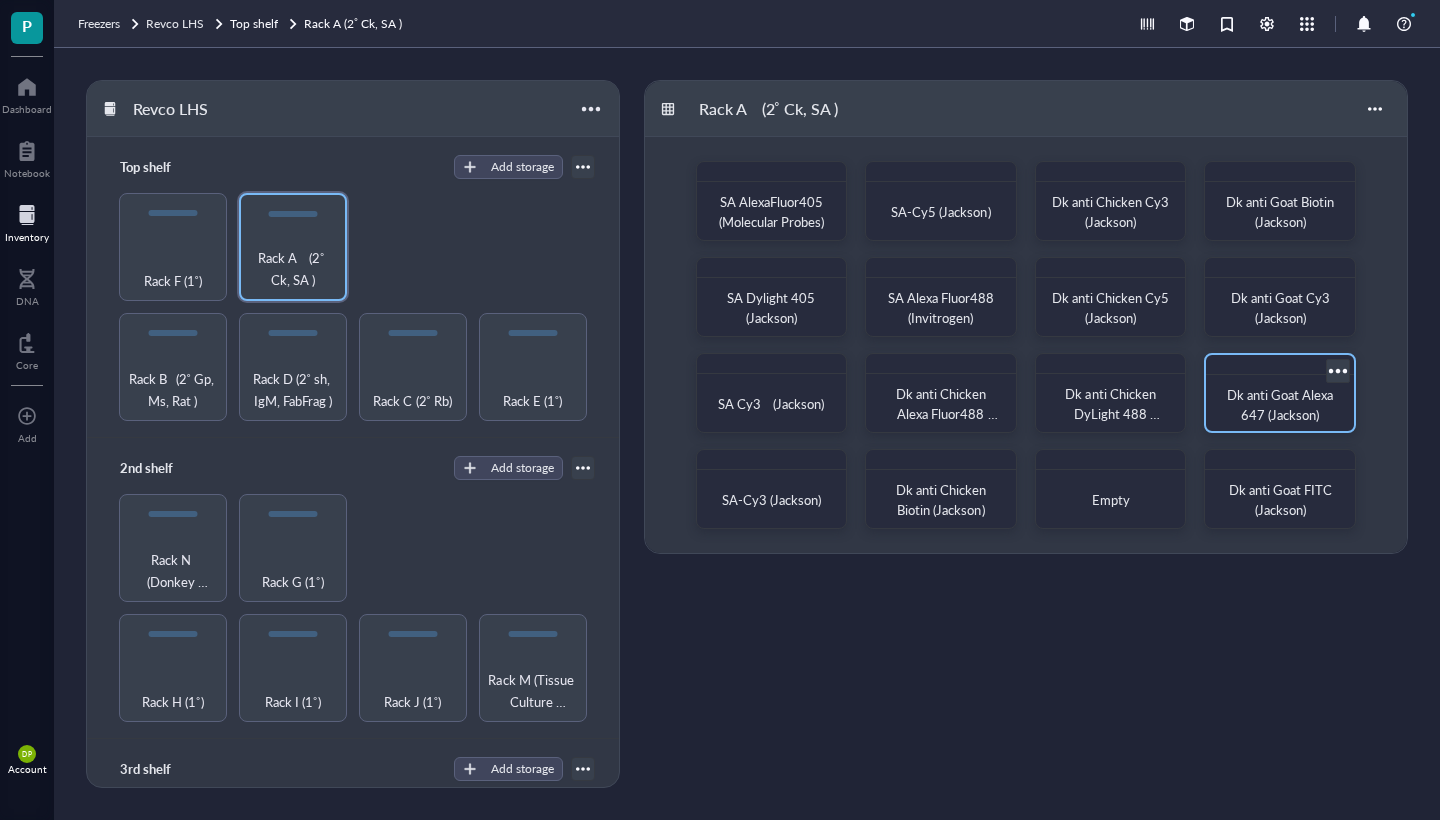click on "Dk anti Goat Alexa 647 (Jackson)" at bounding box center [1281, 404] 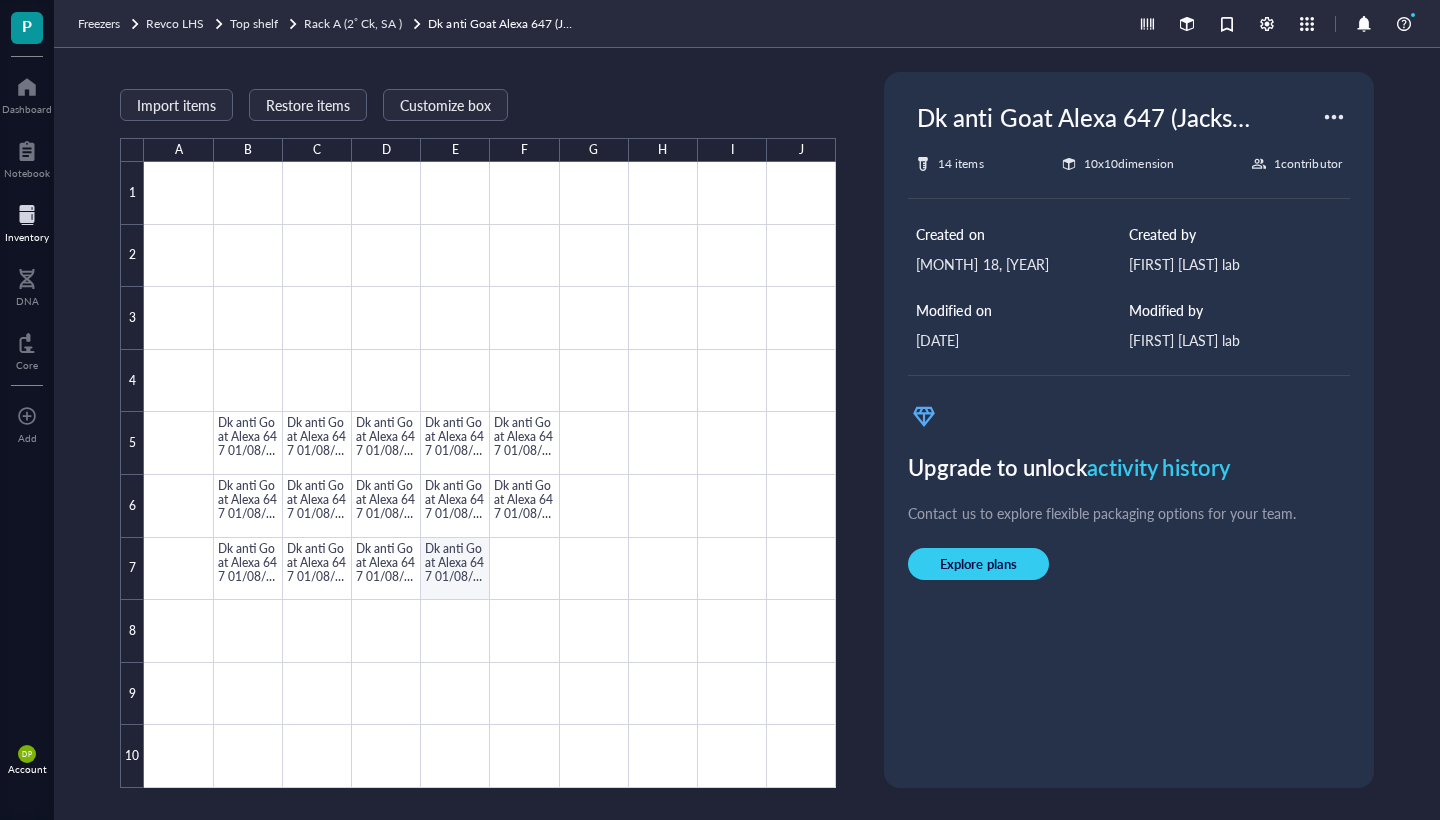 click at bounding box center (490, 475) 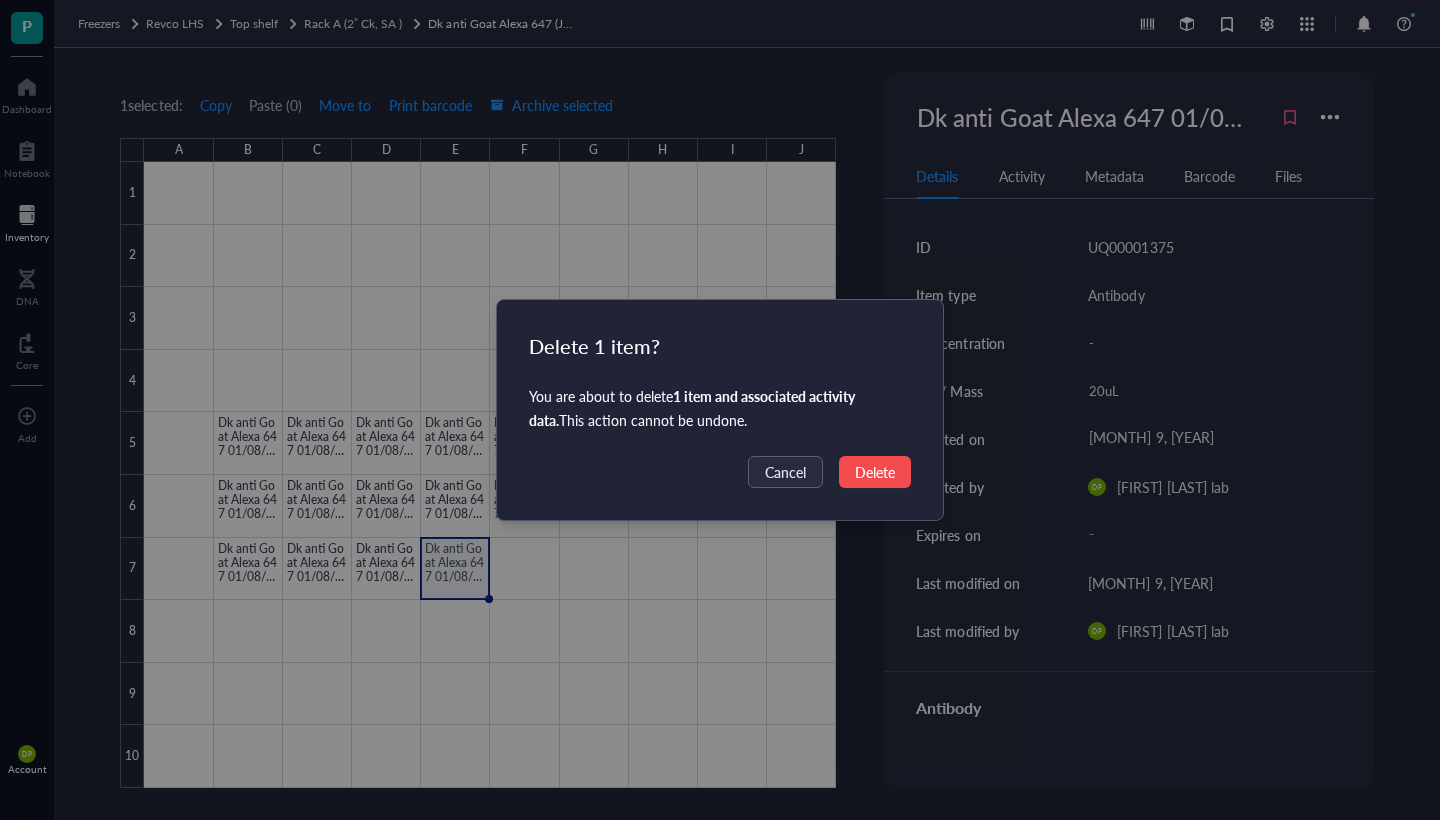 click on "Delete" at bounding box center [875, 472] 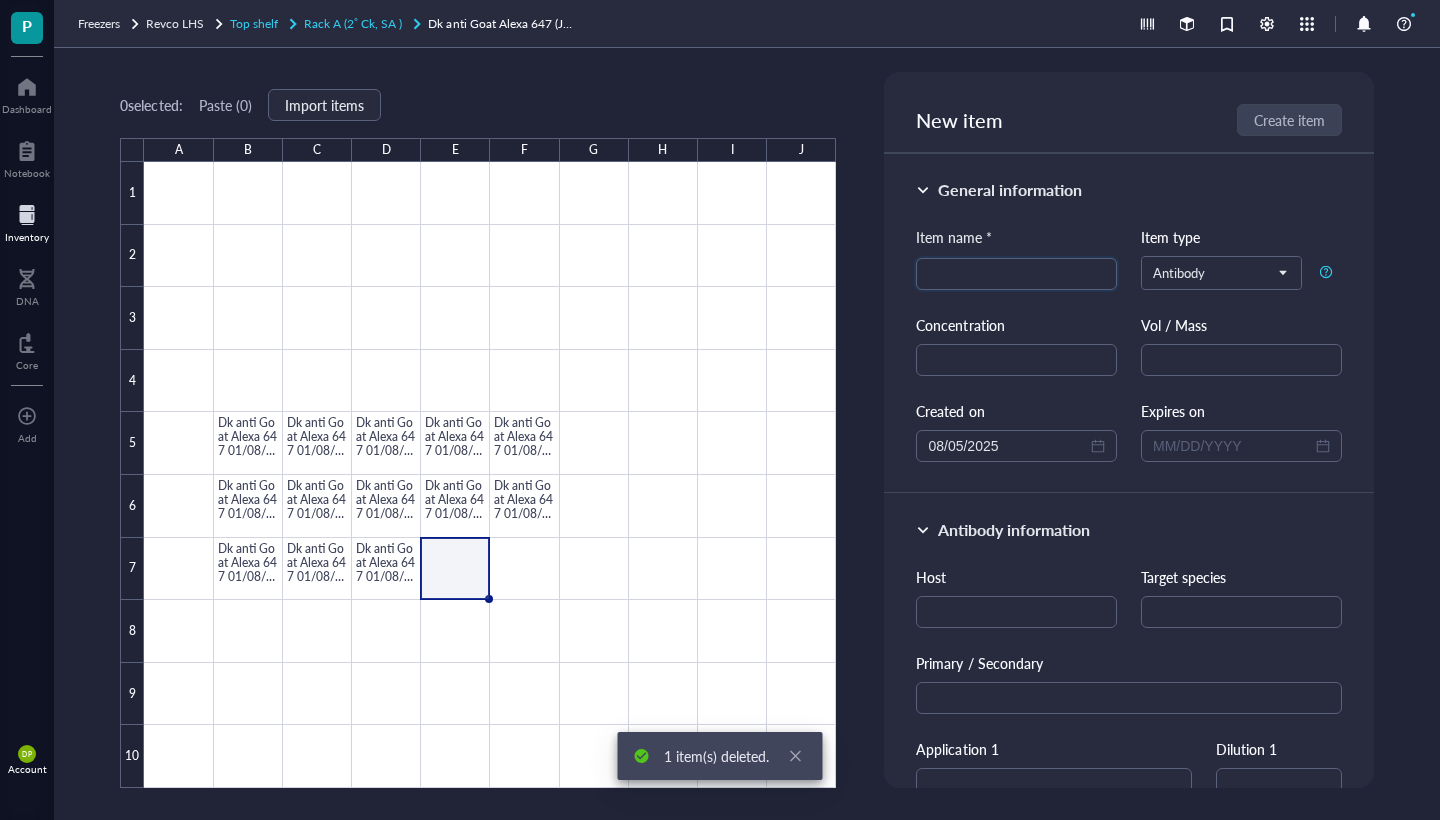 click on "Rack A    (2˚ Ck, SA )" at bounding box center (353, 23) 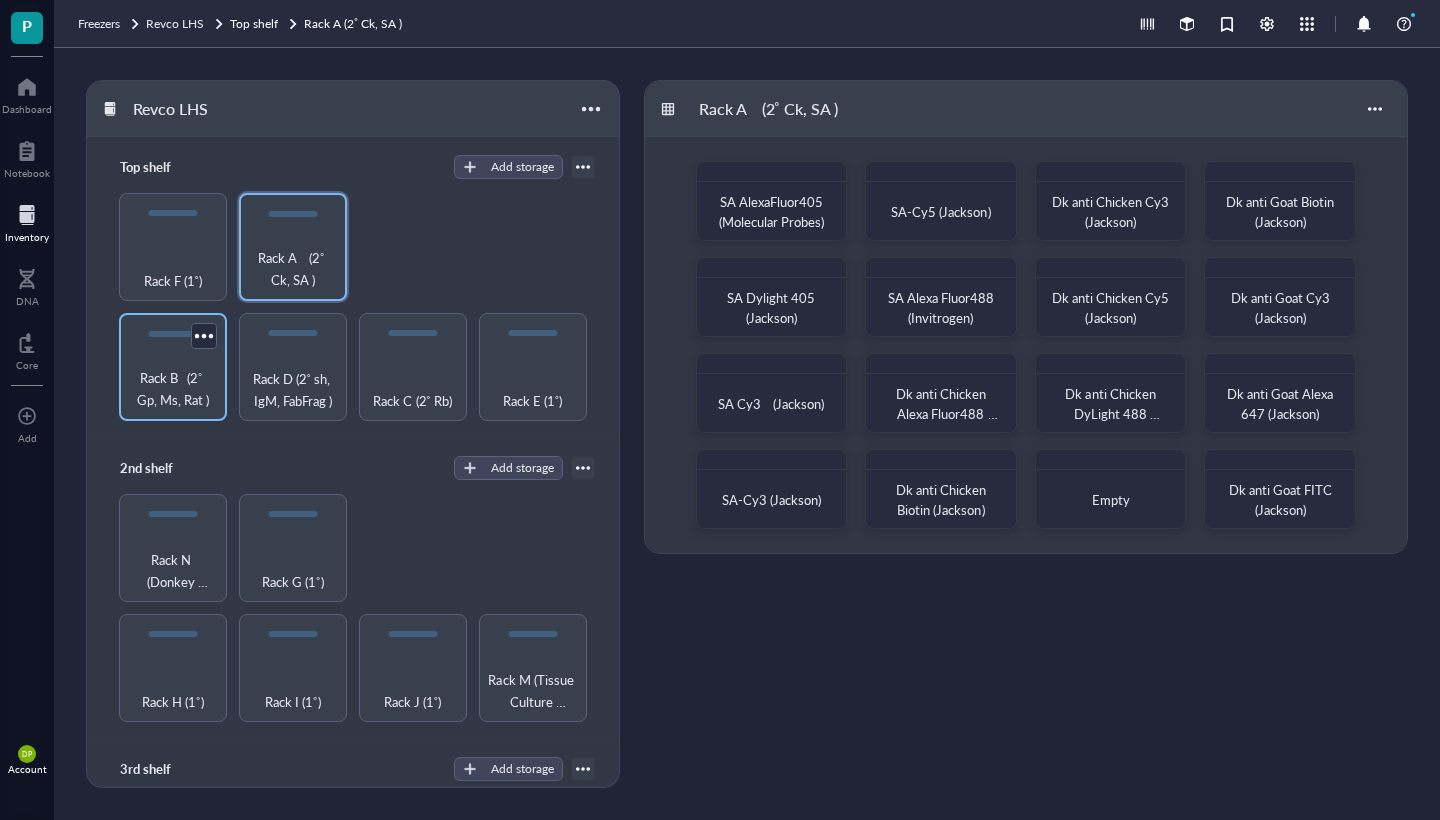 click on "Rack B   (2˚ Gp, Ms, Rat )" at bounding box center (173, 367) 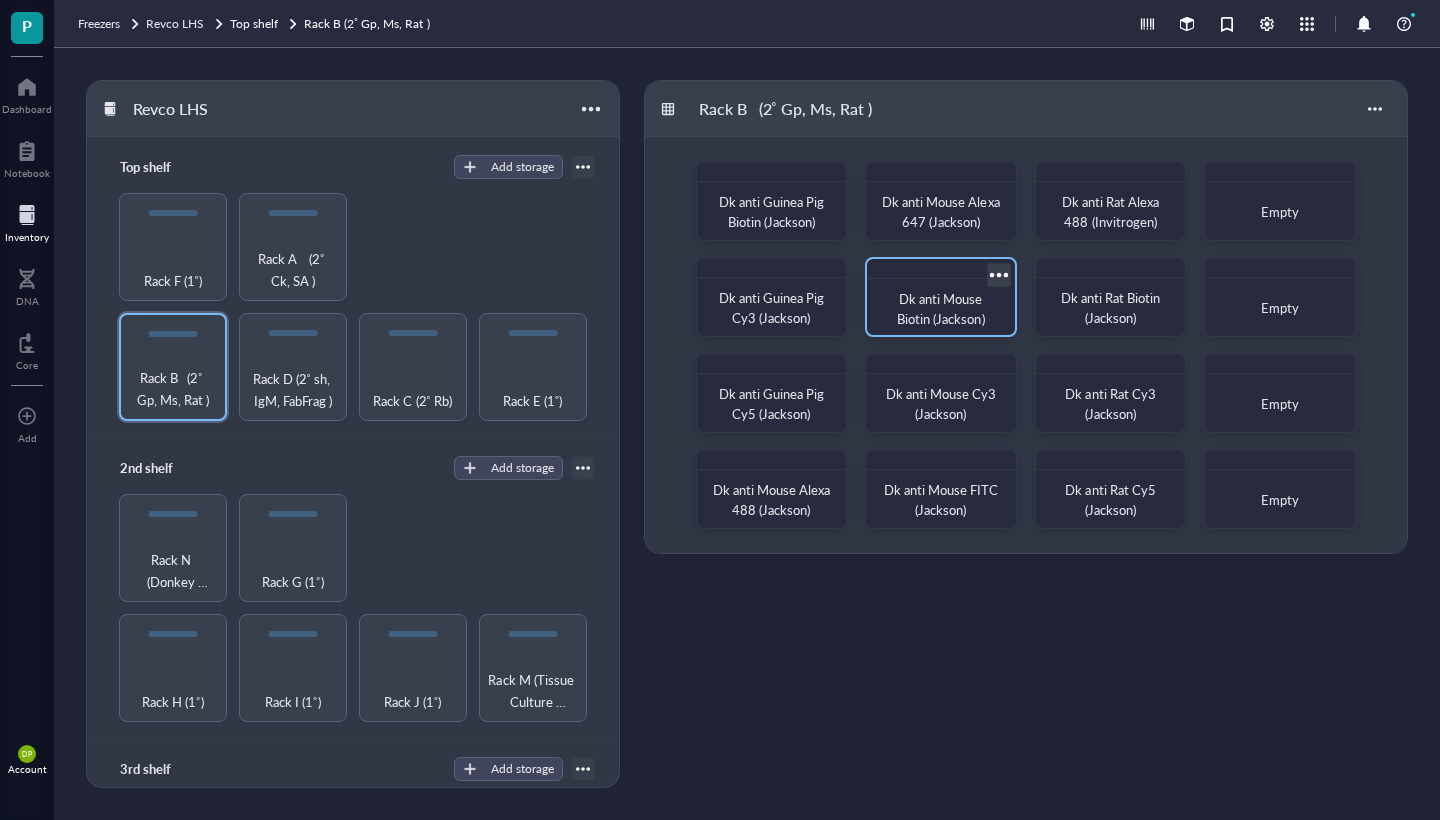 click on "Dk anti Mouse Biotin (Jackson)" at bounding box center (941, 308) 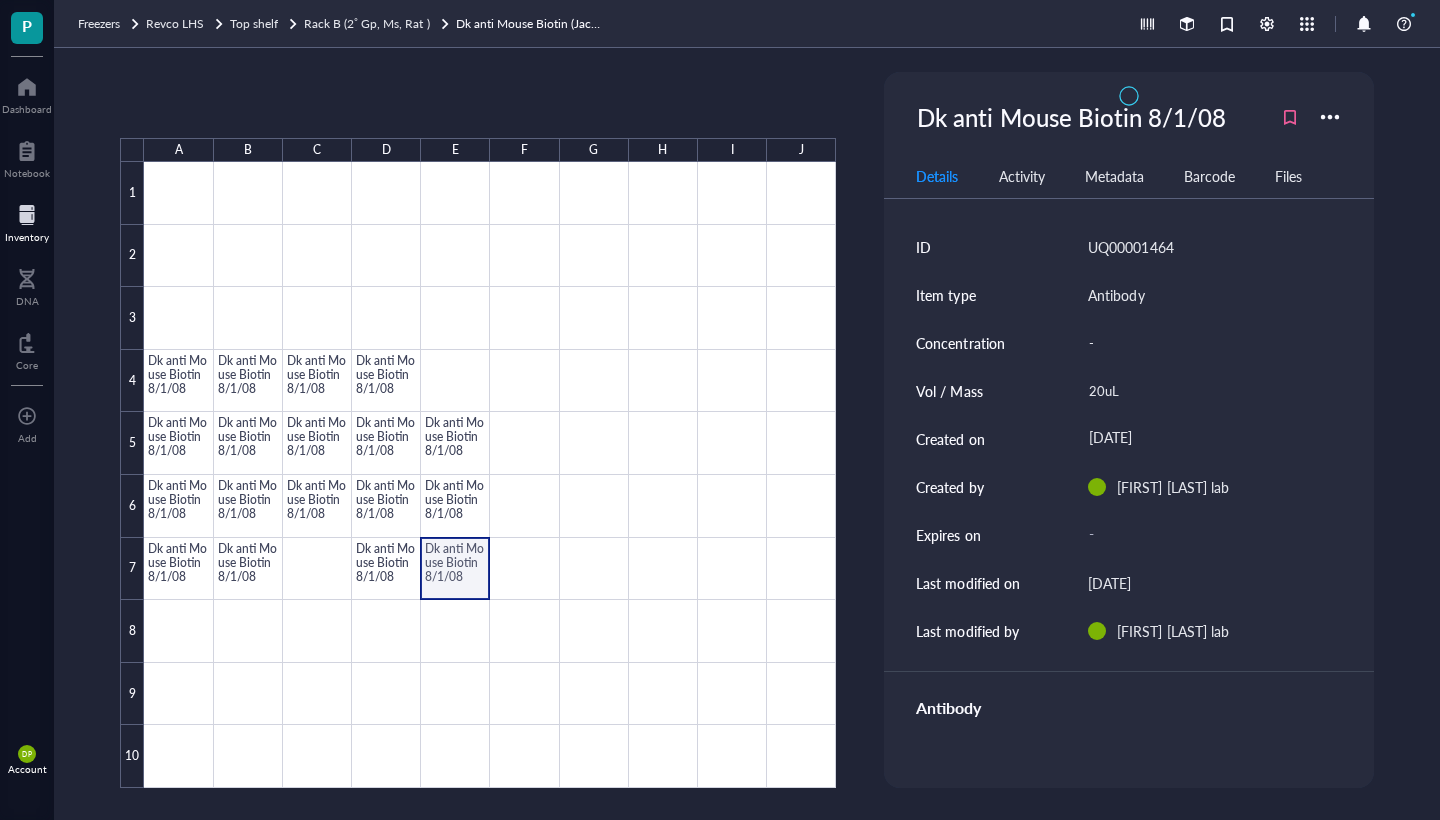 click at bounding box center (490, 475) 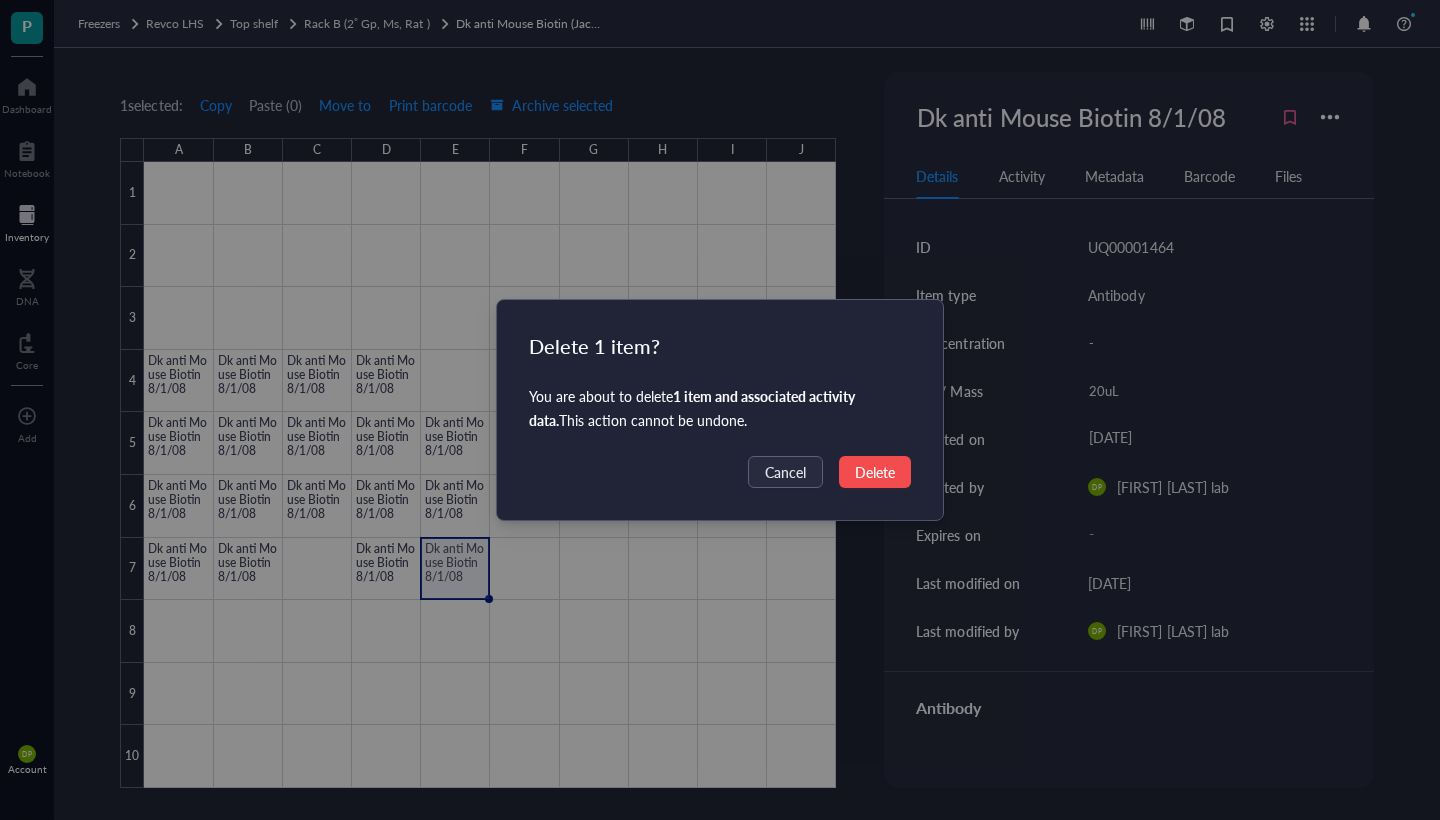 click on "Delete" at bounding box center [875, 472] 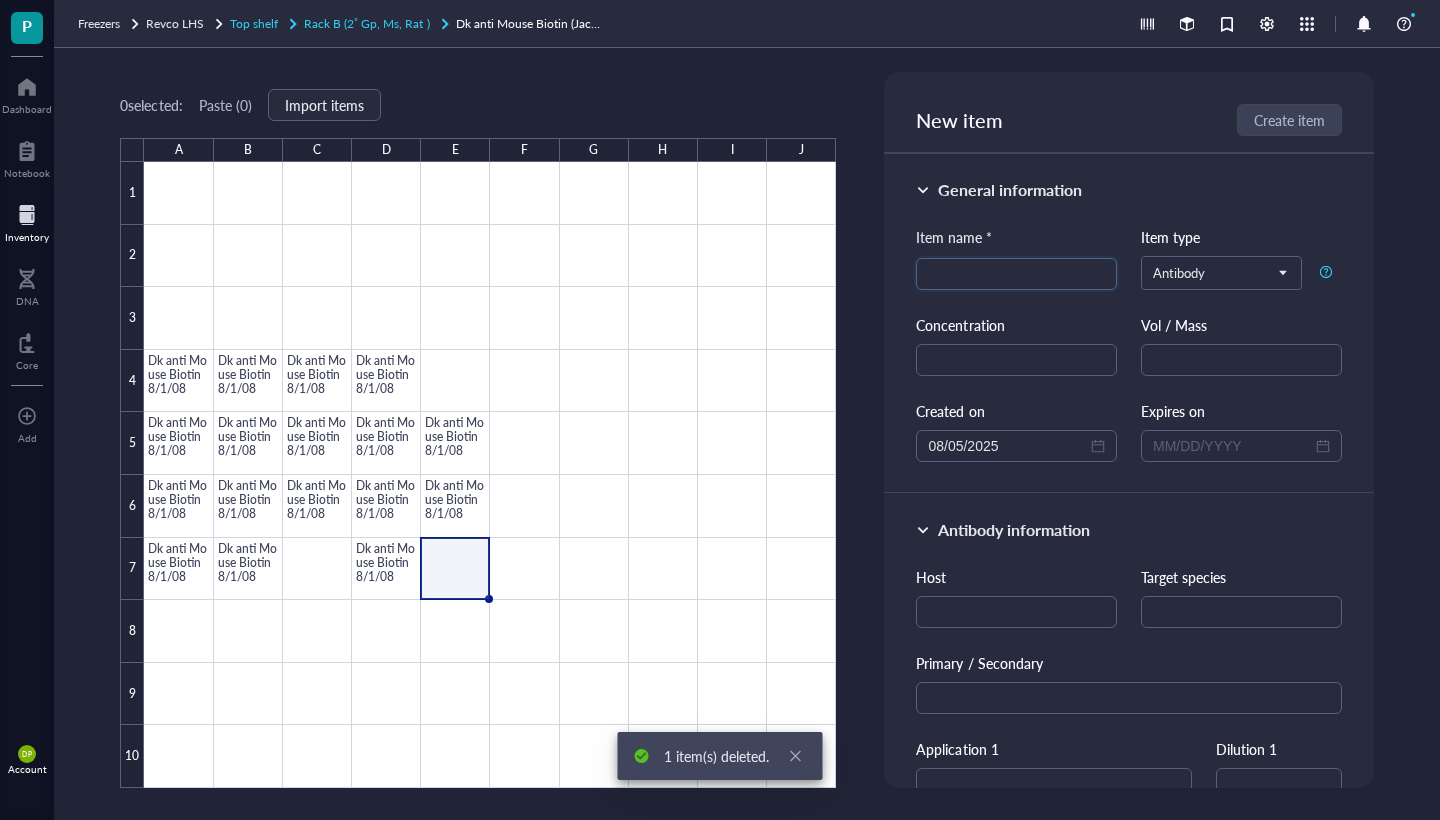 click on "Rack B   (2˚ Gp, Ms, Rat )" at bounding box center (366, 23) 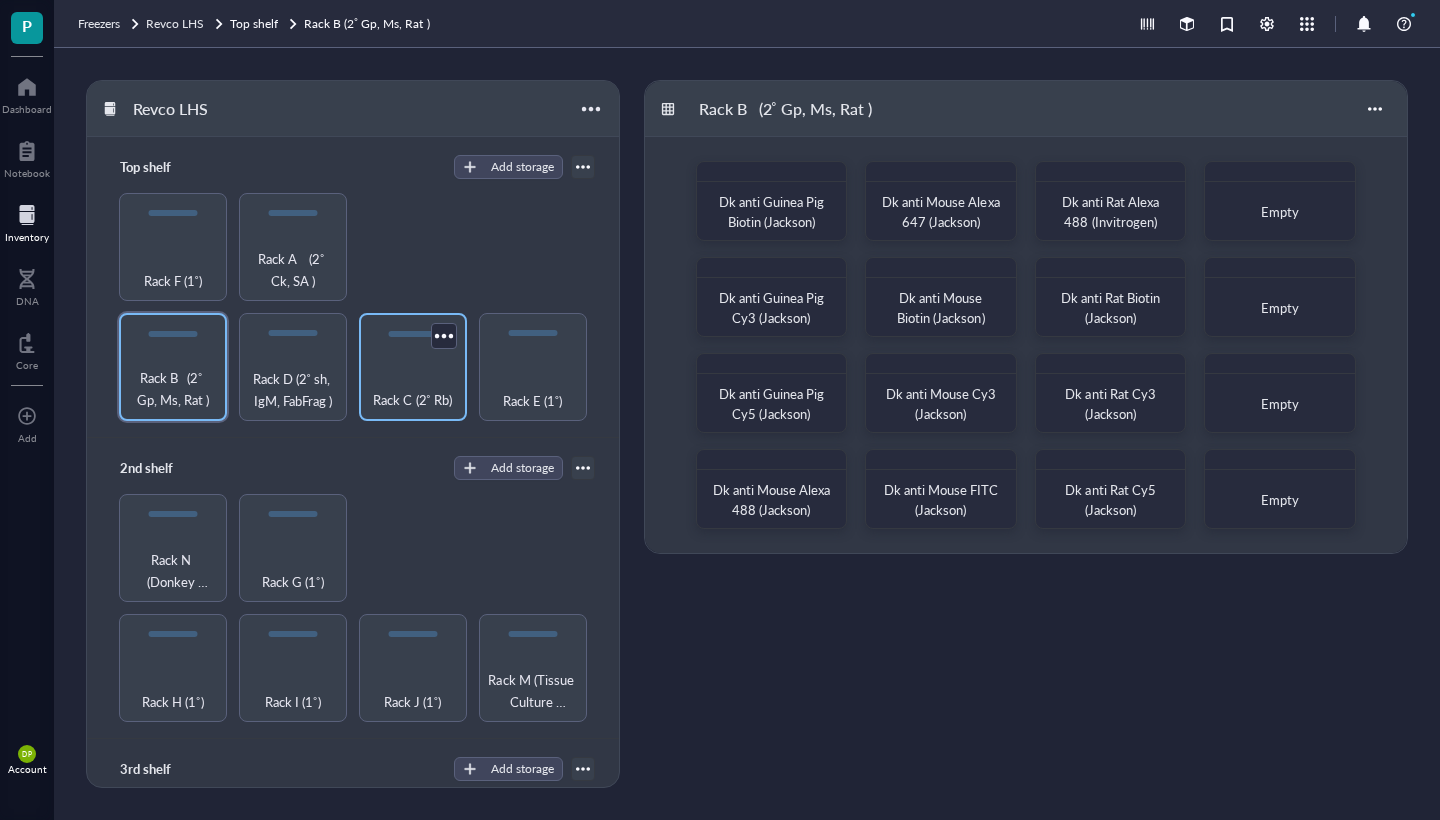 click on "Rack C (2˚ Rb)" at bounding box center [412, 400] 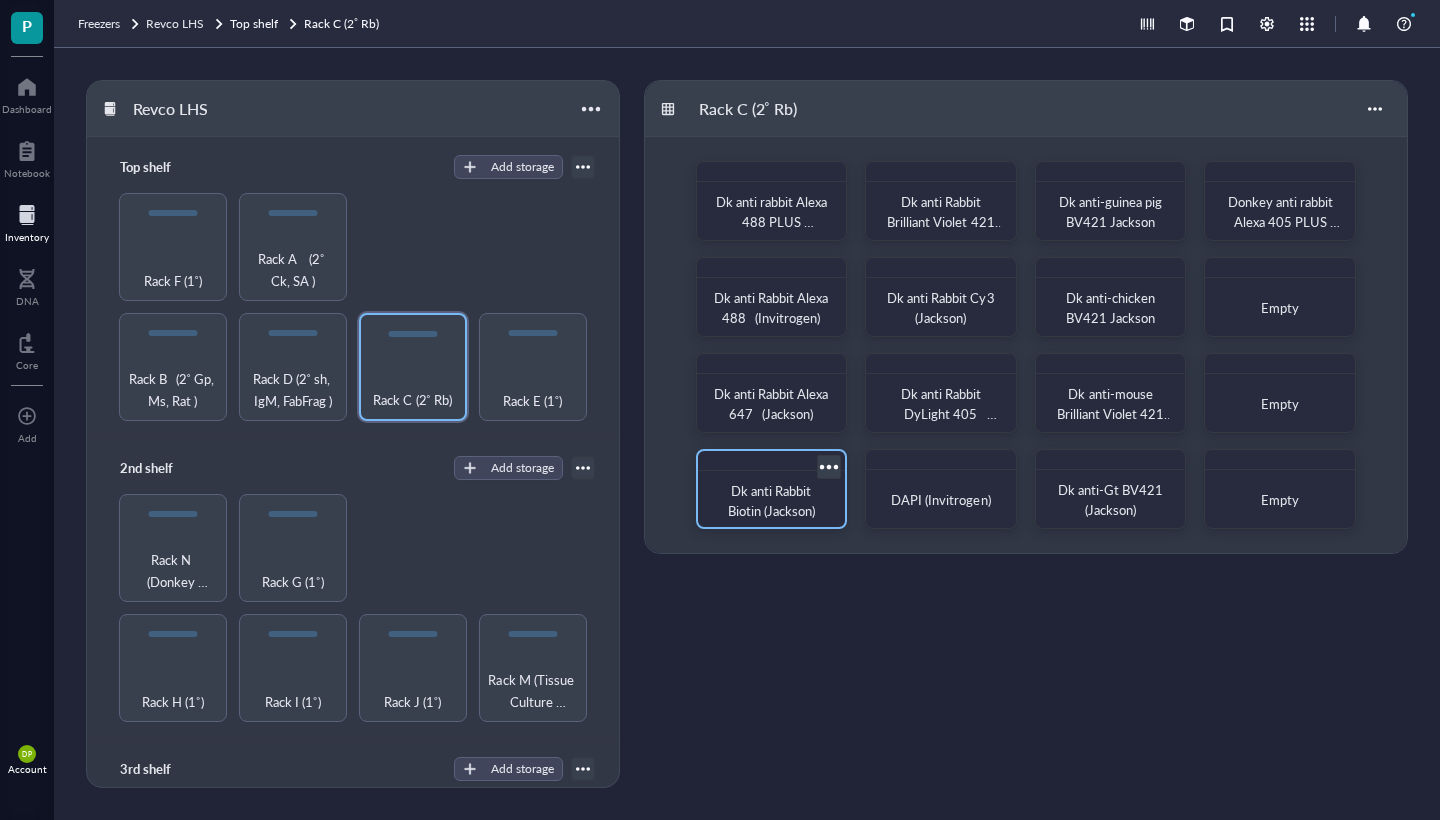 click on "Dk anti Rabbit Biotin (Jackson)" at bounding box center [771, 500] 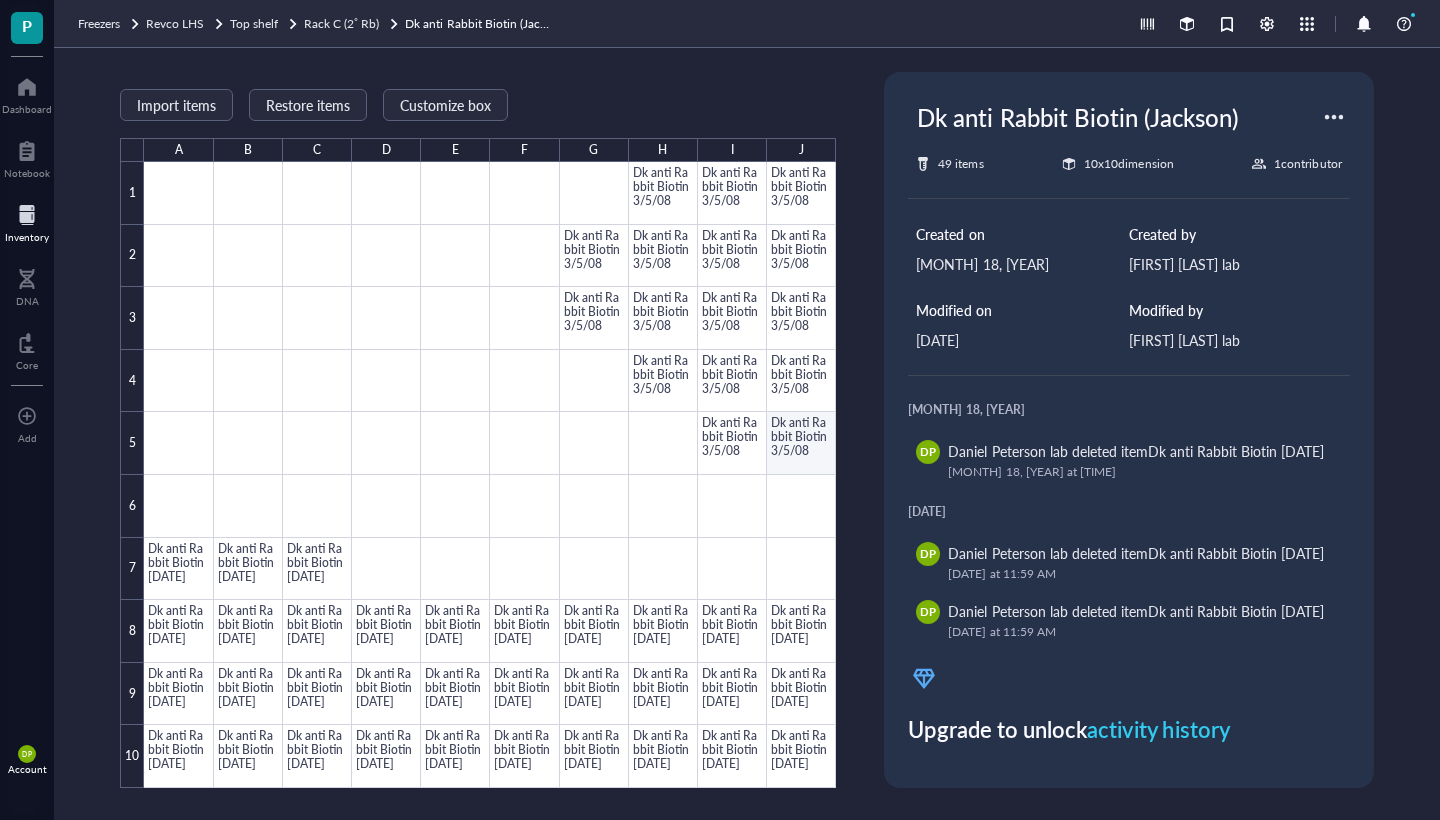 click at bounding box center [490, 475] 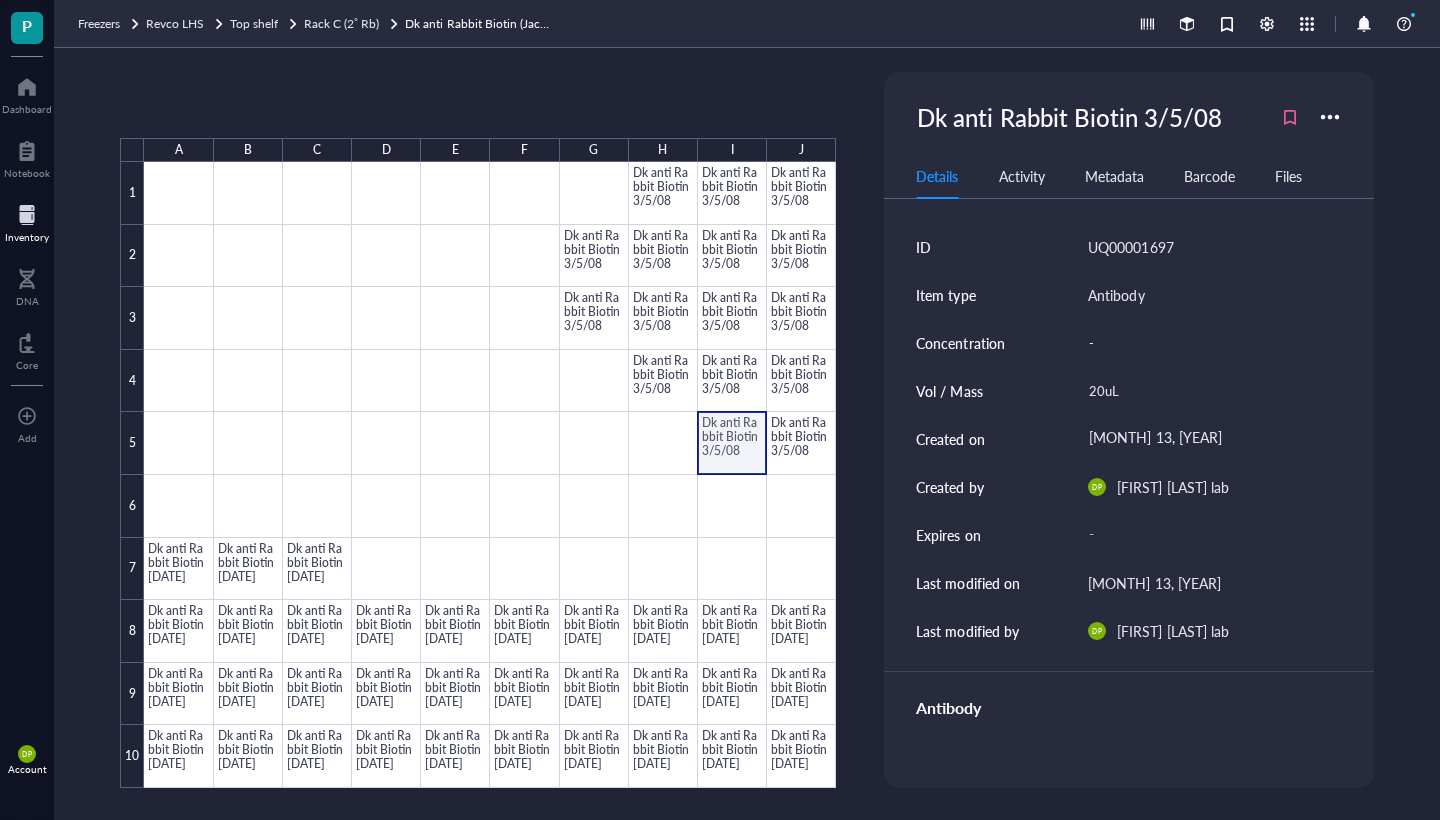 click at bounding box center [490, 475] 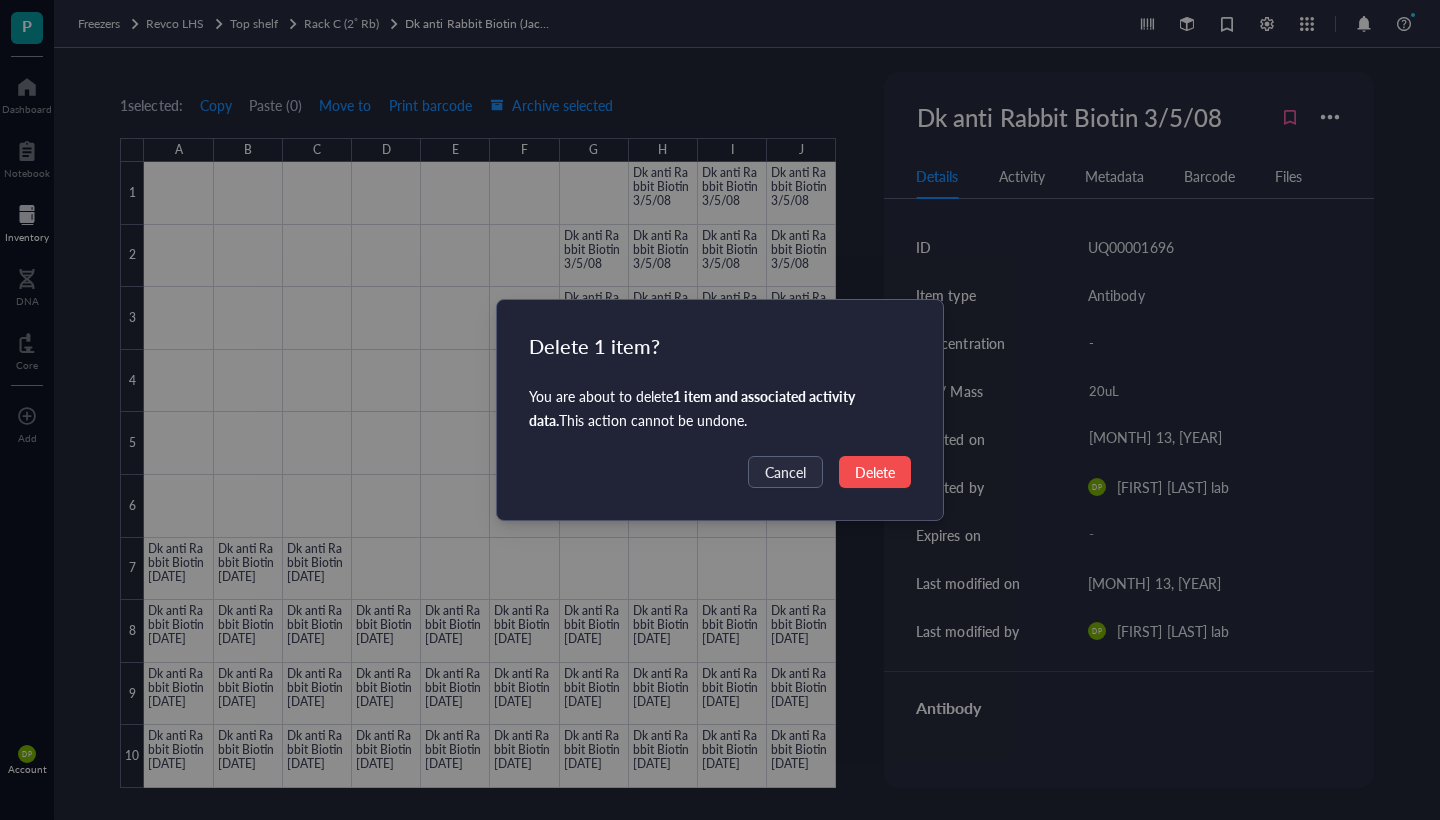 click on "Delete" at bounding box center (875, 472) 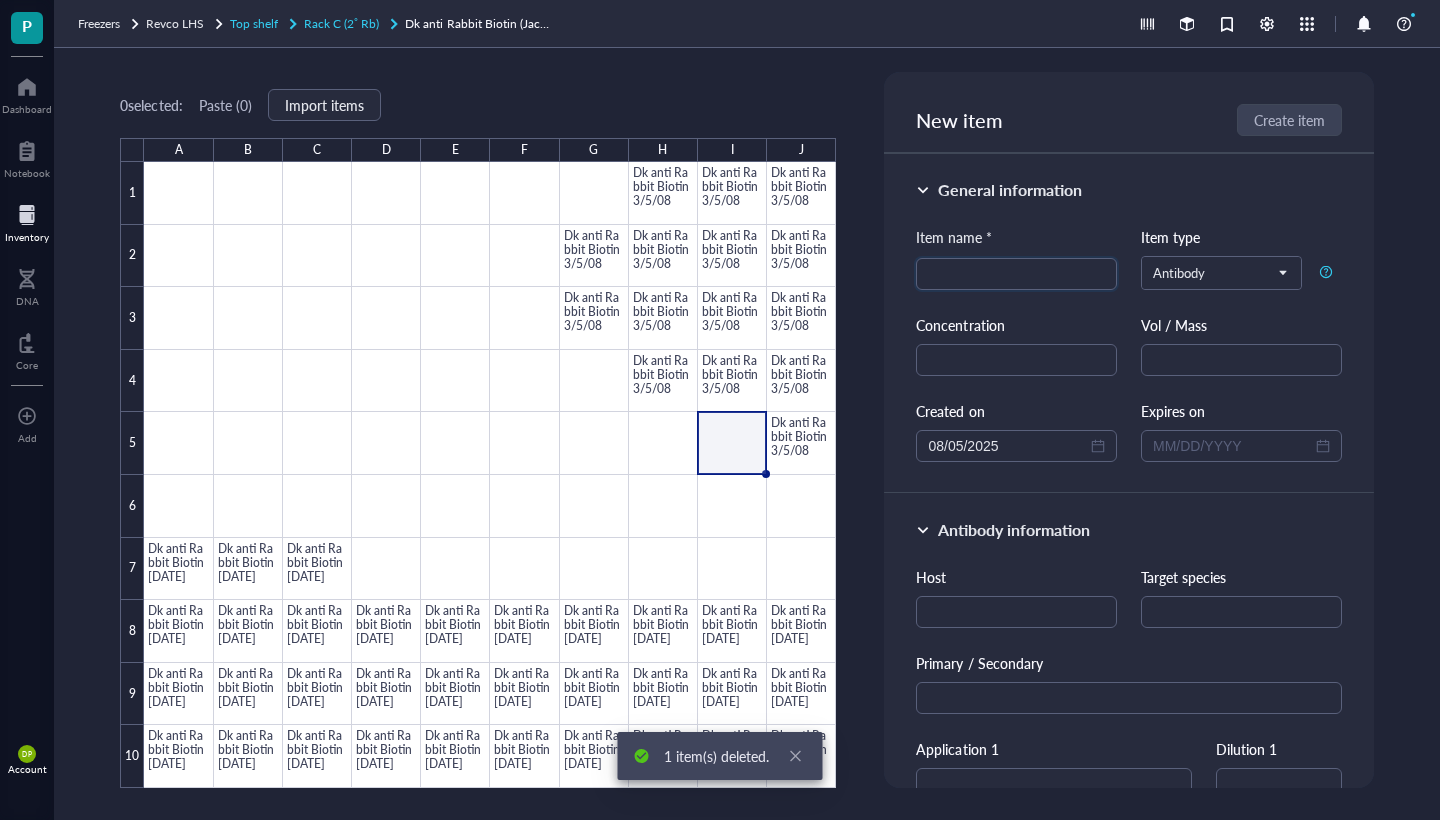 click on "Rack C (2˚ Rb)" at bounding box center (341, 23) 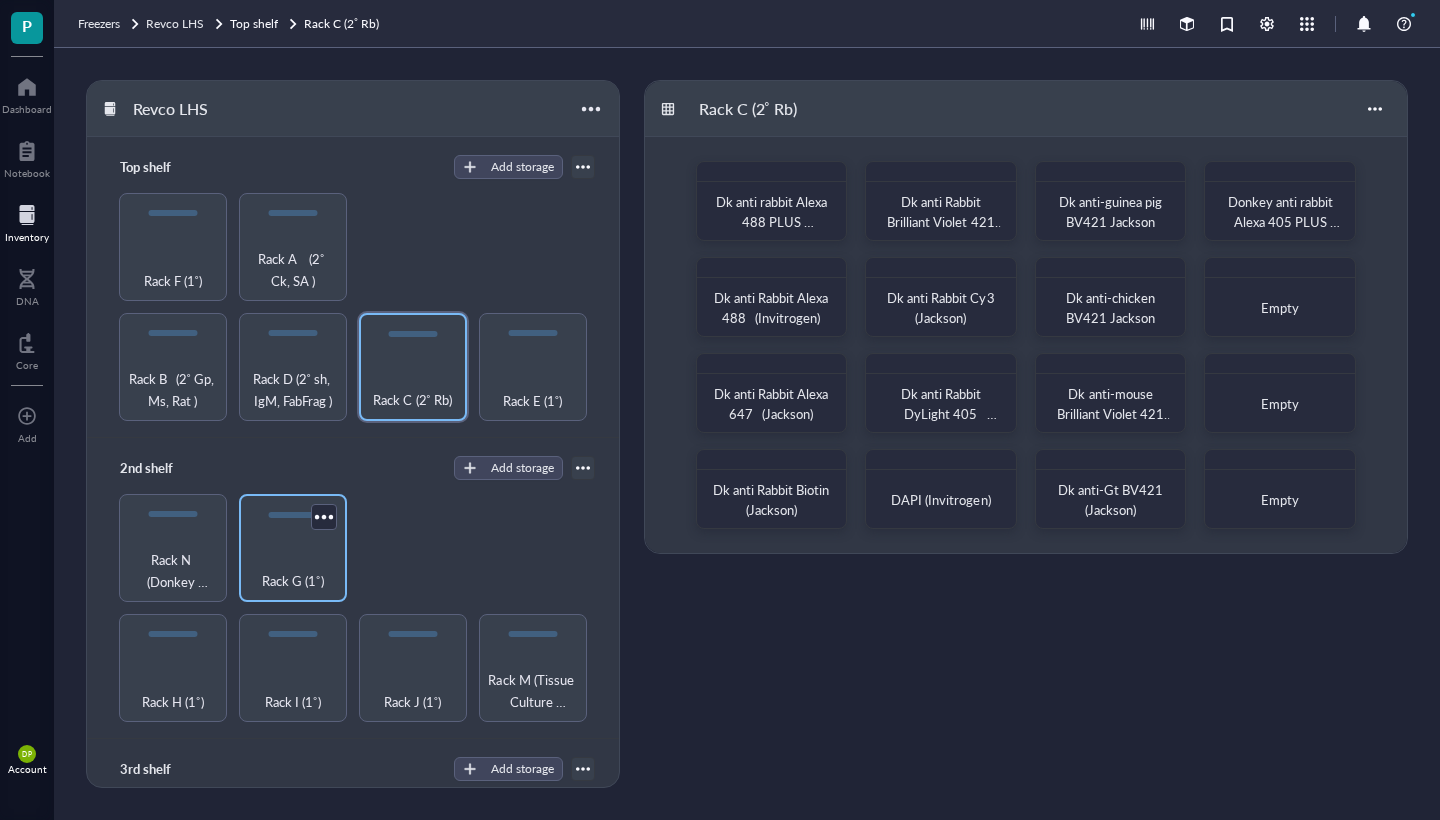 click on "Rack G (1˚)" at bounding box center (293, 548) 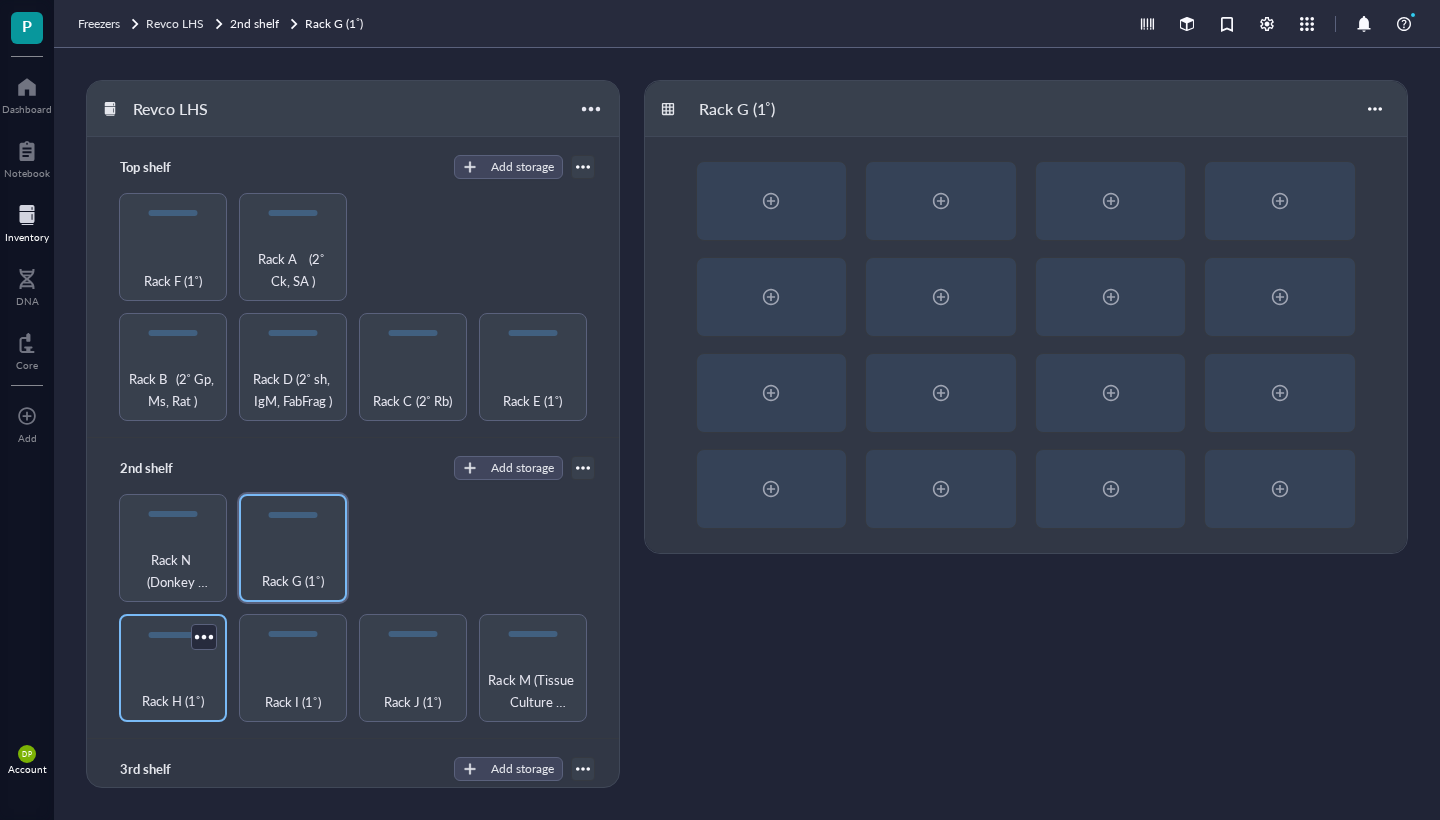 click on "Rack H (1˚)" at bounding box center (172, 701) 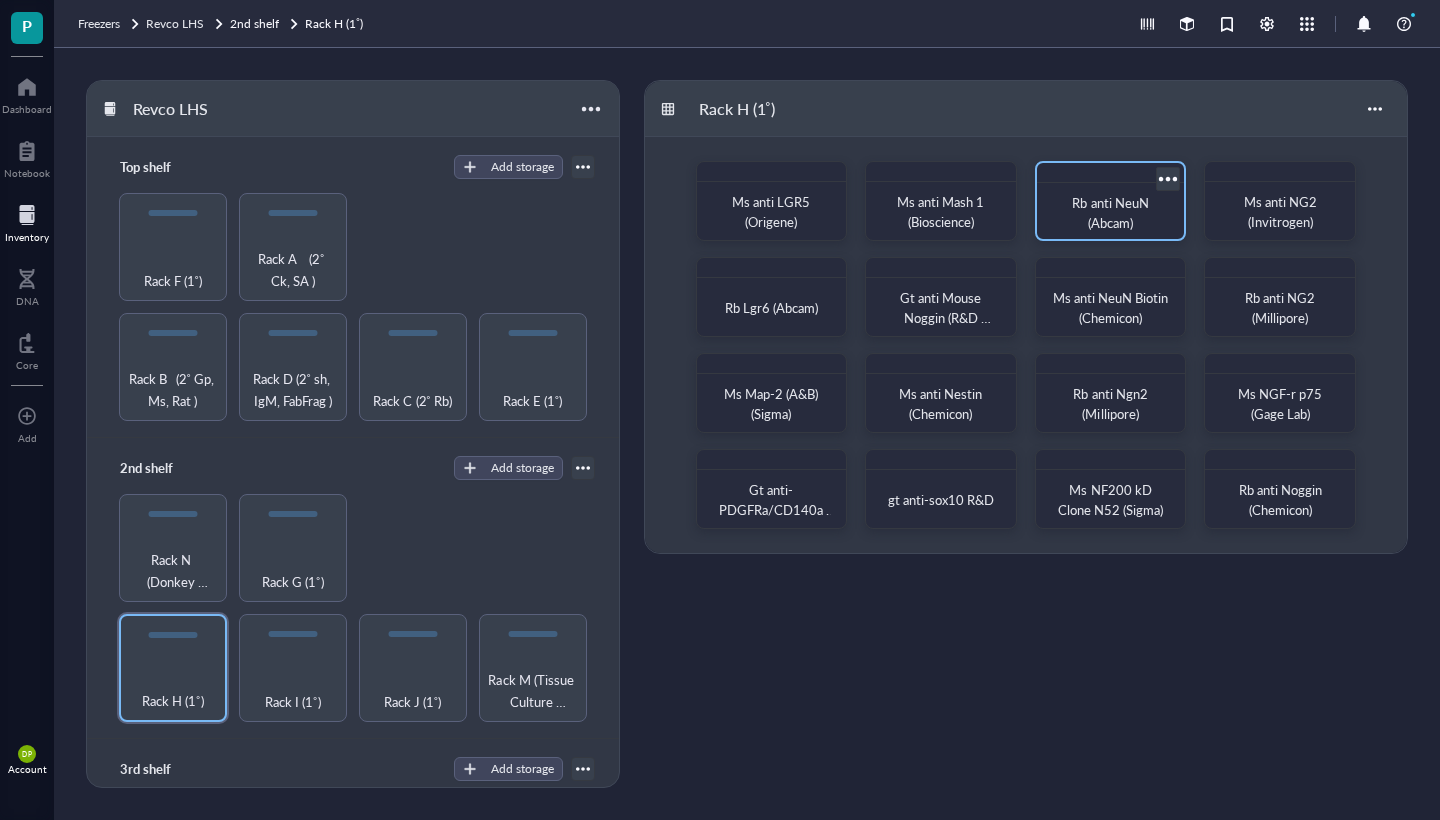click on "Rb anti NeuN (Abcam)" at bounding box center [1111, 212] 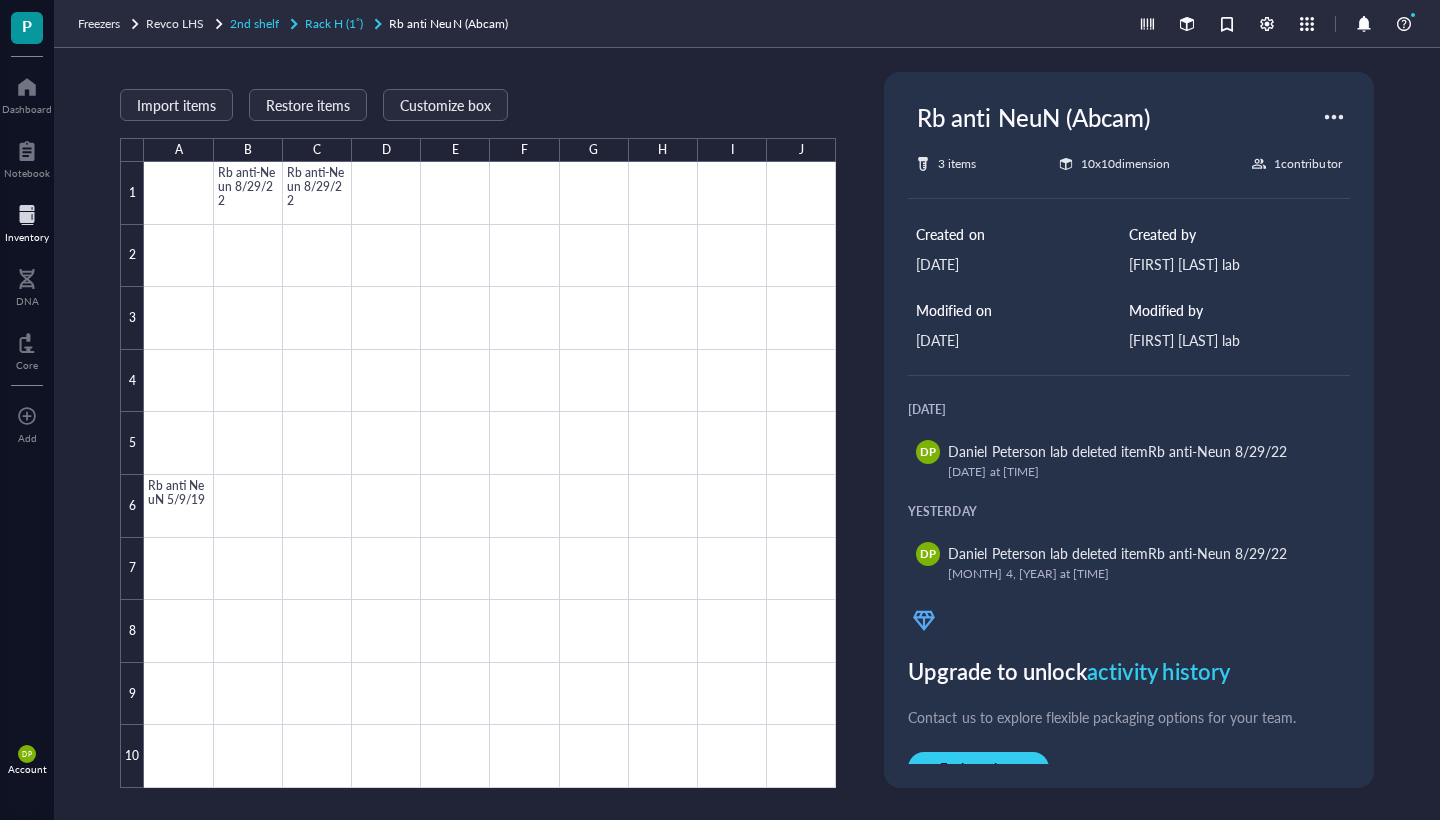 click on "Rack H (1˚)" at bounding box center (334, 23) 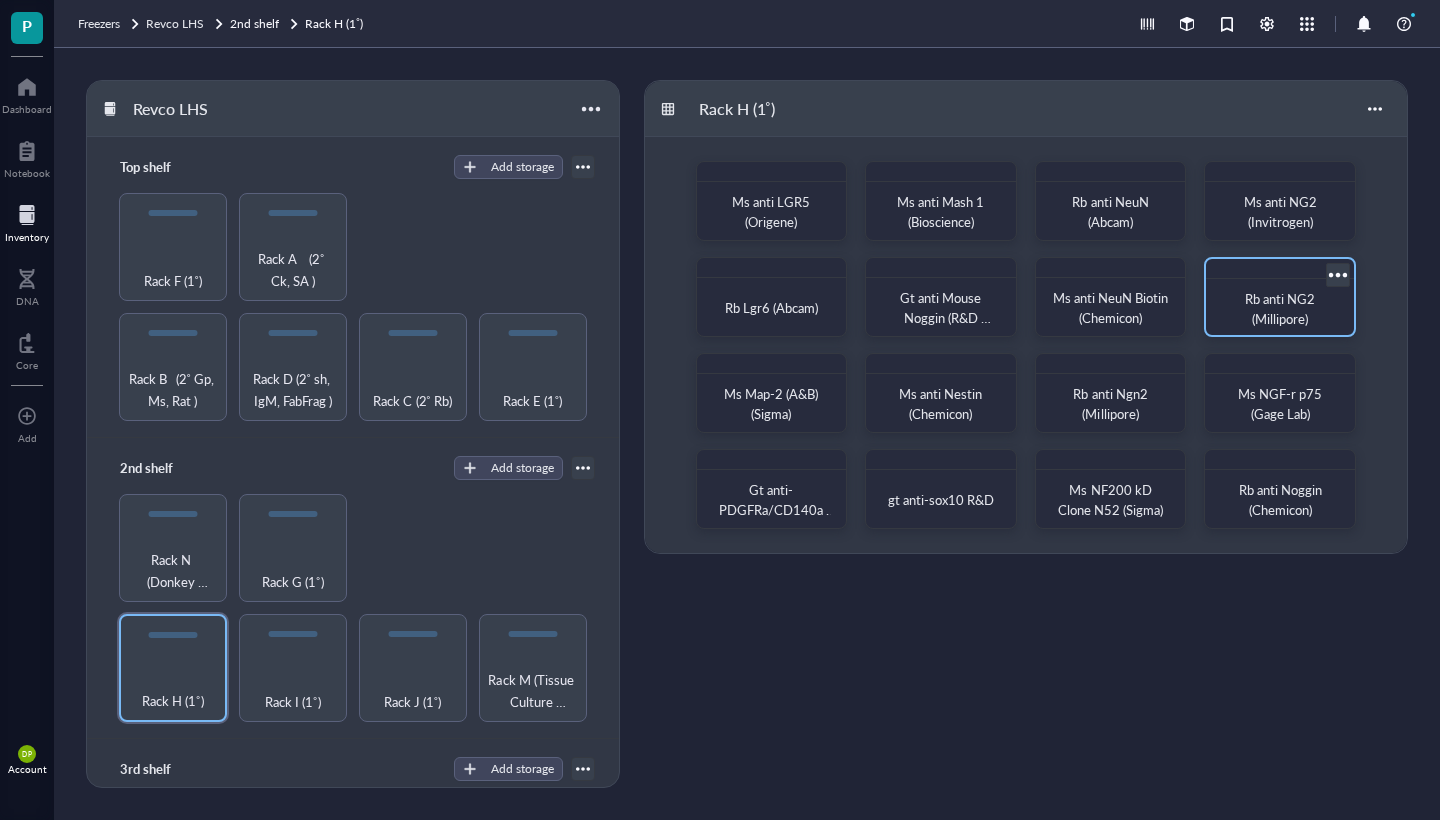 click on "Rb anti NG2 (Millipore)" at bounding box center [1281, 308] 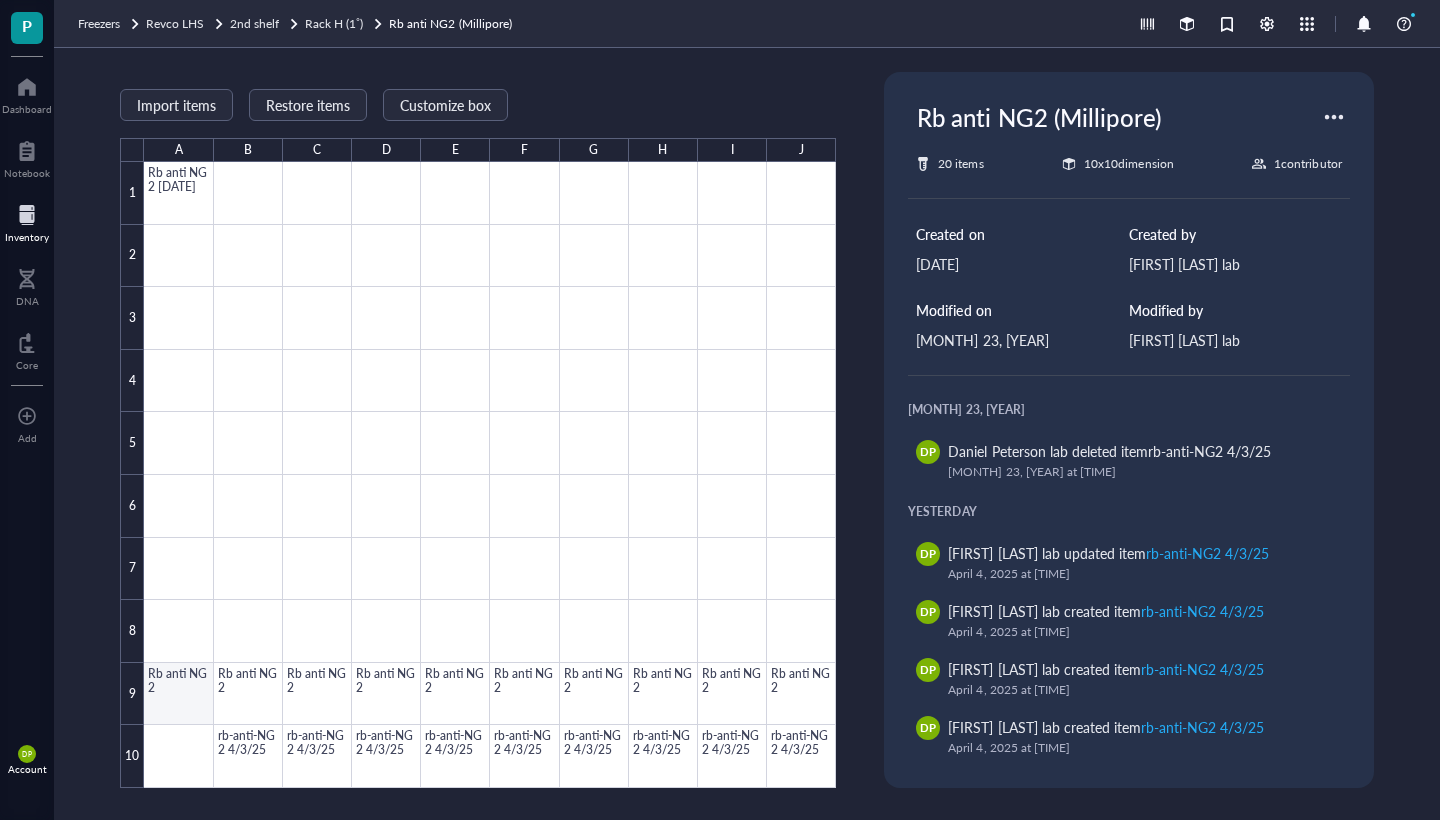 click at bounding box center (490, 475) 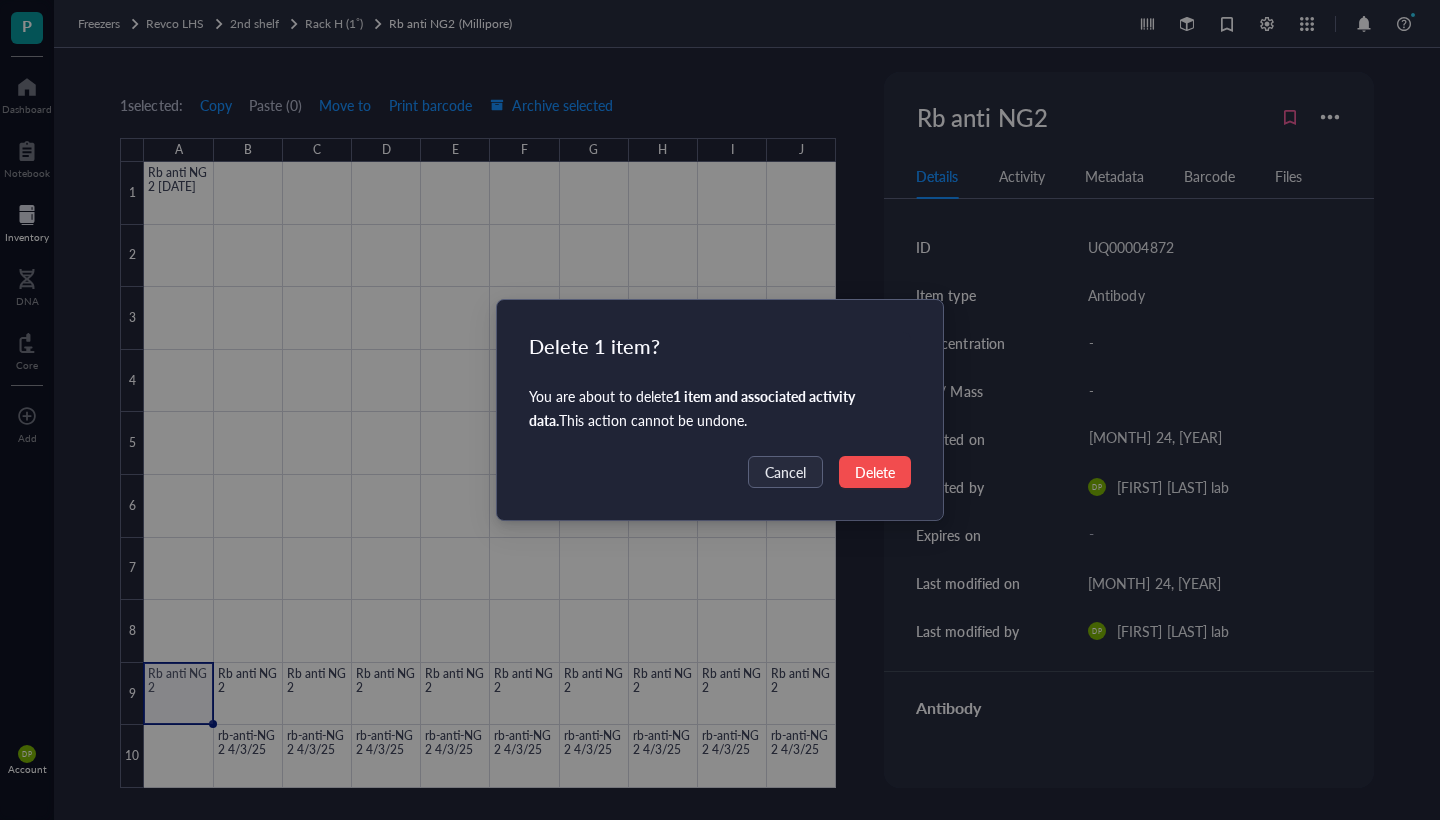 click on "Delete" at bounding box center [875, 472] 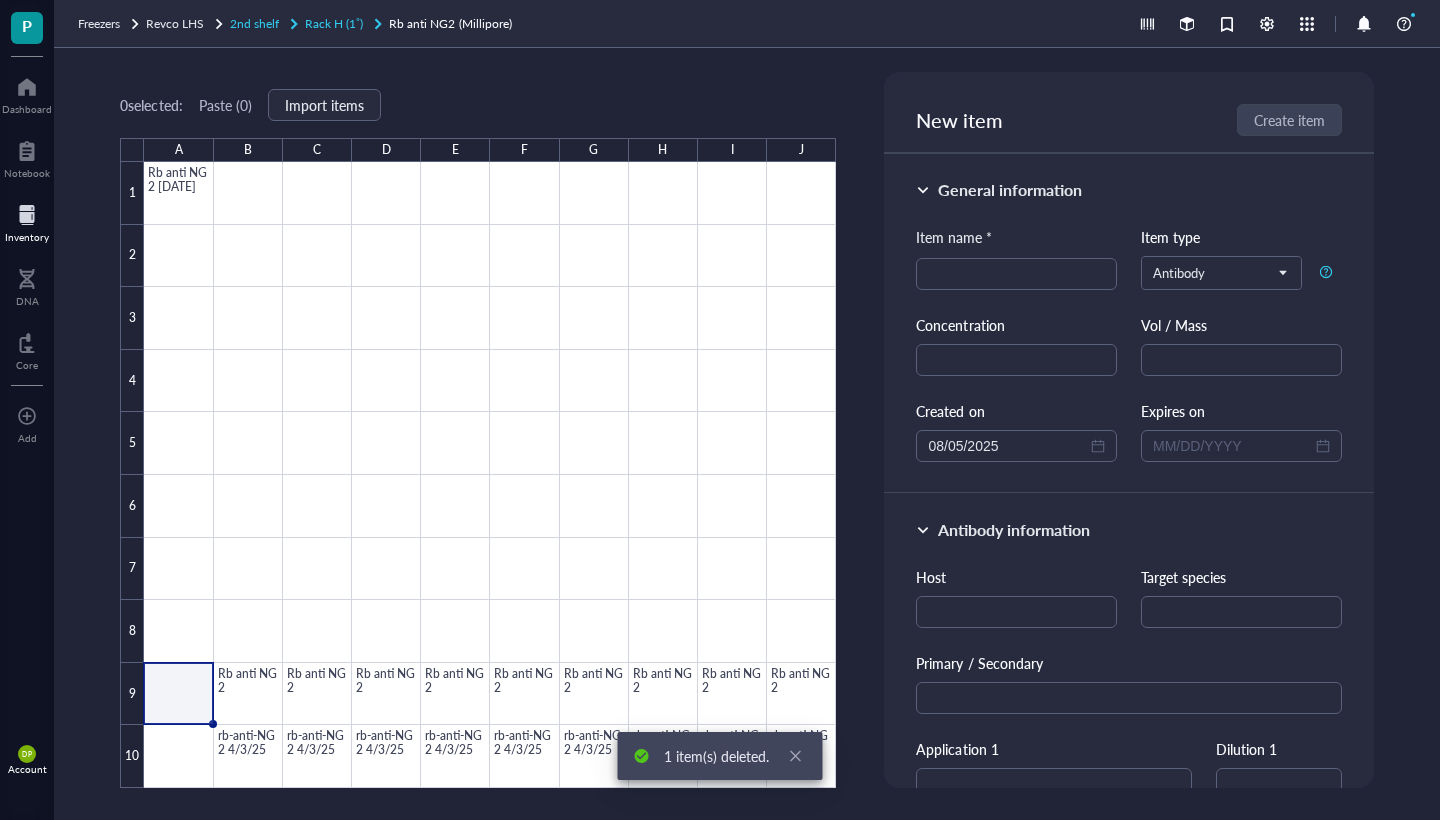 click on "Rack H (1˚)" at bounding box center (334, 23) 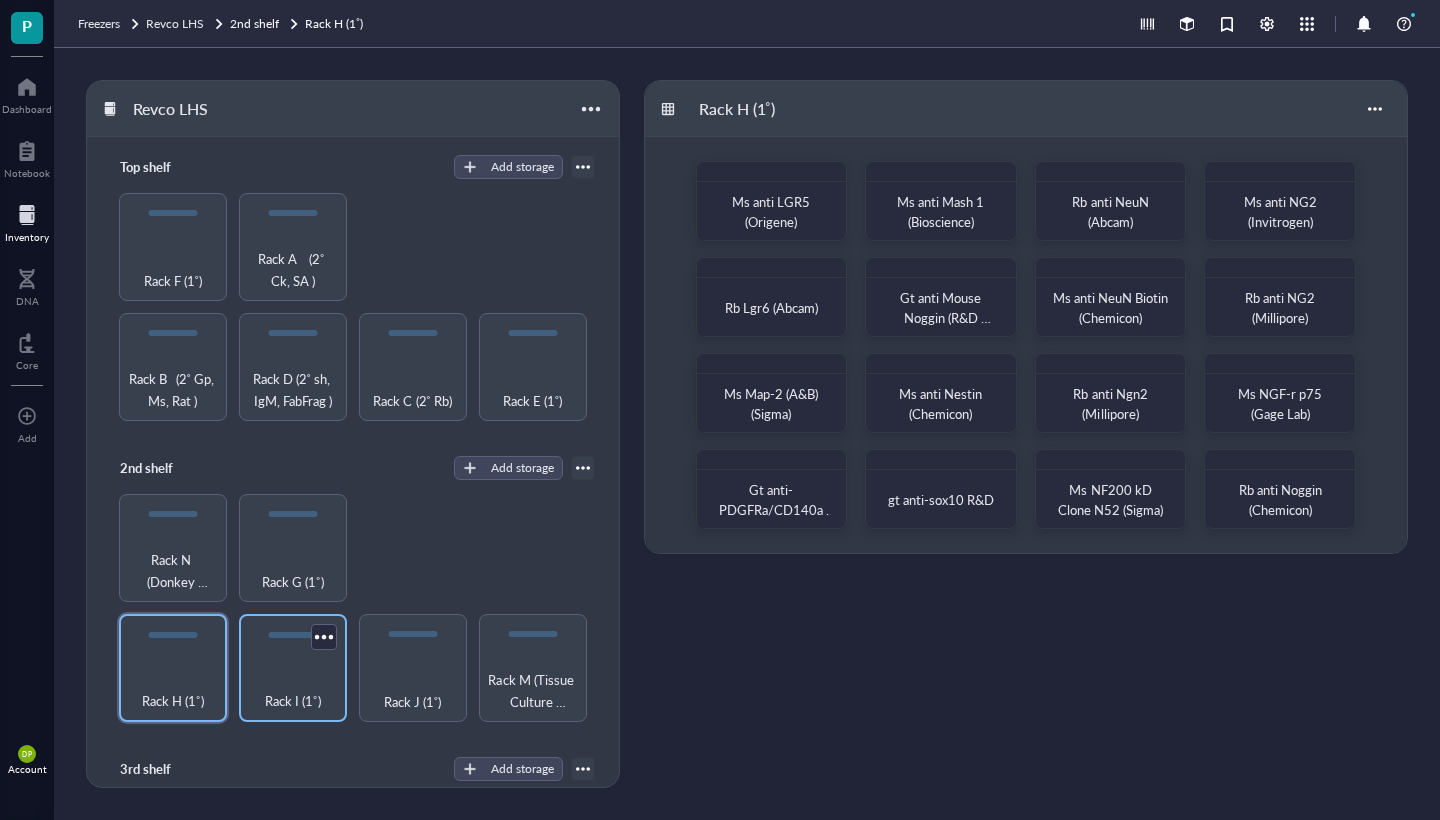 click on "Rack I (1˚)" at bounding box center (292, 701) 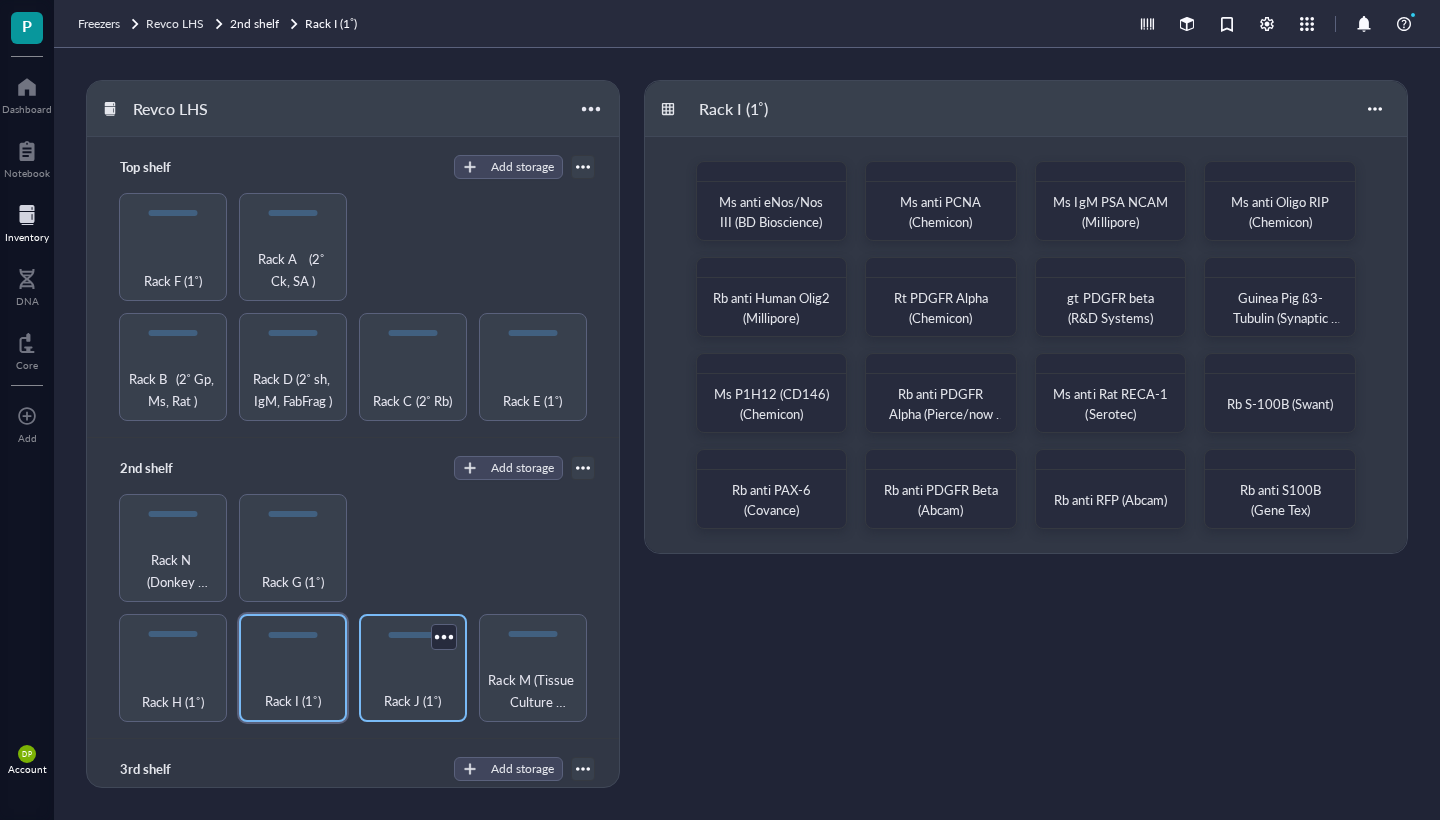 click on "Rack J (1˚)" at bounding box center [412, 701] 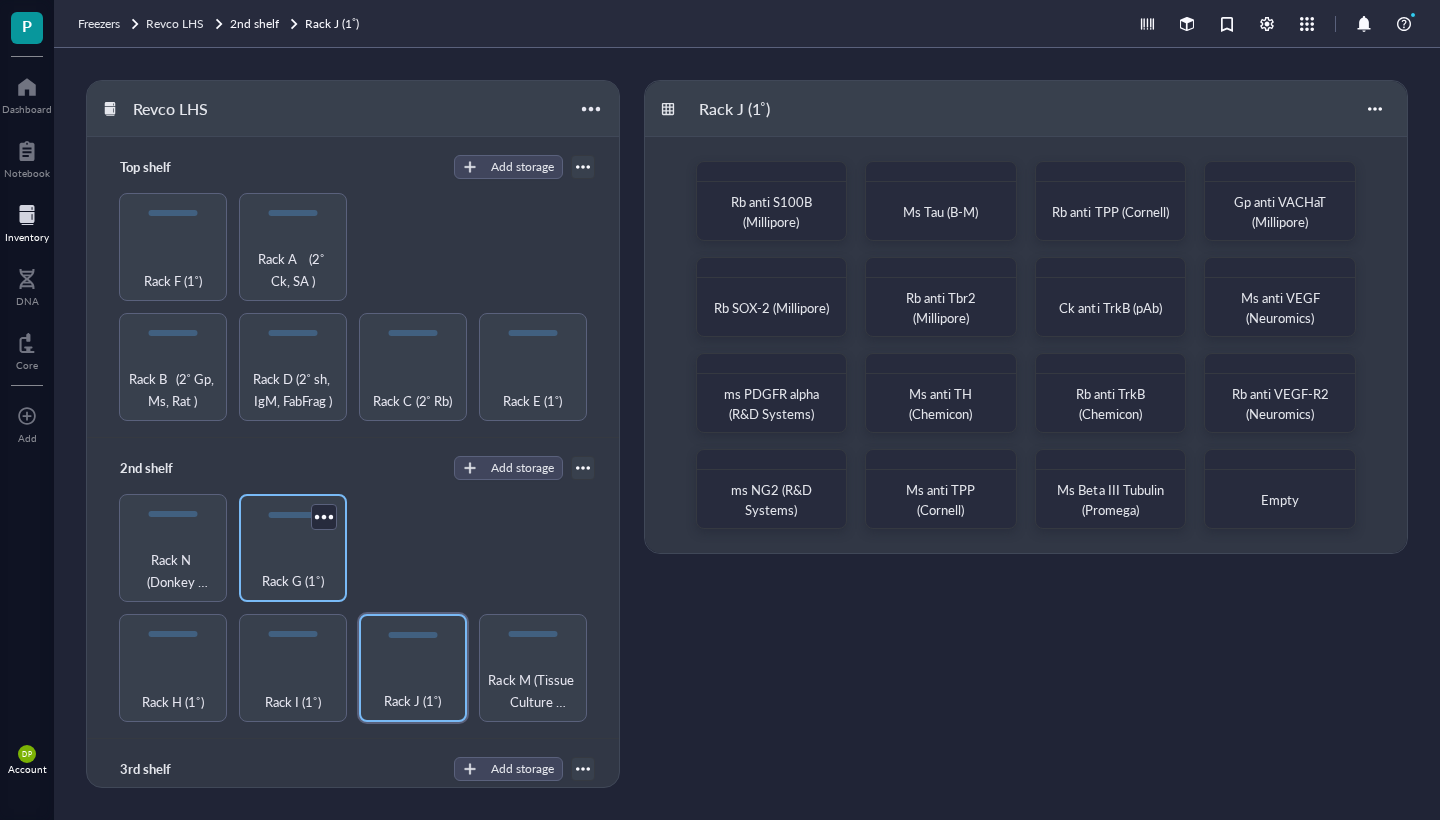 click on "Rack G (1˚)" at bounding box center (293, 570) 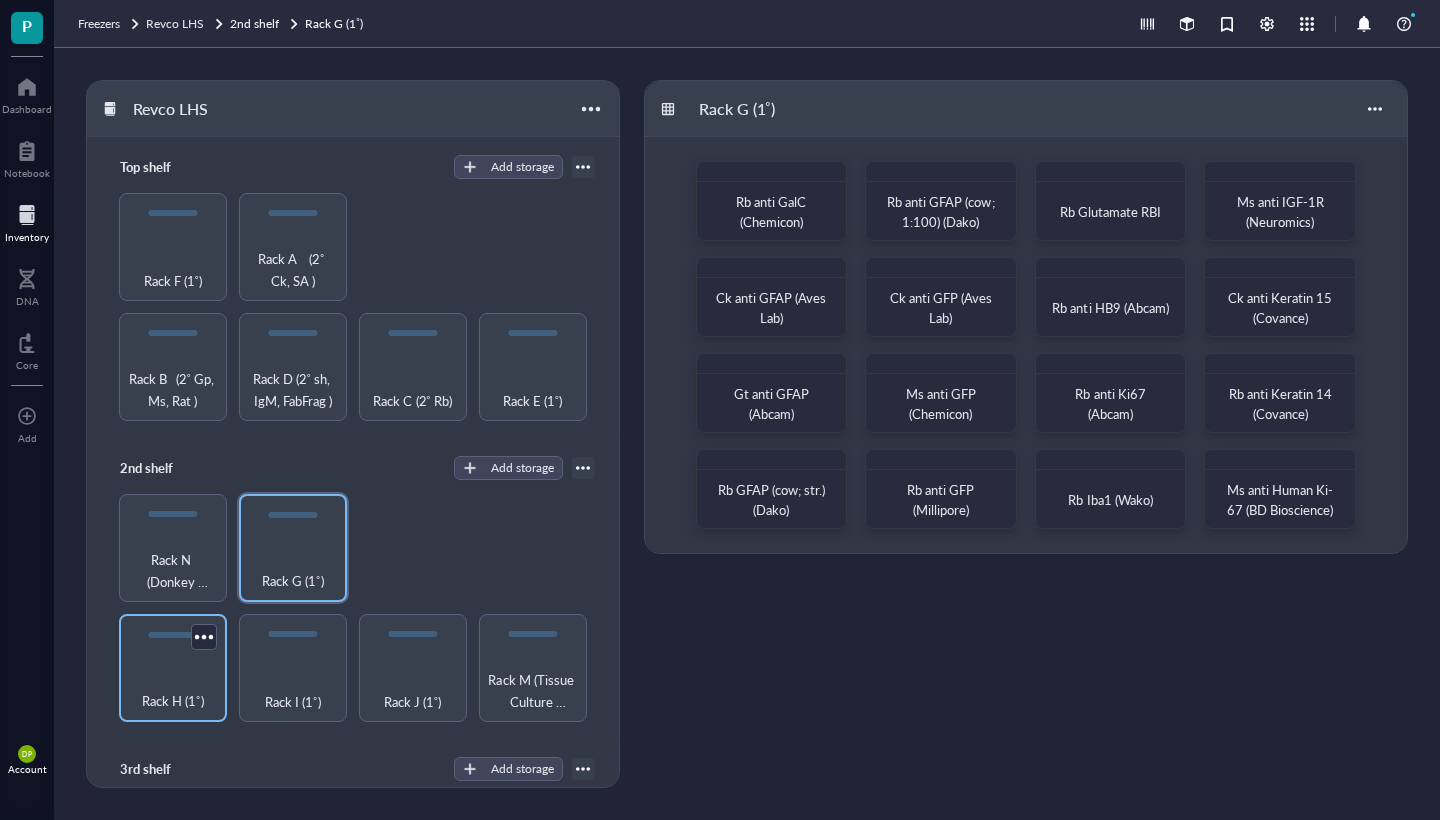 click on "Rack H (1˚)" at bounding box center (172, 701) 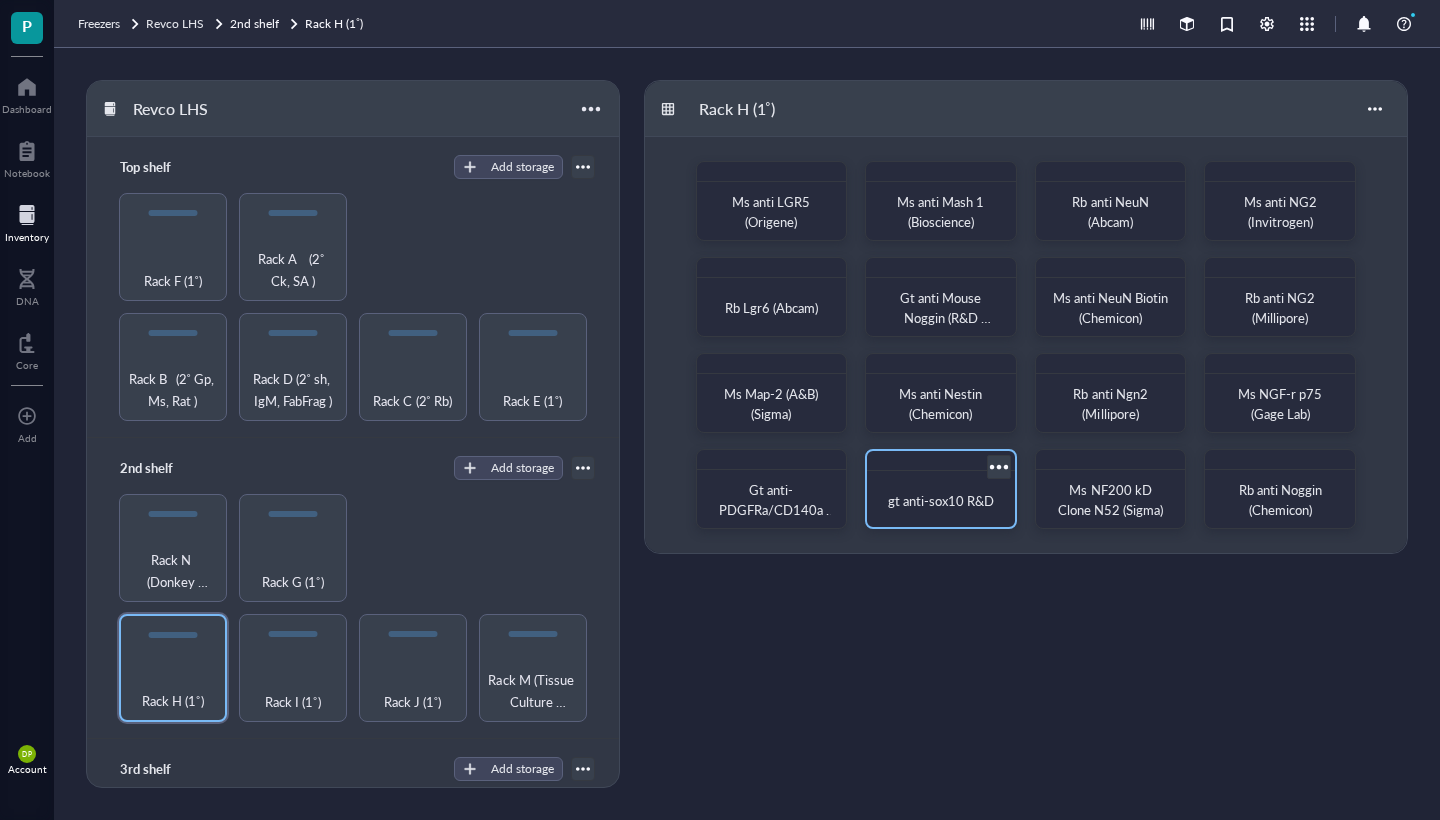 click on "gt anti-sox10 R&D" at bounding box center [941, 500] 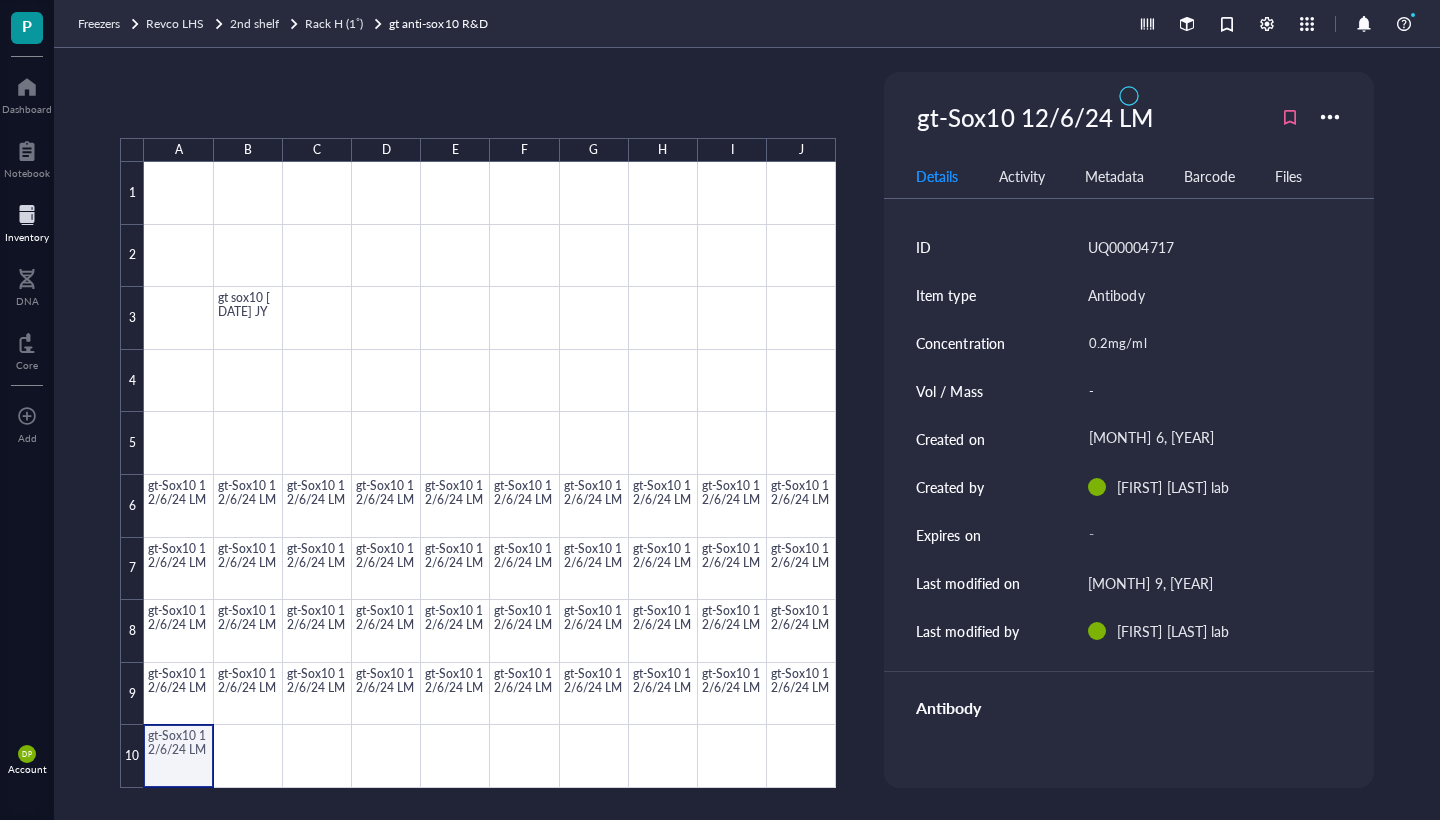 click at bounding box center (490, 475) 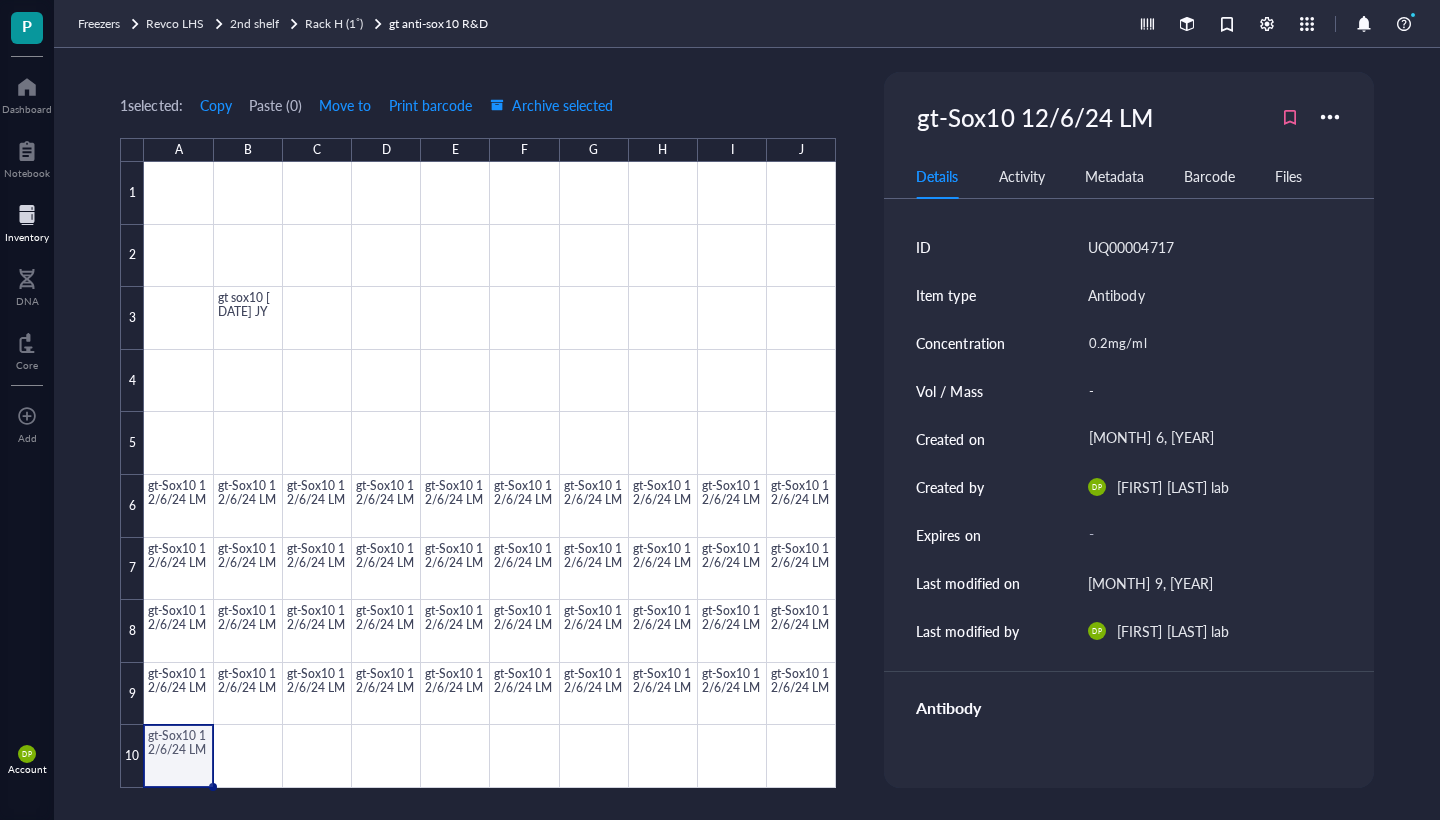 scroll, scrollTop: 0, scrollLeft: 0, axis: both 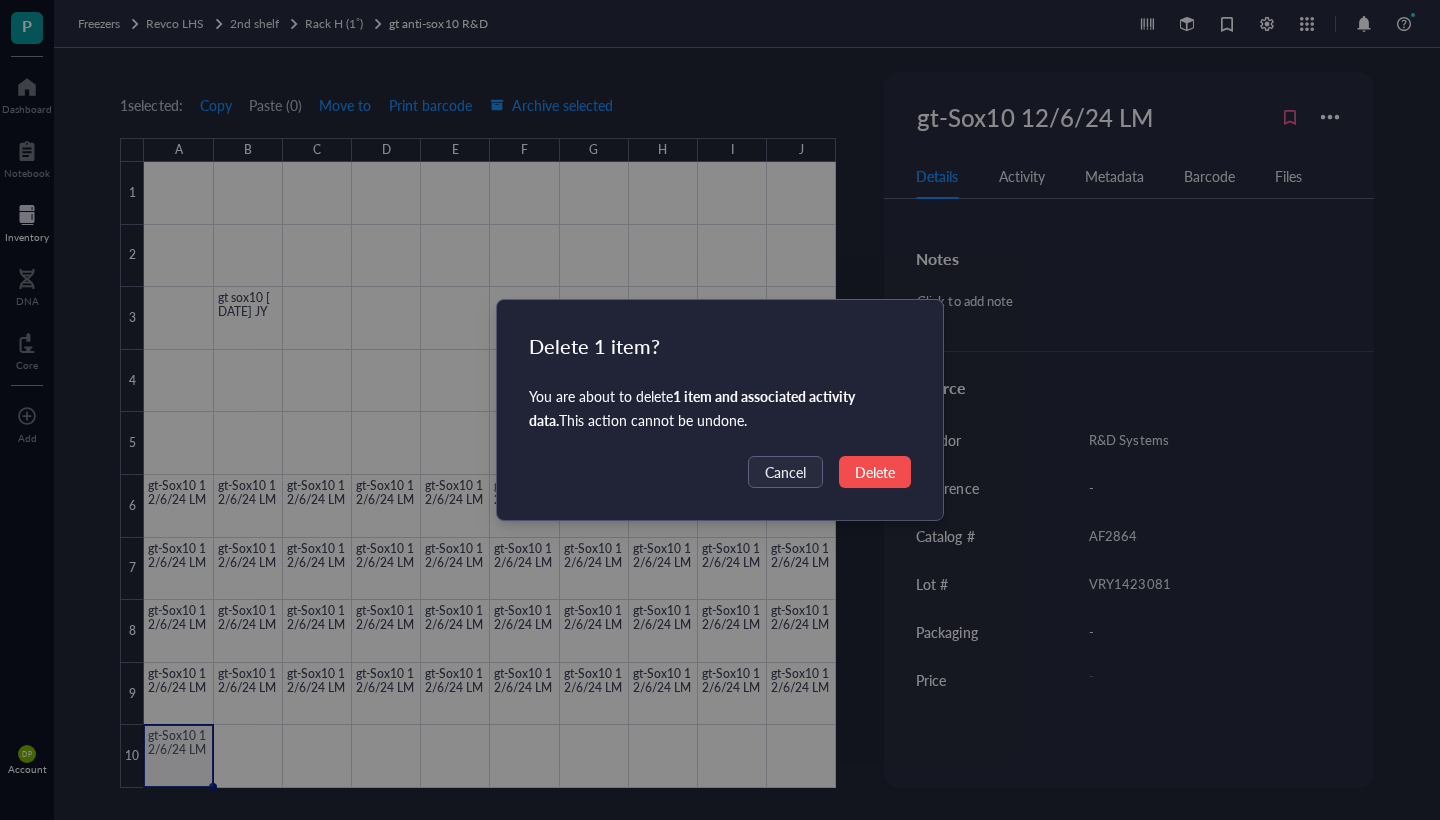 click on "Delete" at bounding box center (875, 472) 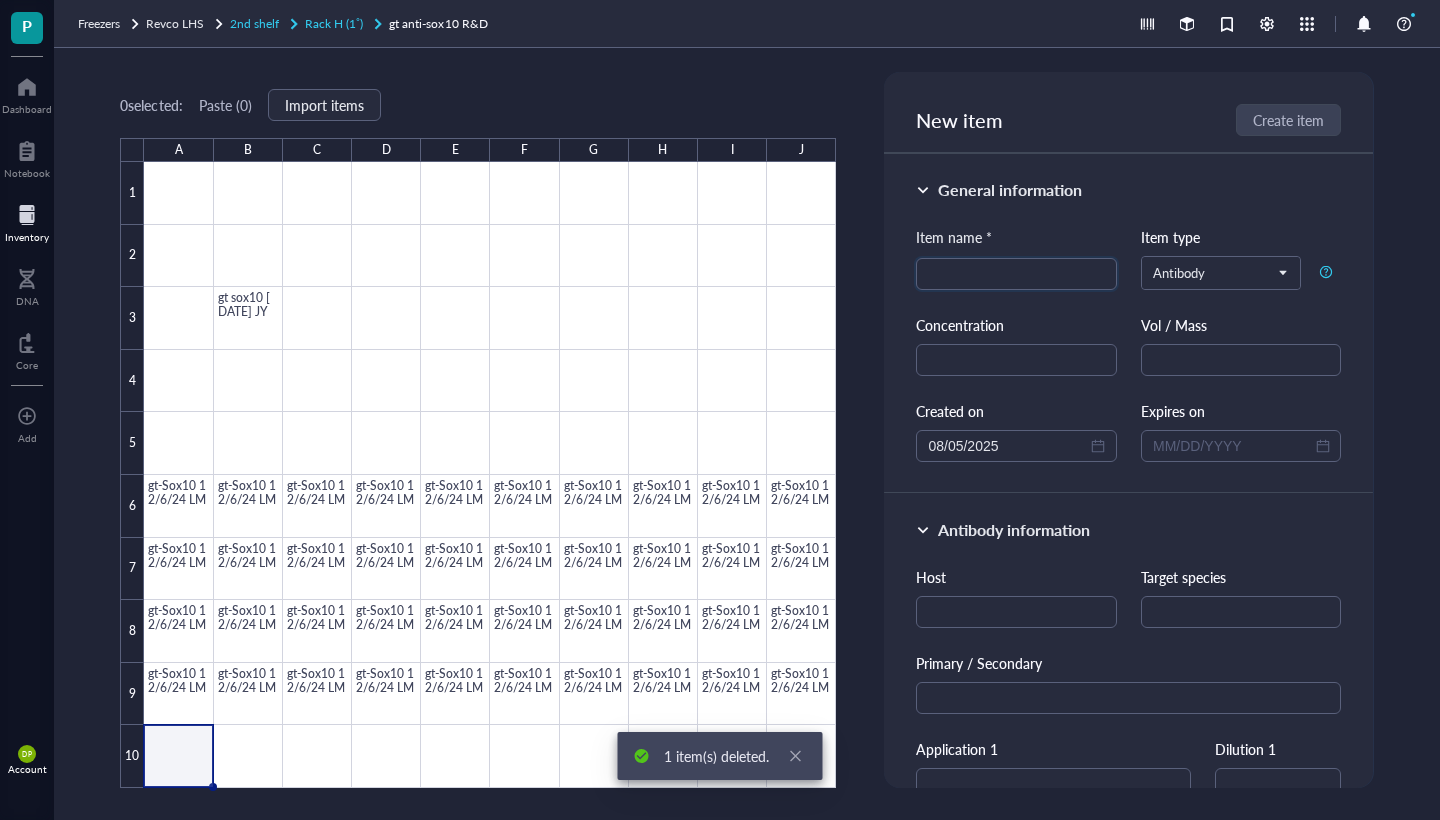click on "Rack H (1˚)" at bounding box center [334, 23] 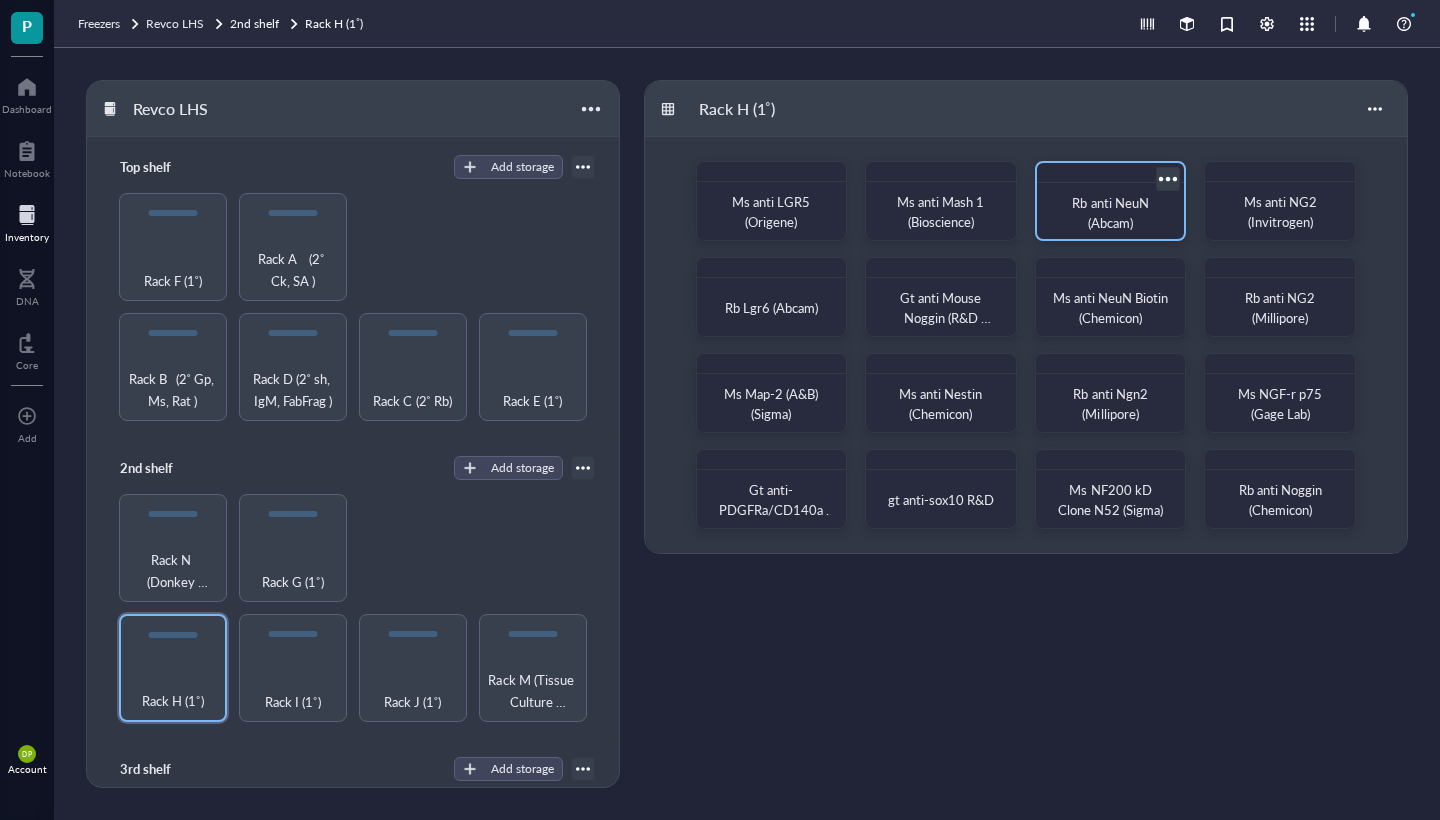 click on "Rb anti NeuN (Abcam)" at bounding box center (1111, 201) 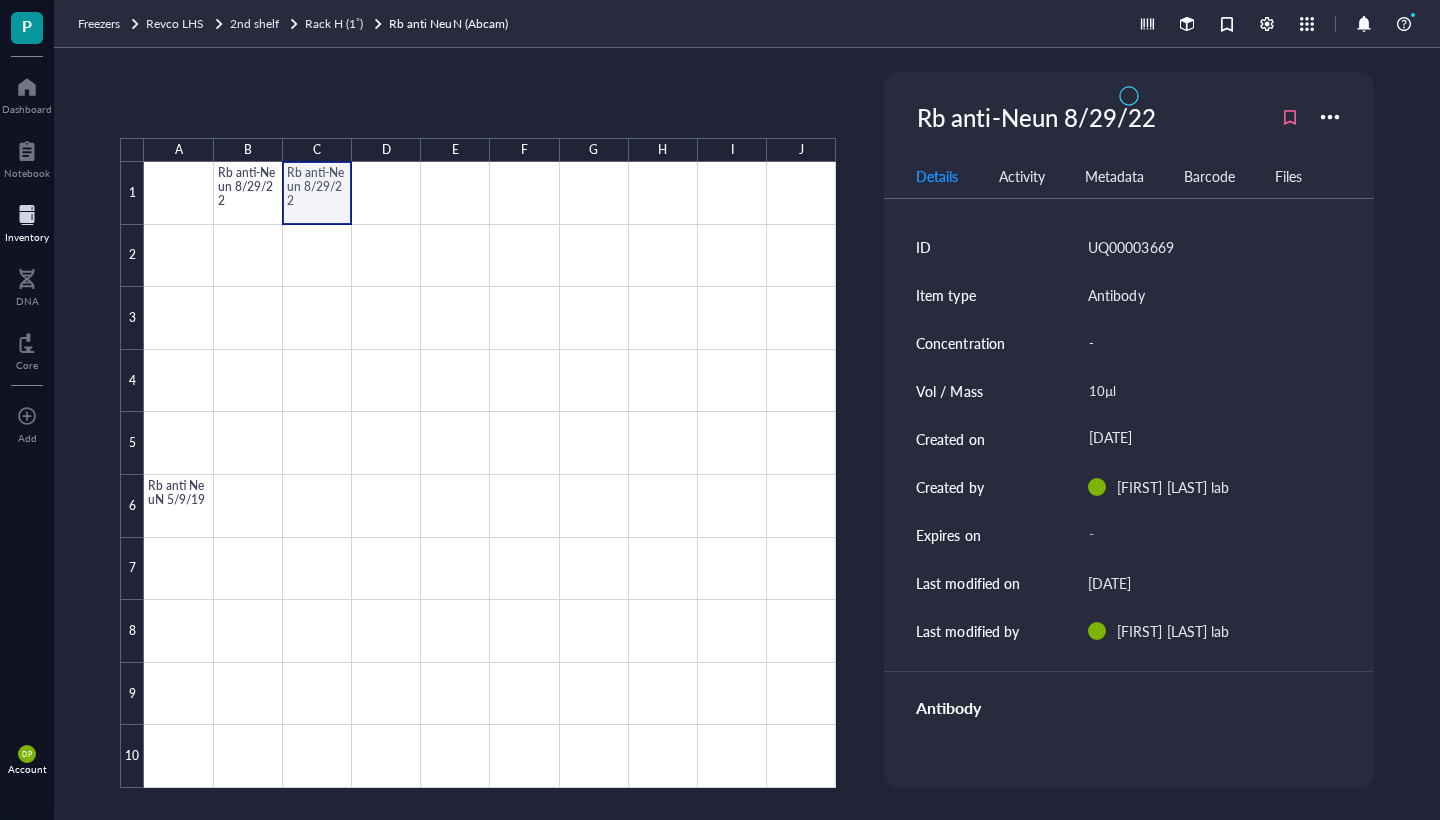 click at bounding box center (490, 475) 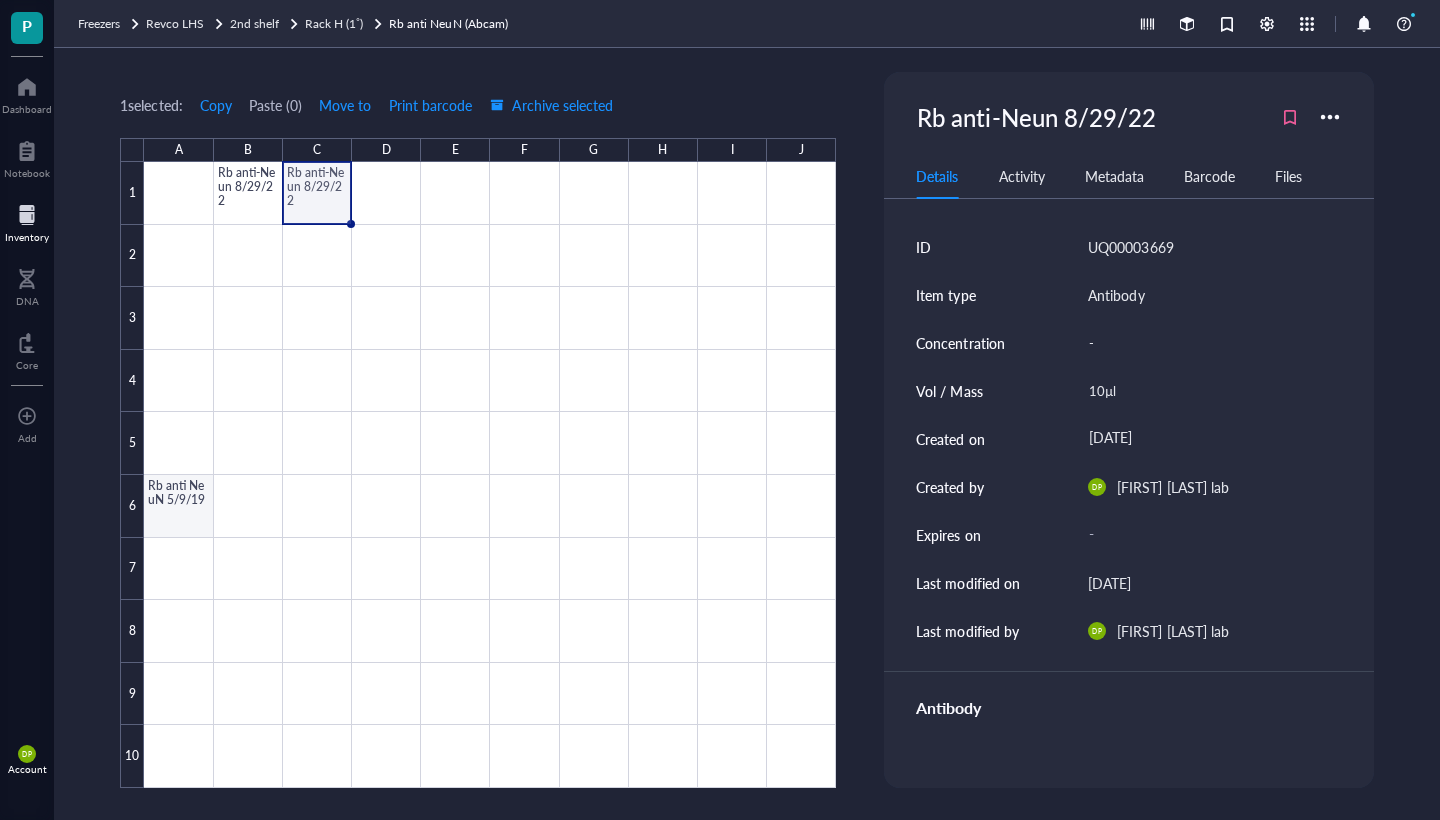 click at bounding box center [490, 475] 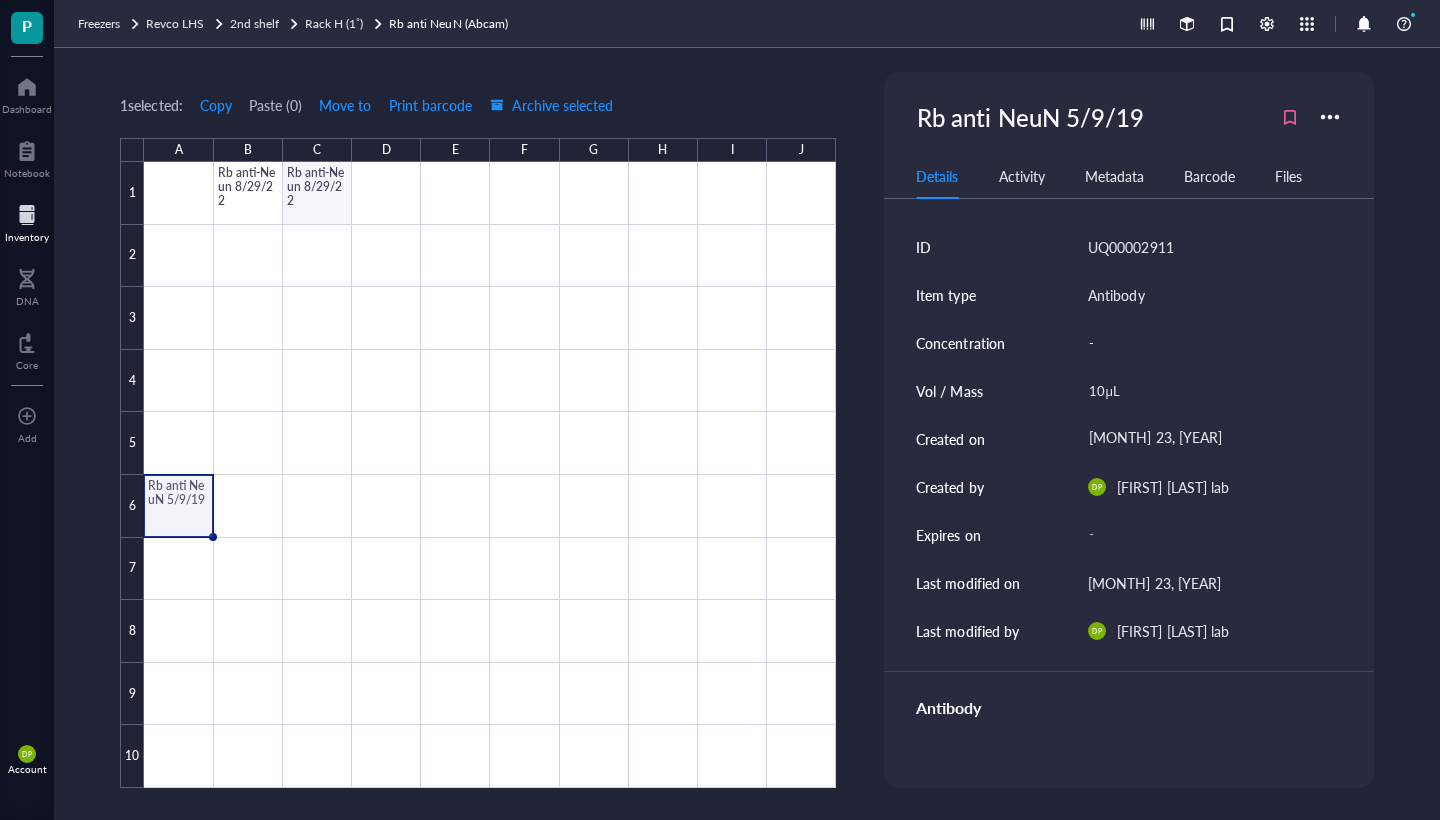 click at bounding box center [490, 475] 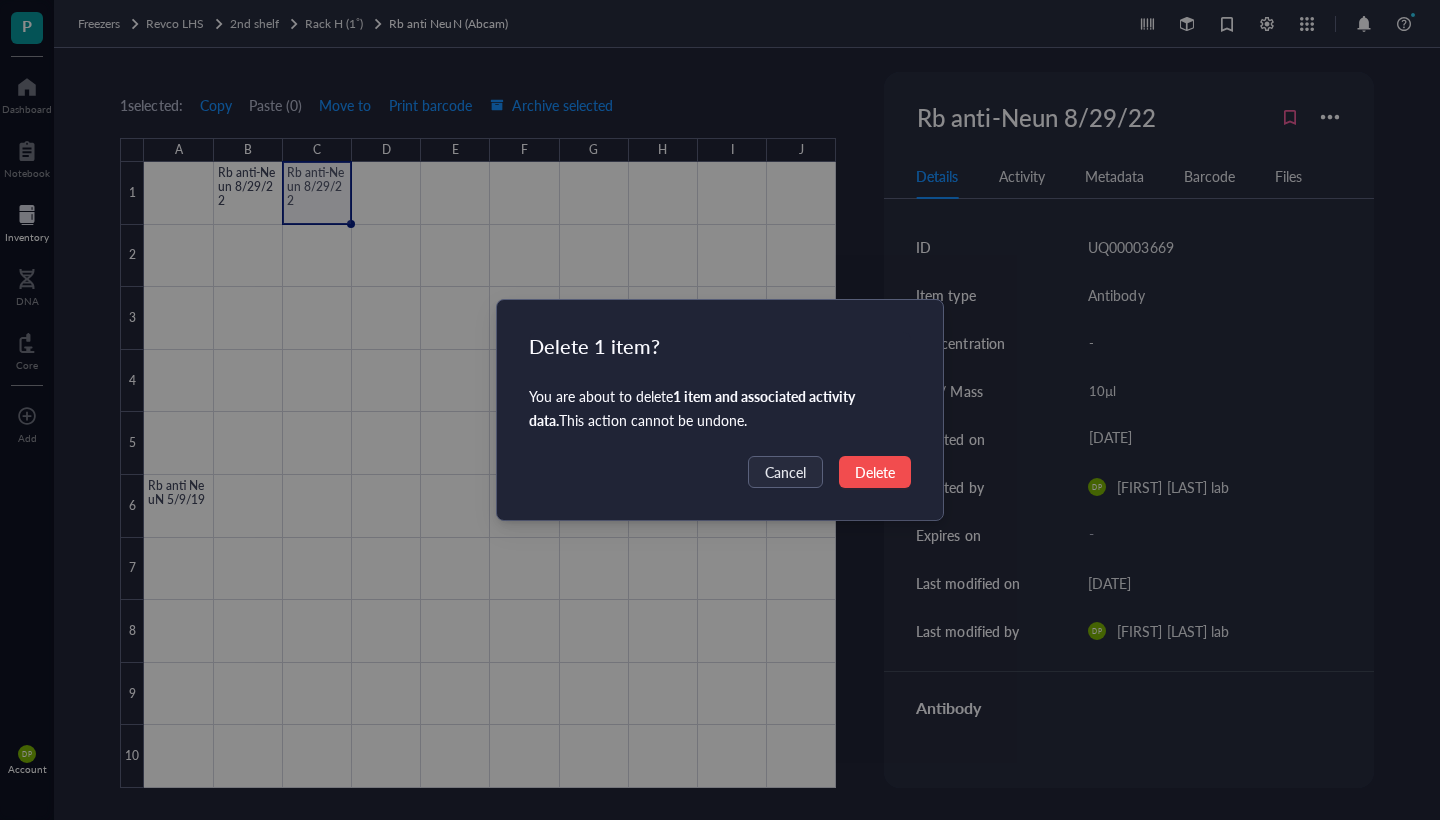 click on "Delete" at bounding box center (875, 472) 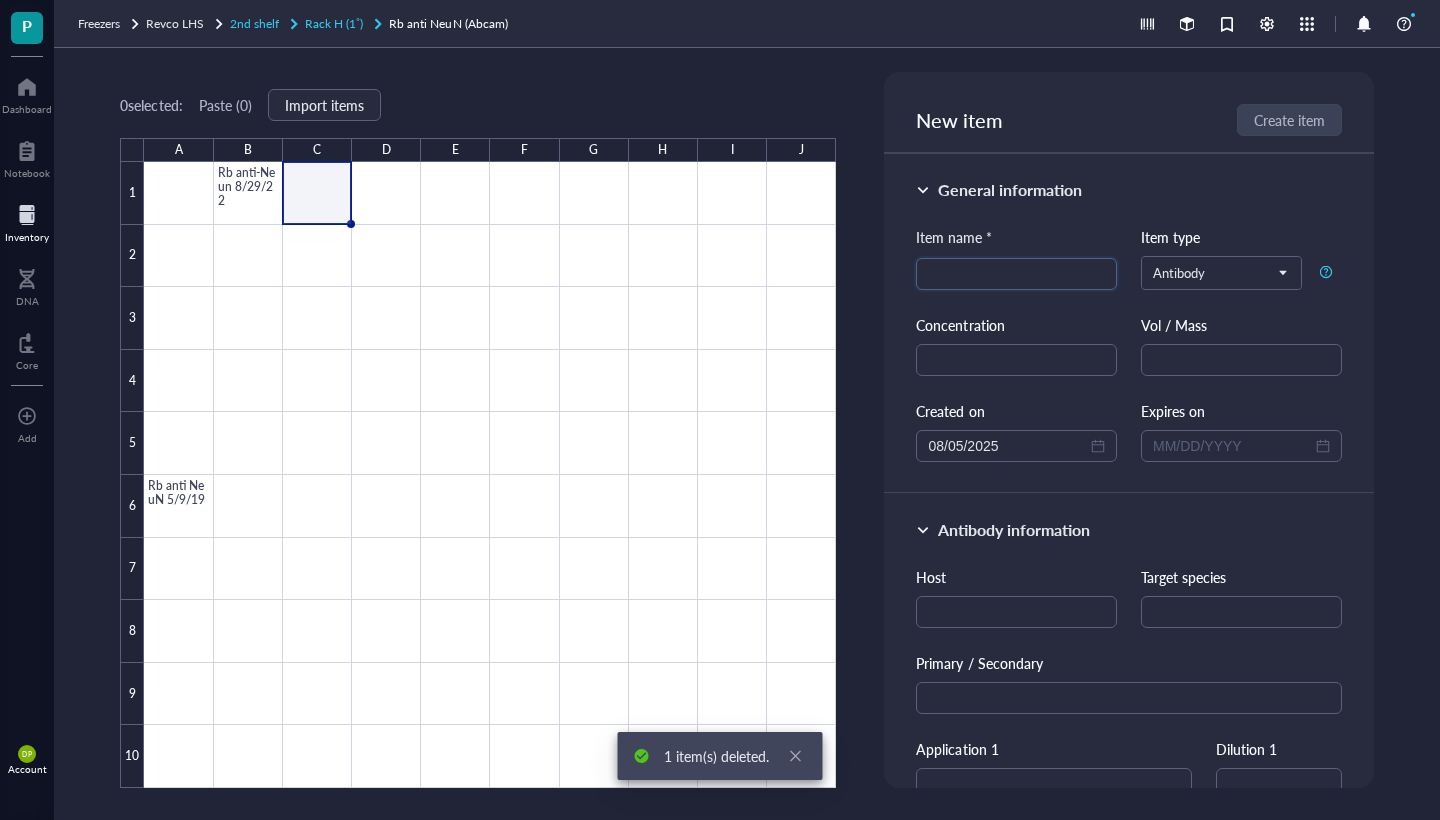 click on "Rack H (1˚)" at bounding box center (334, 23) 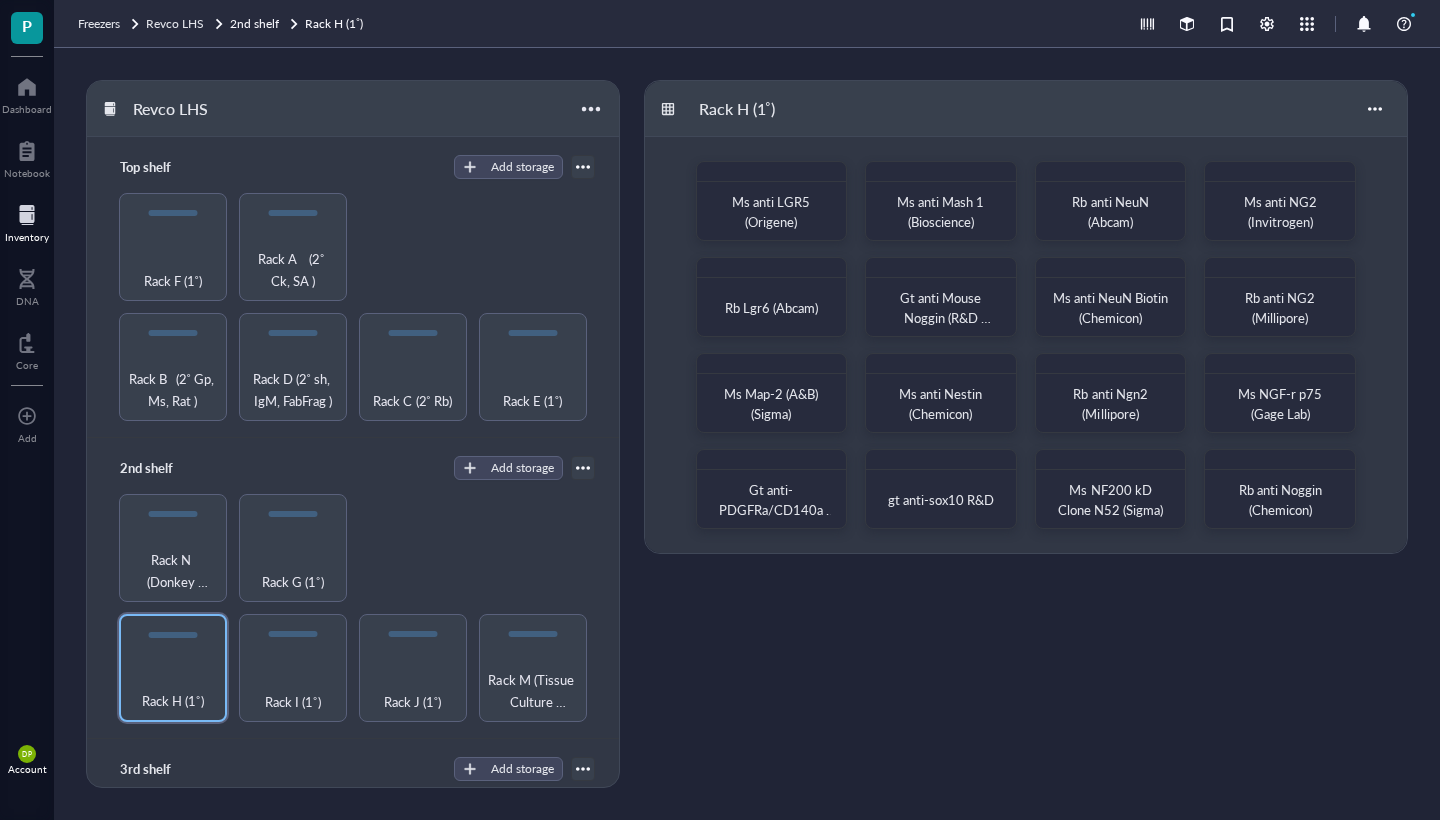 click at bounding box center [27, 215] 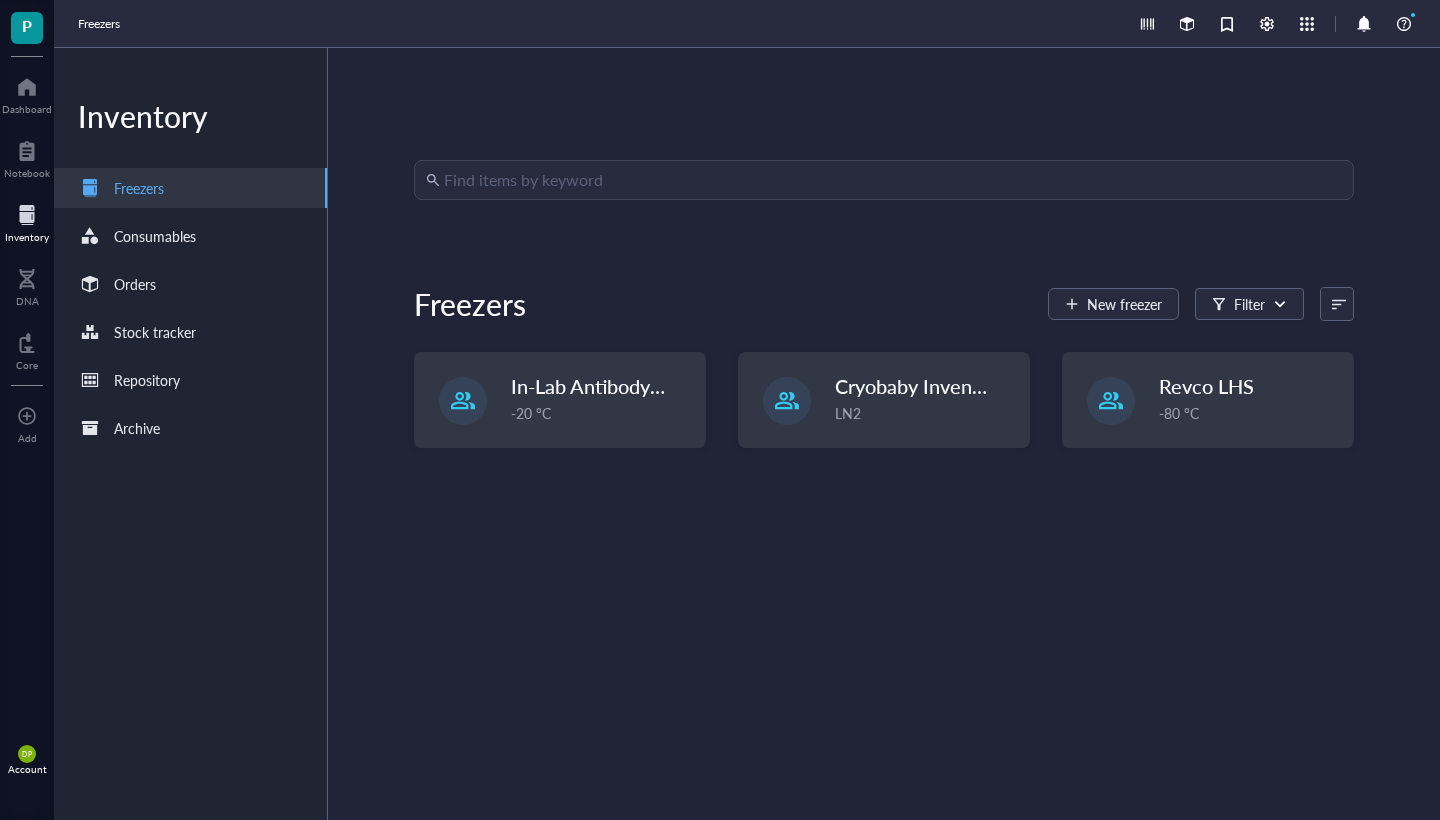 click at bounding box center [893, 180] 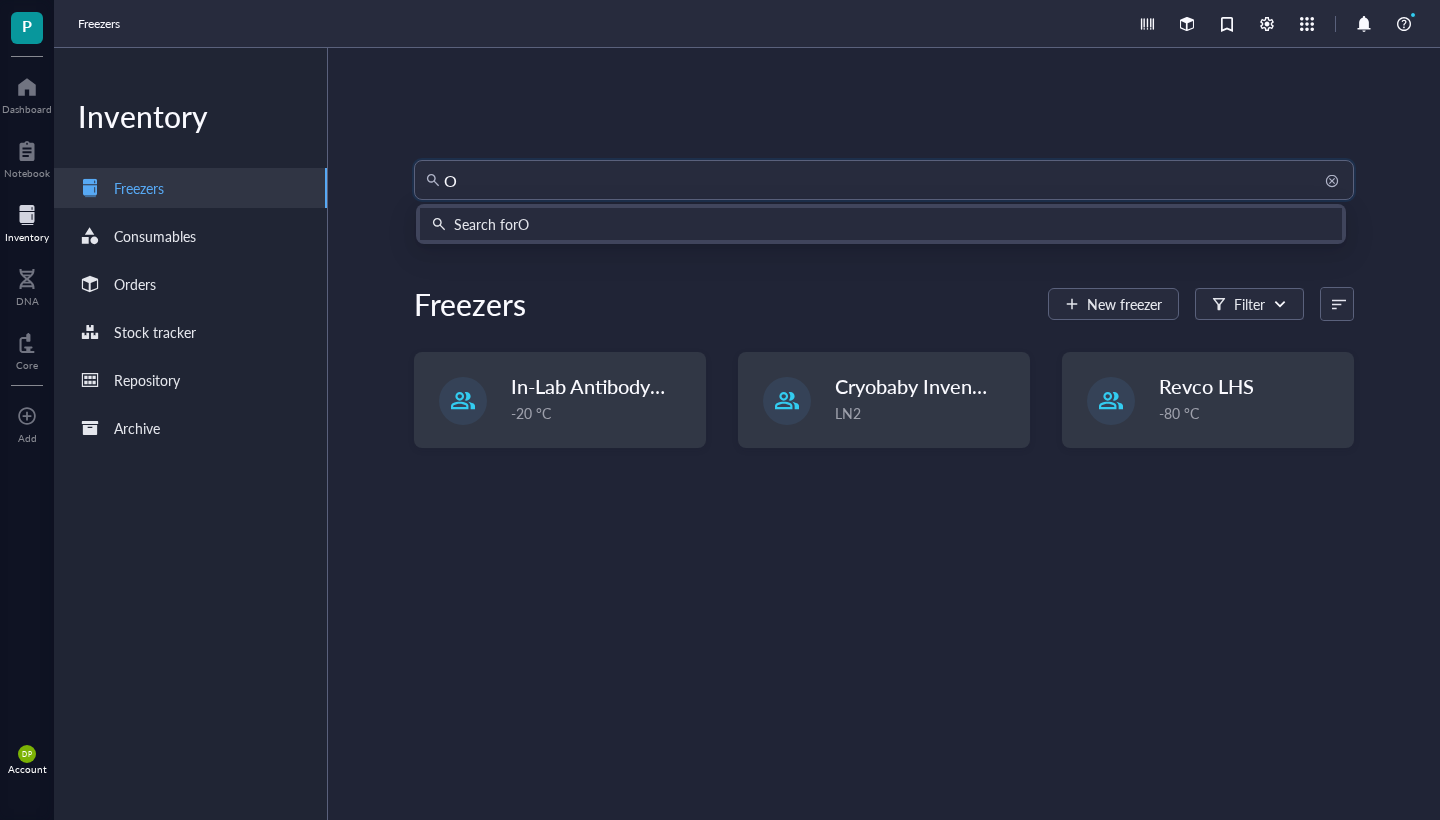 type on "O4" 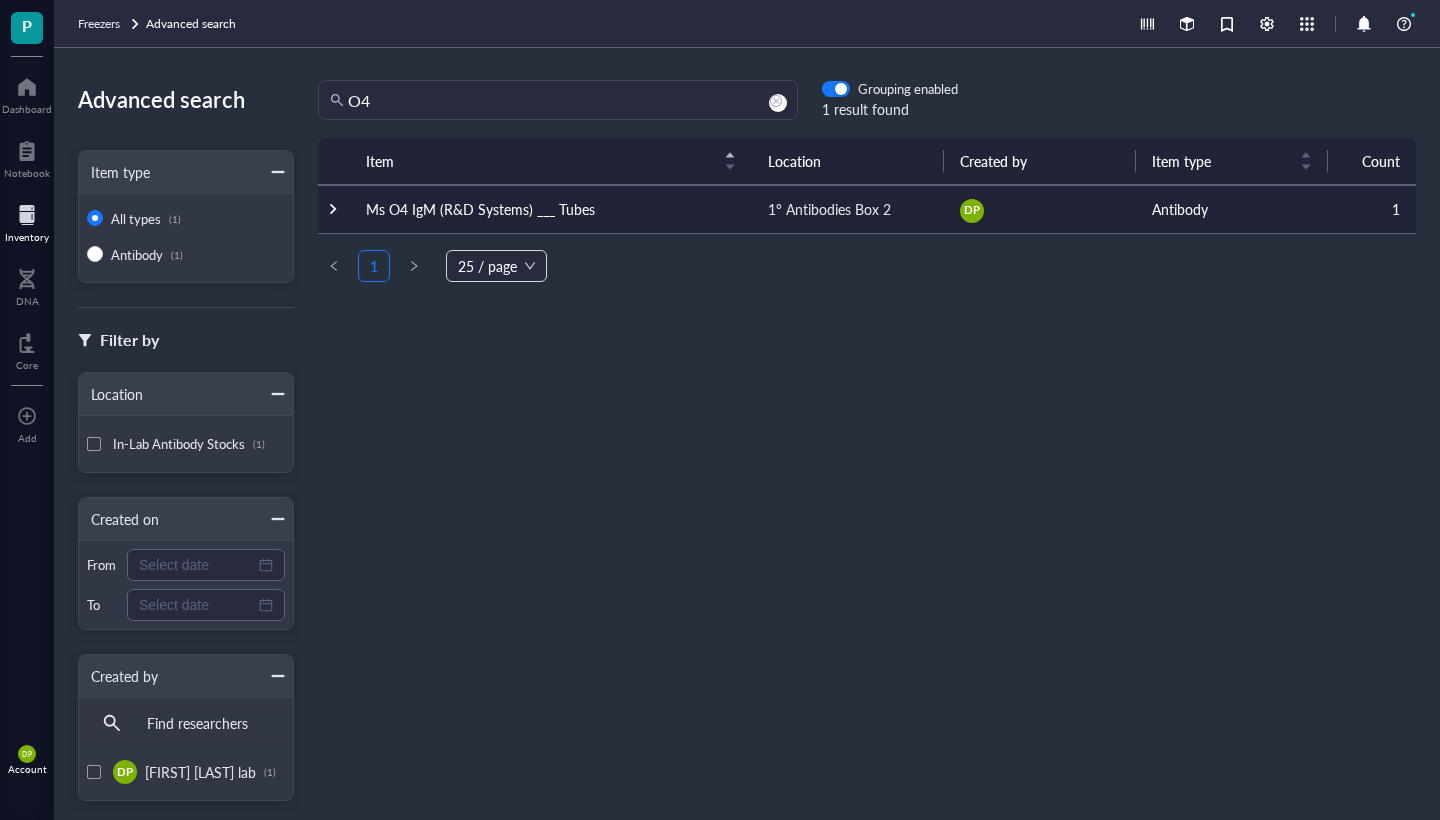 click at bounding box center [27, 215] 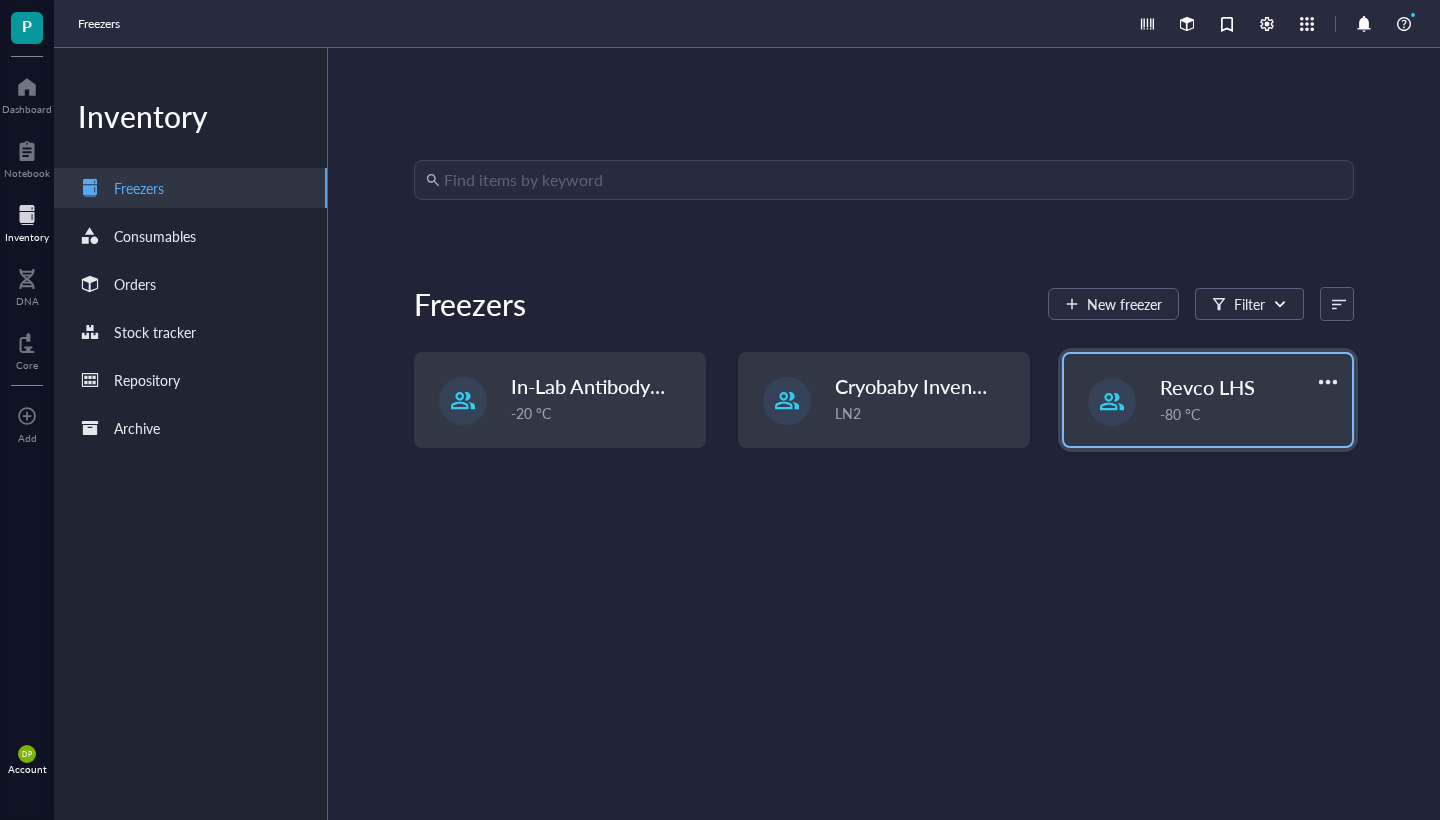 click on "-80 °C" at bounding box center (1250, 414) 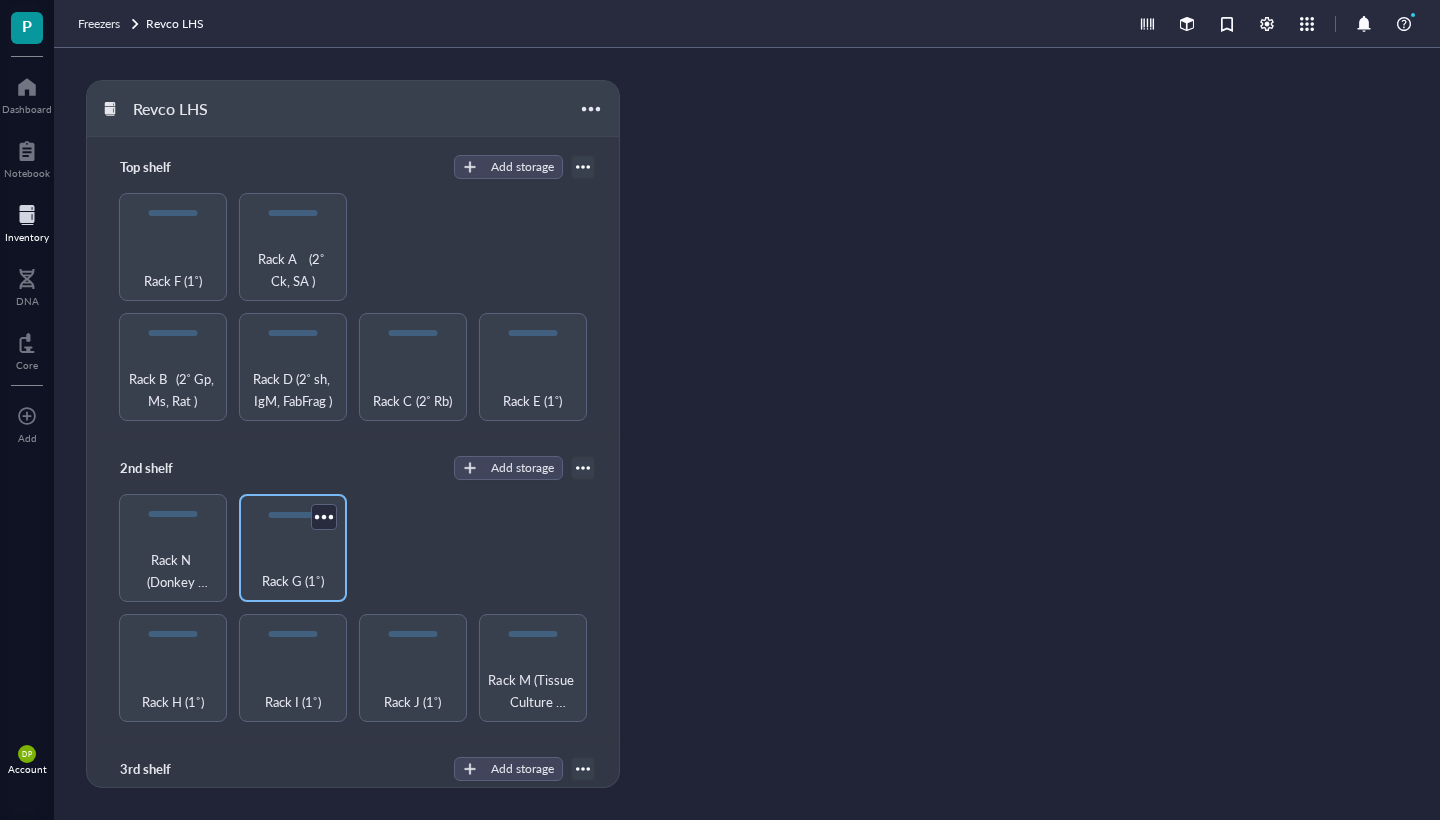 click on "Rack G (1˚)" at bounding box center (292, 581) 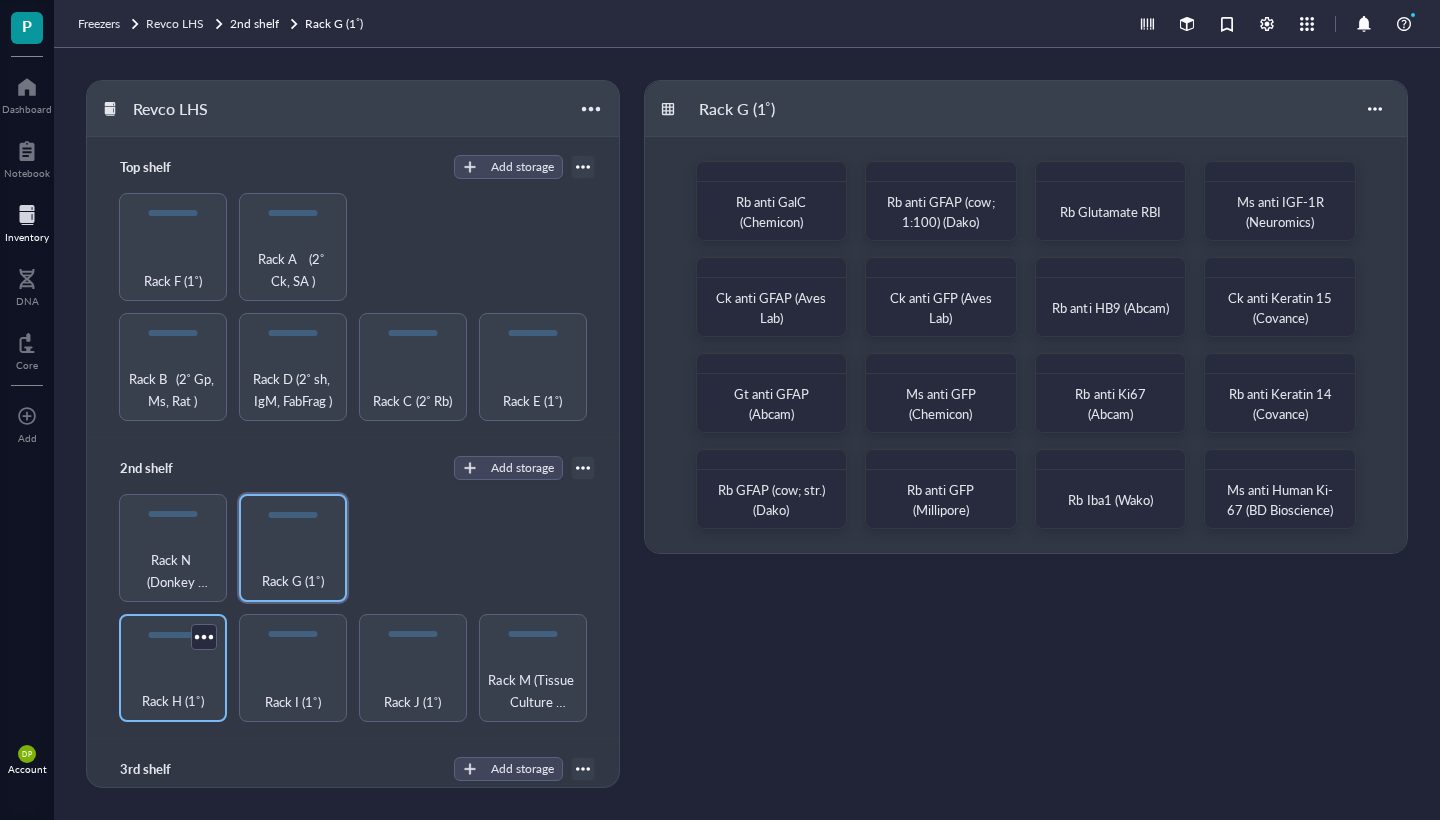 click on "Rack H (1˚)" at bounding box center (172, 701) 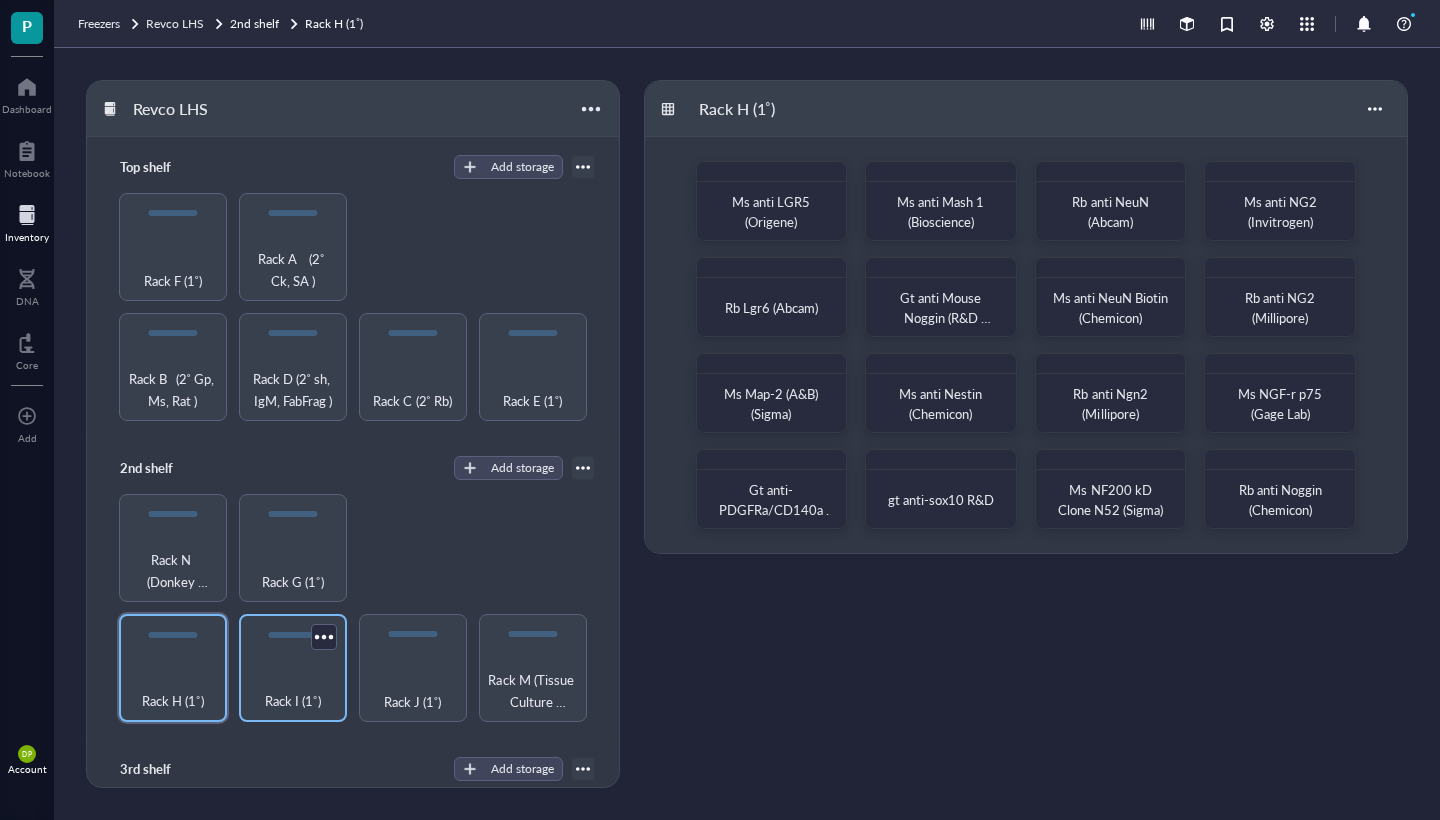 click on "Rack I (1˚)" at bounding box center [293, 690] 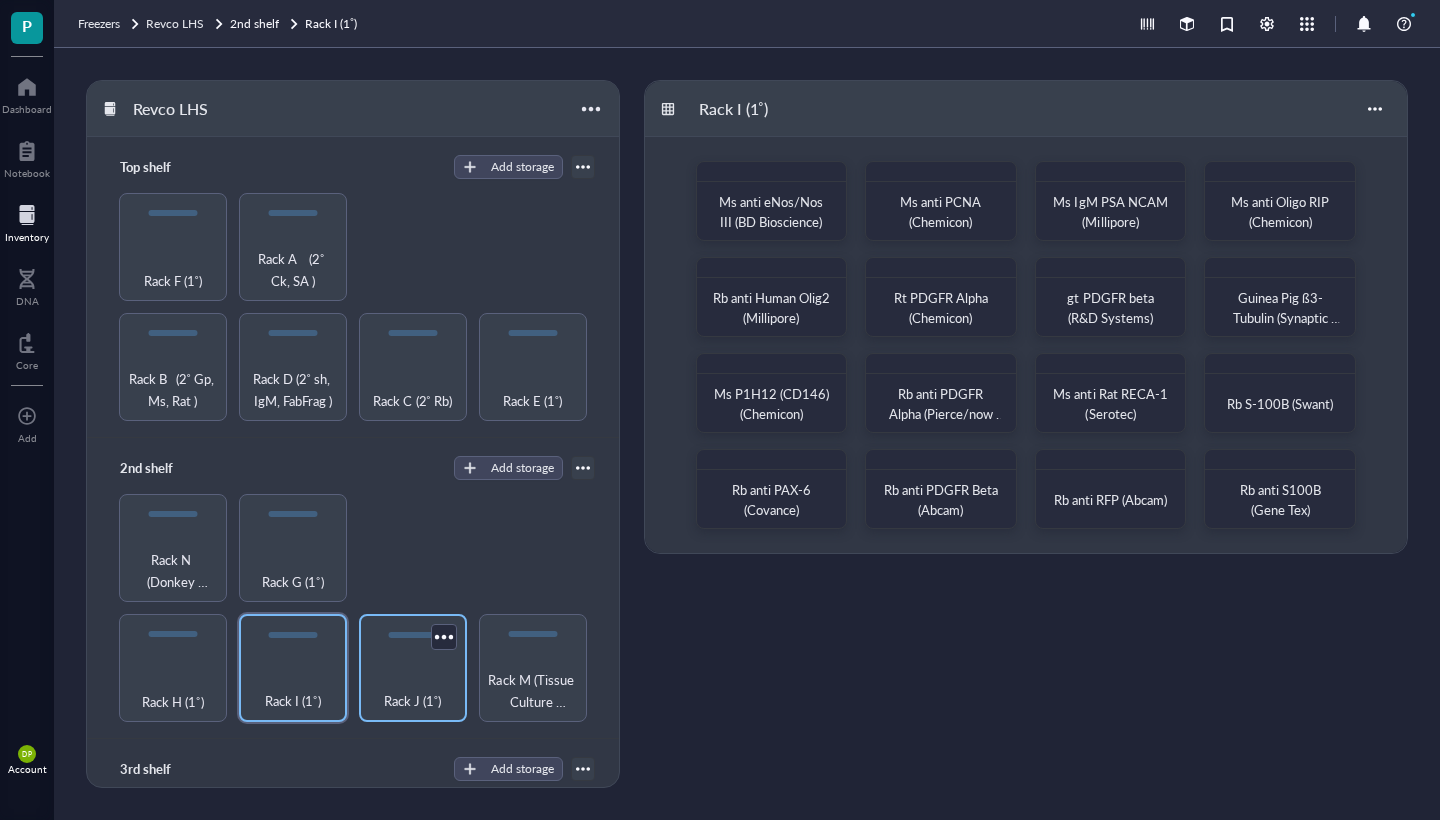 click on "Rack J (1˚)" at bounding box center [413, 668] 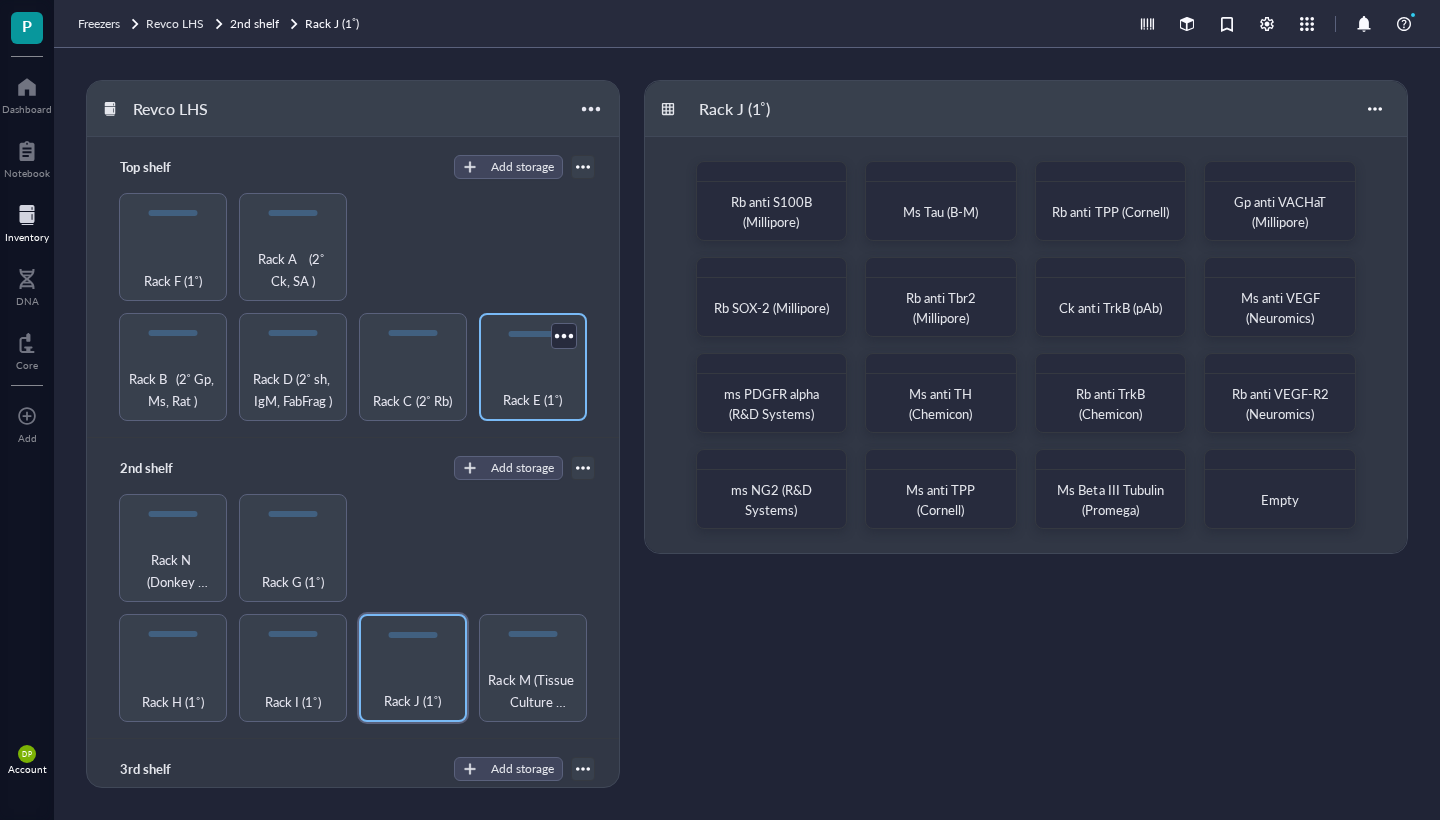 click on "Rack E (1˚)" at bounding box center (533, 389) 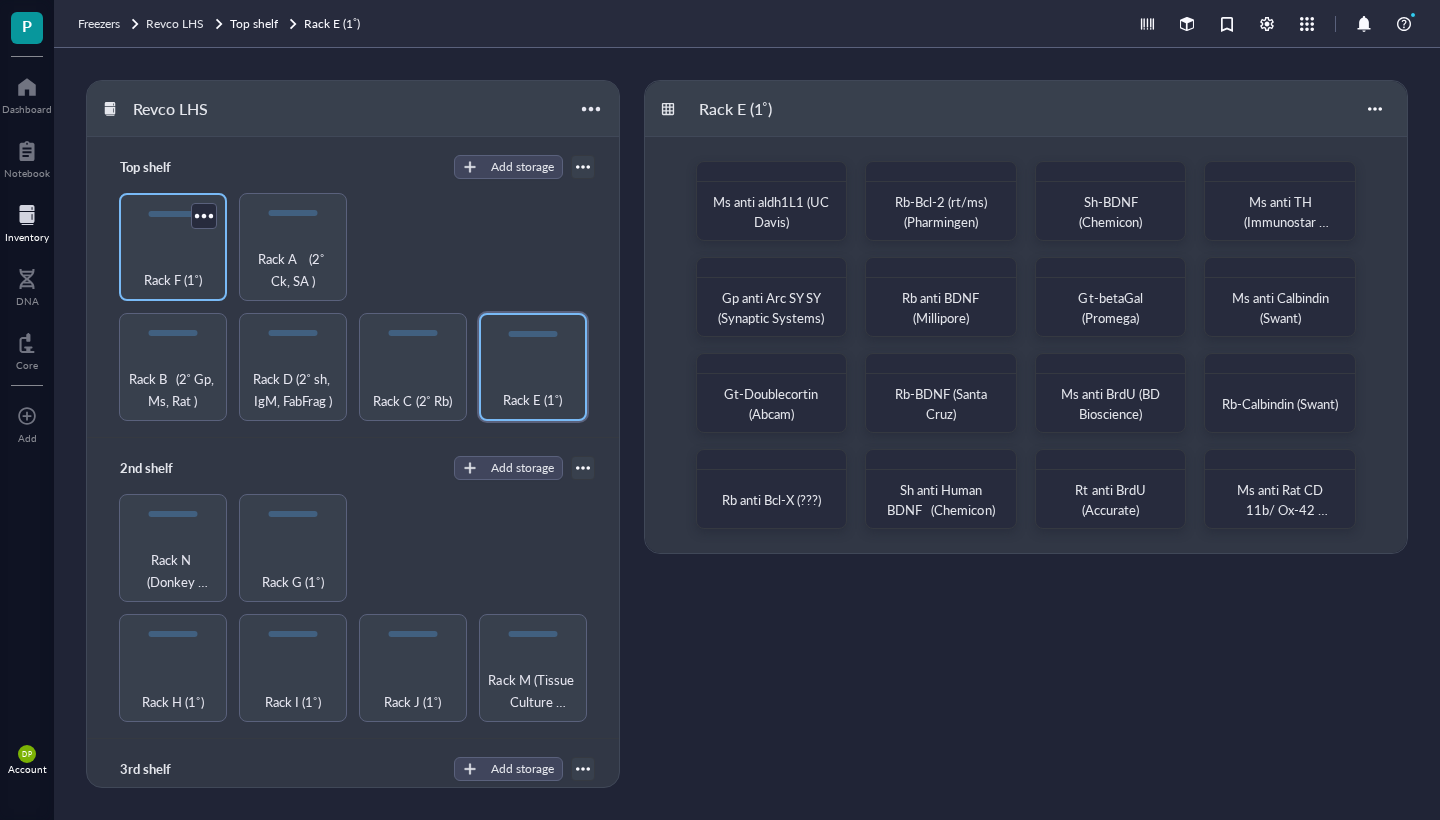 click on "Rack F (1˚)" at bounding box center (173, 269) 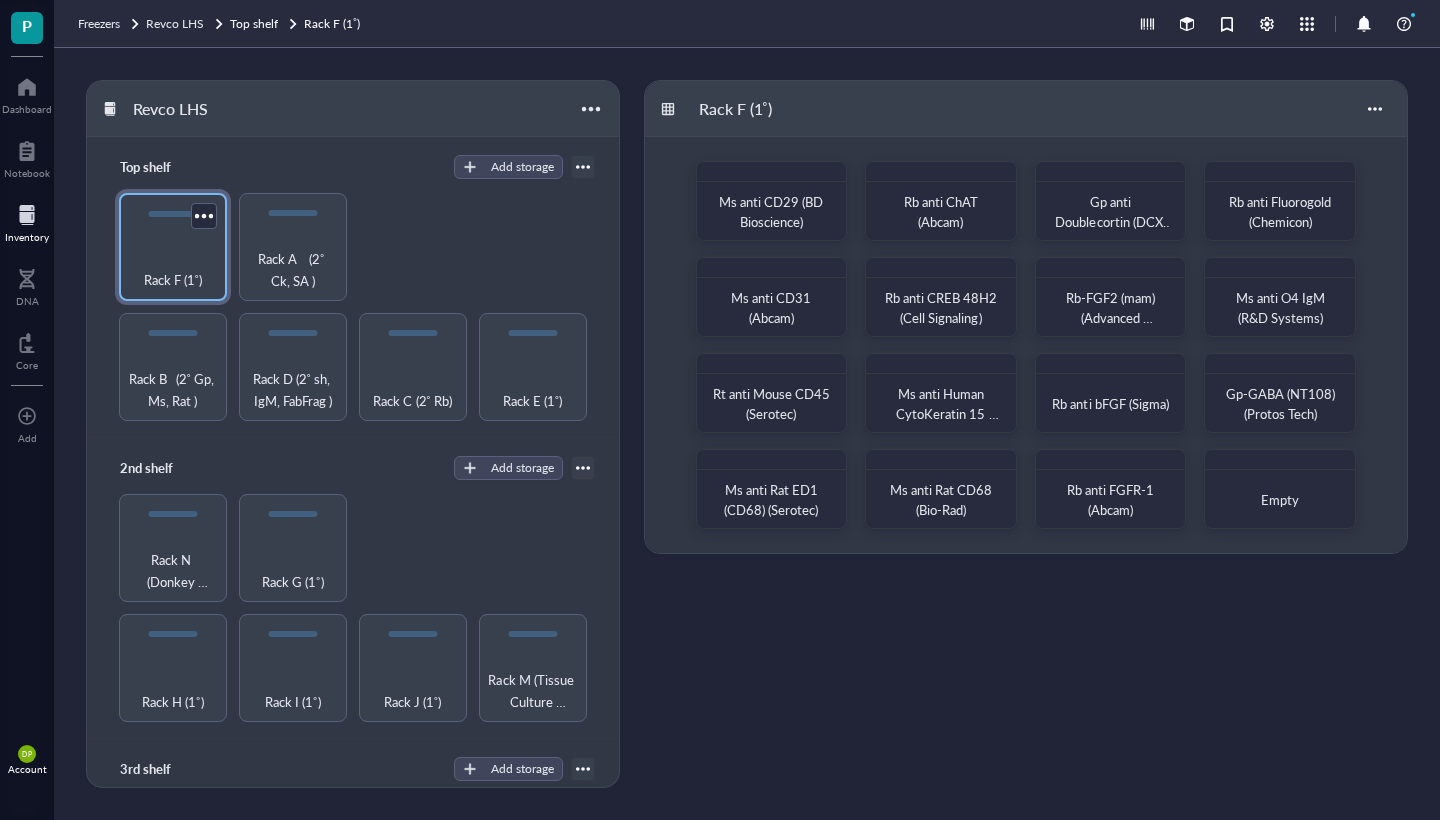 scroll, scrollTop: 0, scrollLeft: 0, axis: both 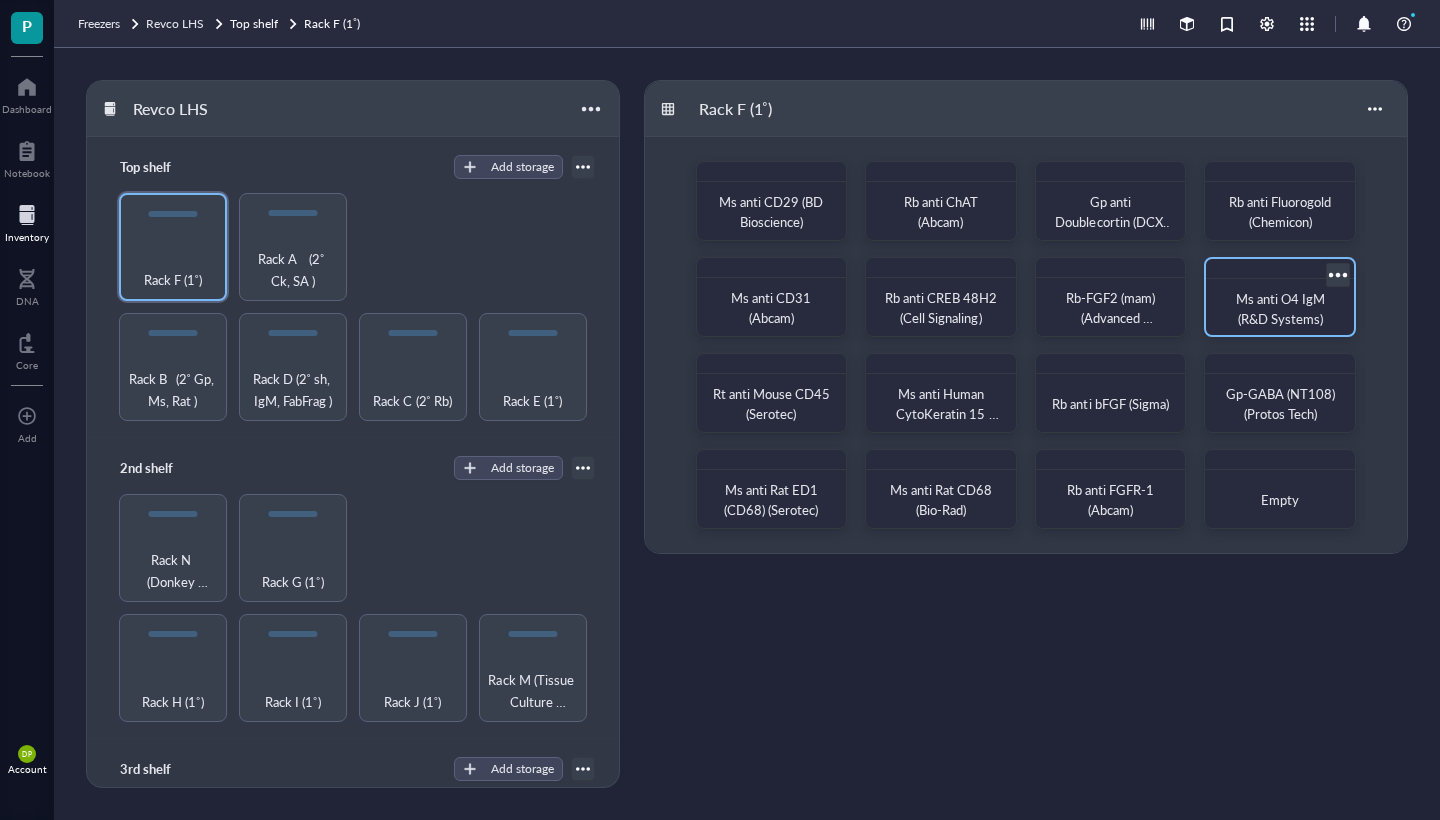 click on "Ms anti O4 IgM (R&D Systems)" at bounding box center (1282, 308) 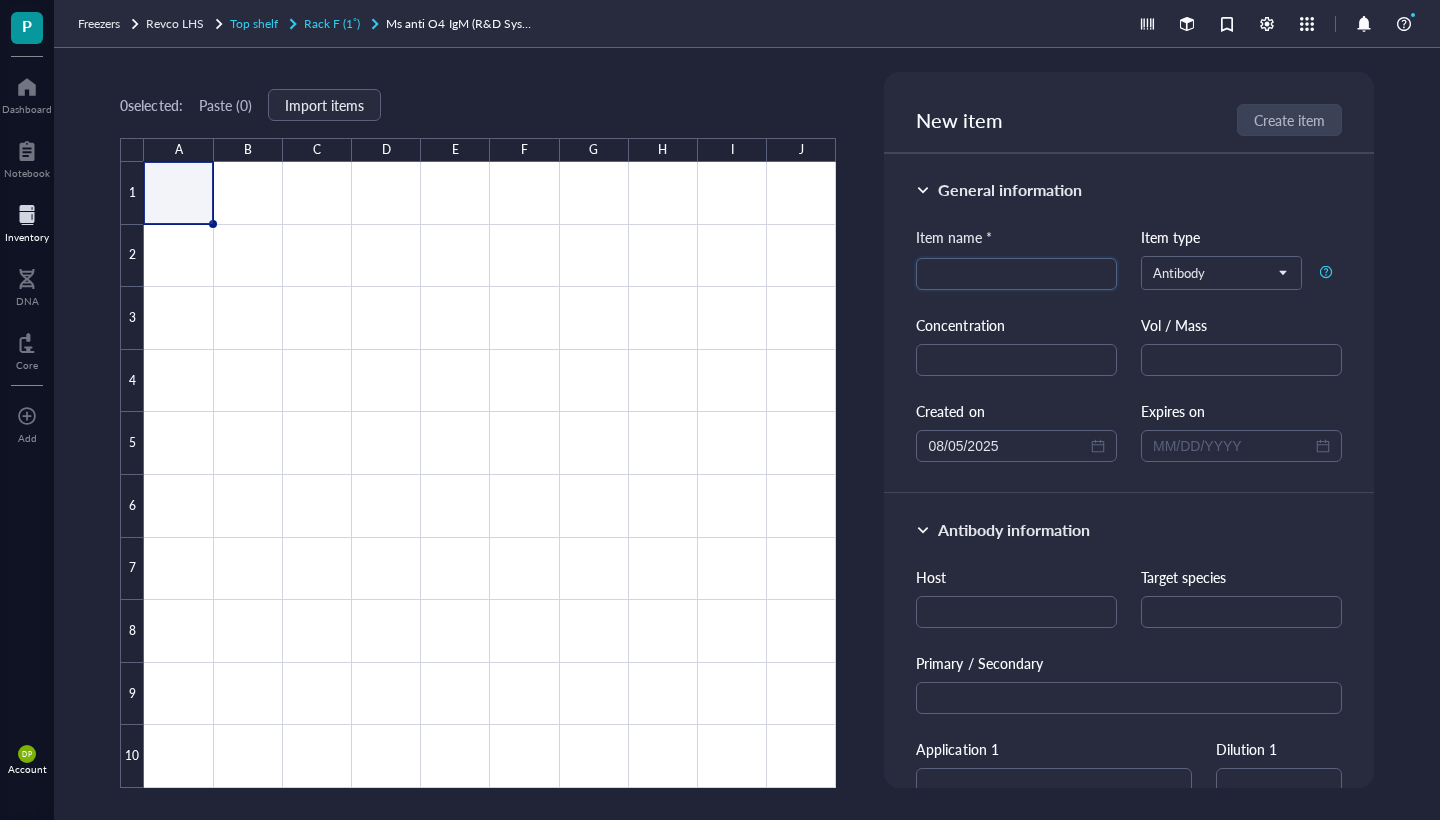 click on "Rack F (1˚)" at bounding box center [332, 23] 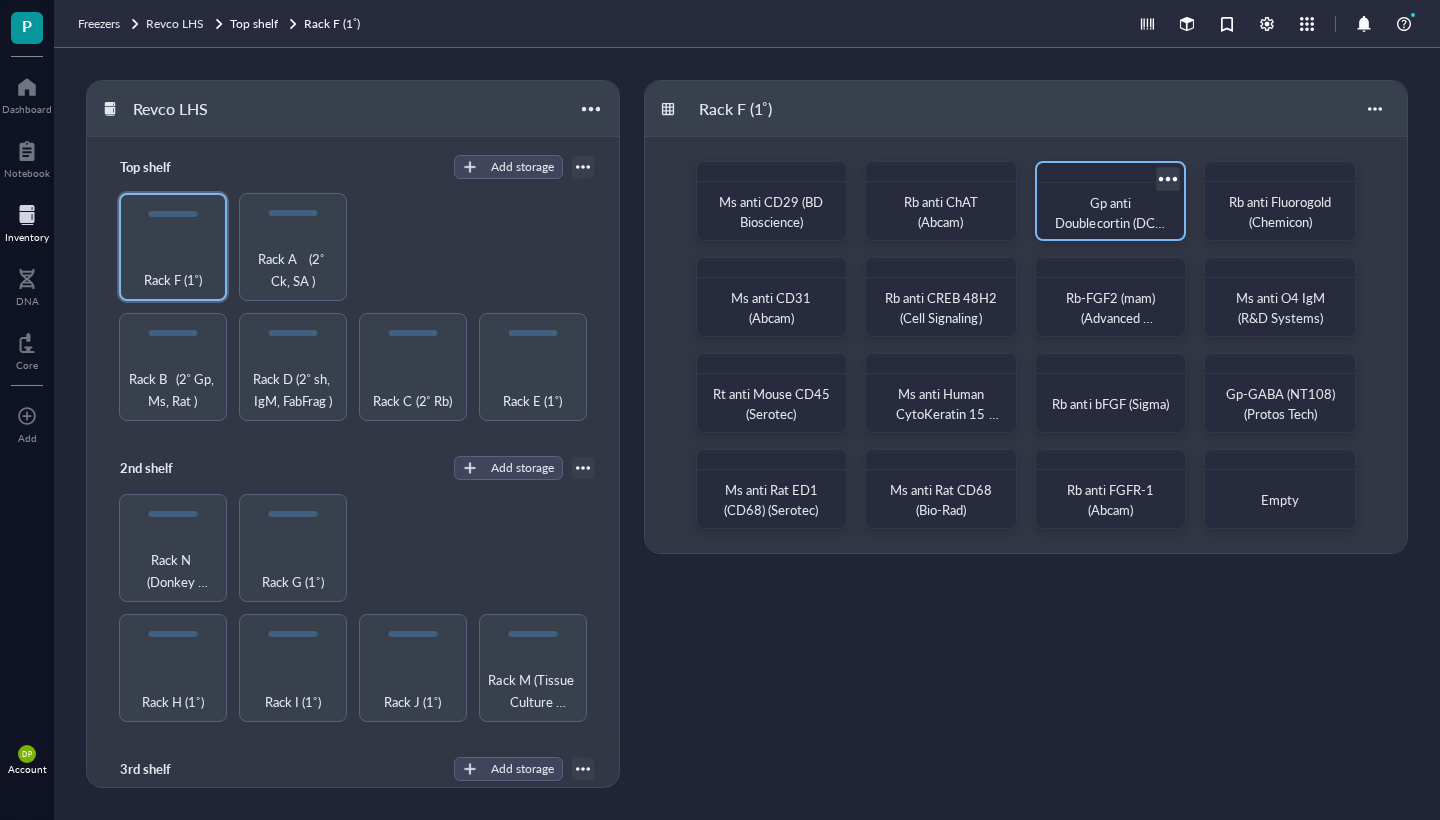 click on "Gp anti Doublecortin (DCX) (Millipore)" at bounding box center [1111, 222] 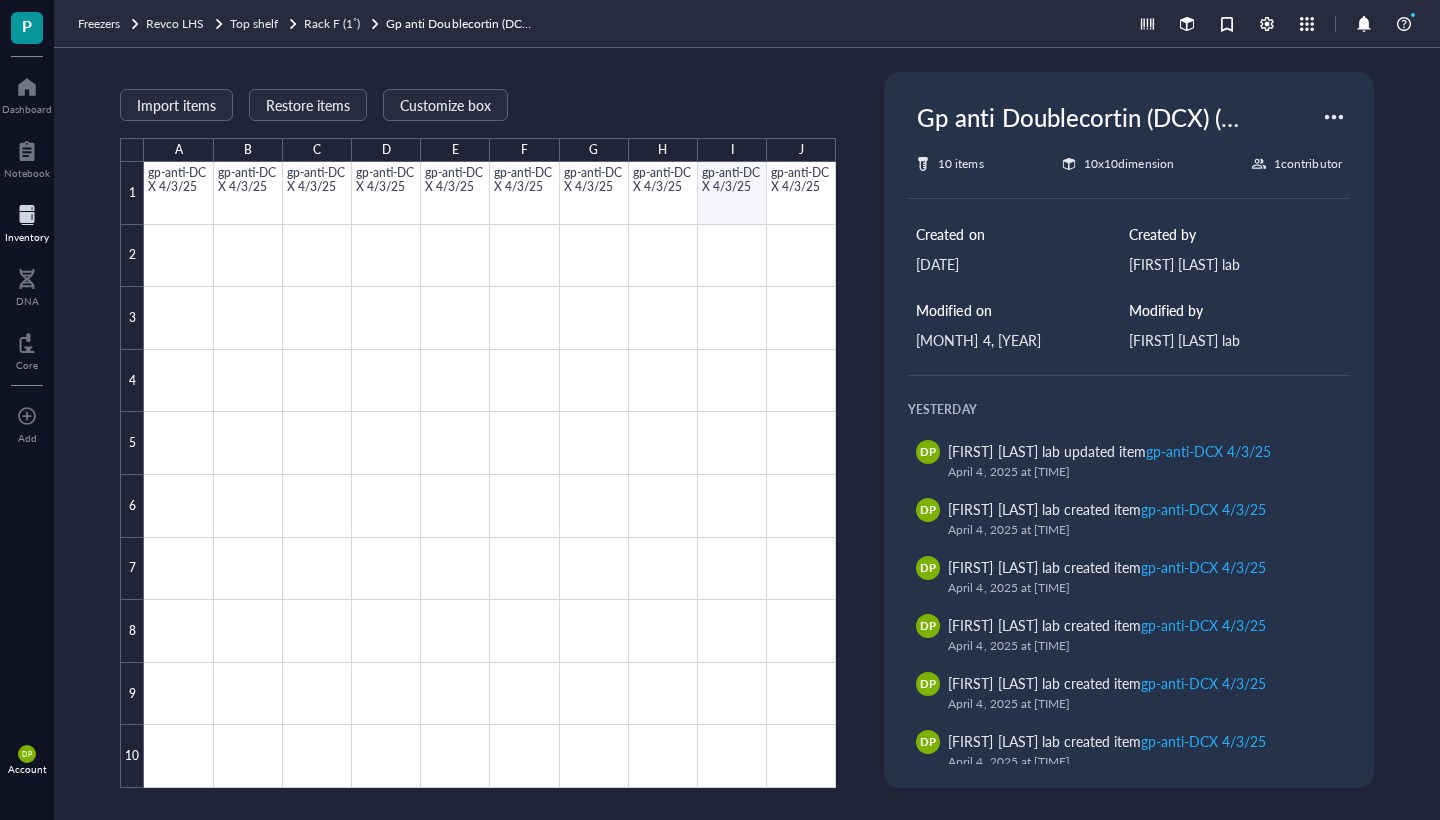 click at bounding box center [490, 475] 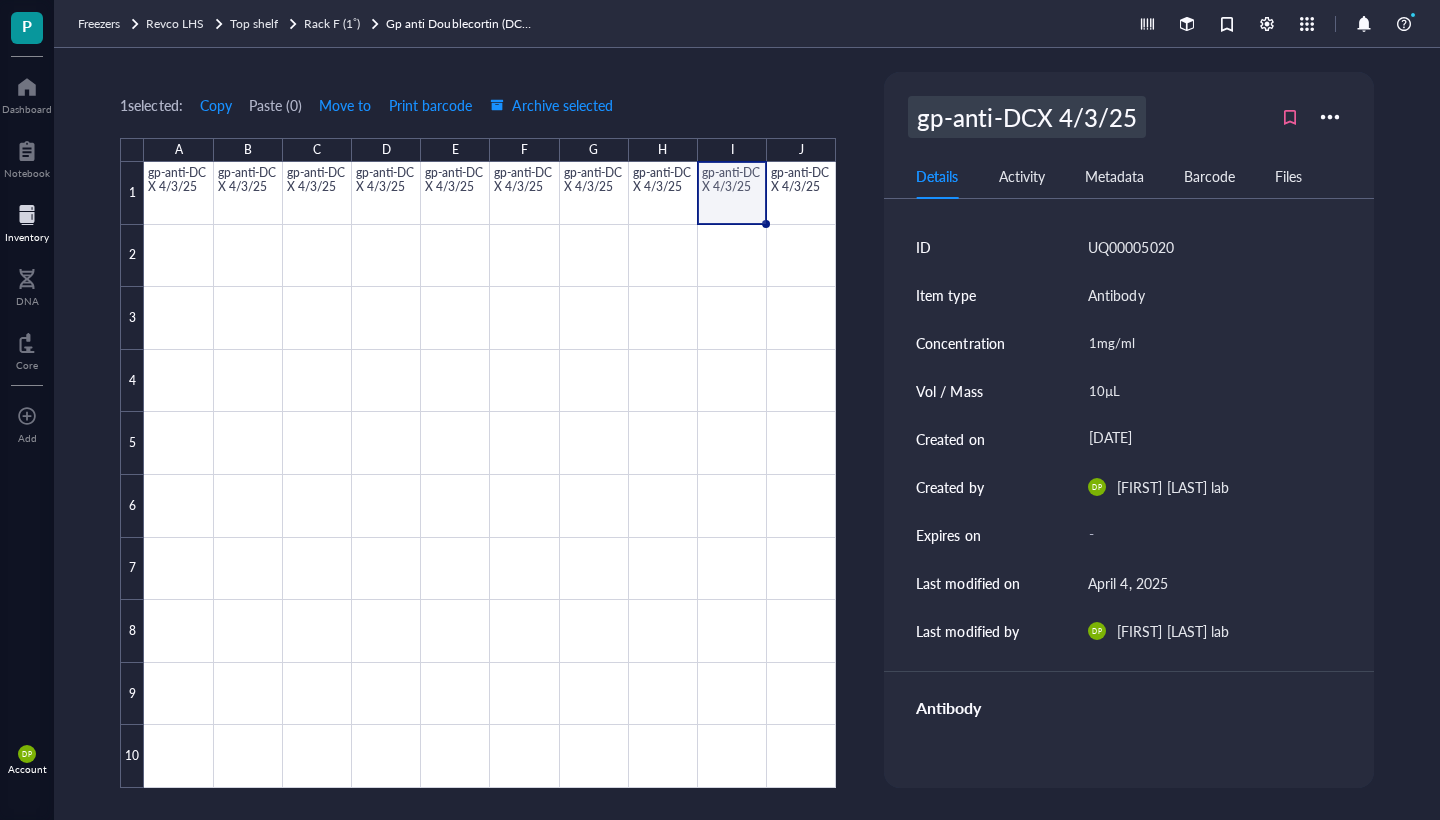 scroll, scrollTop: 0, scrollLeft: 0, axis: both 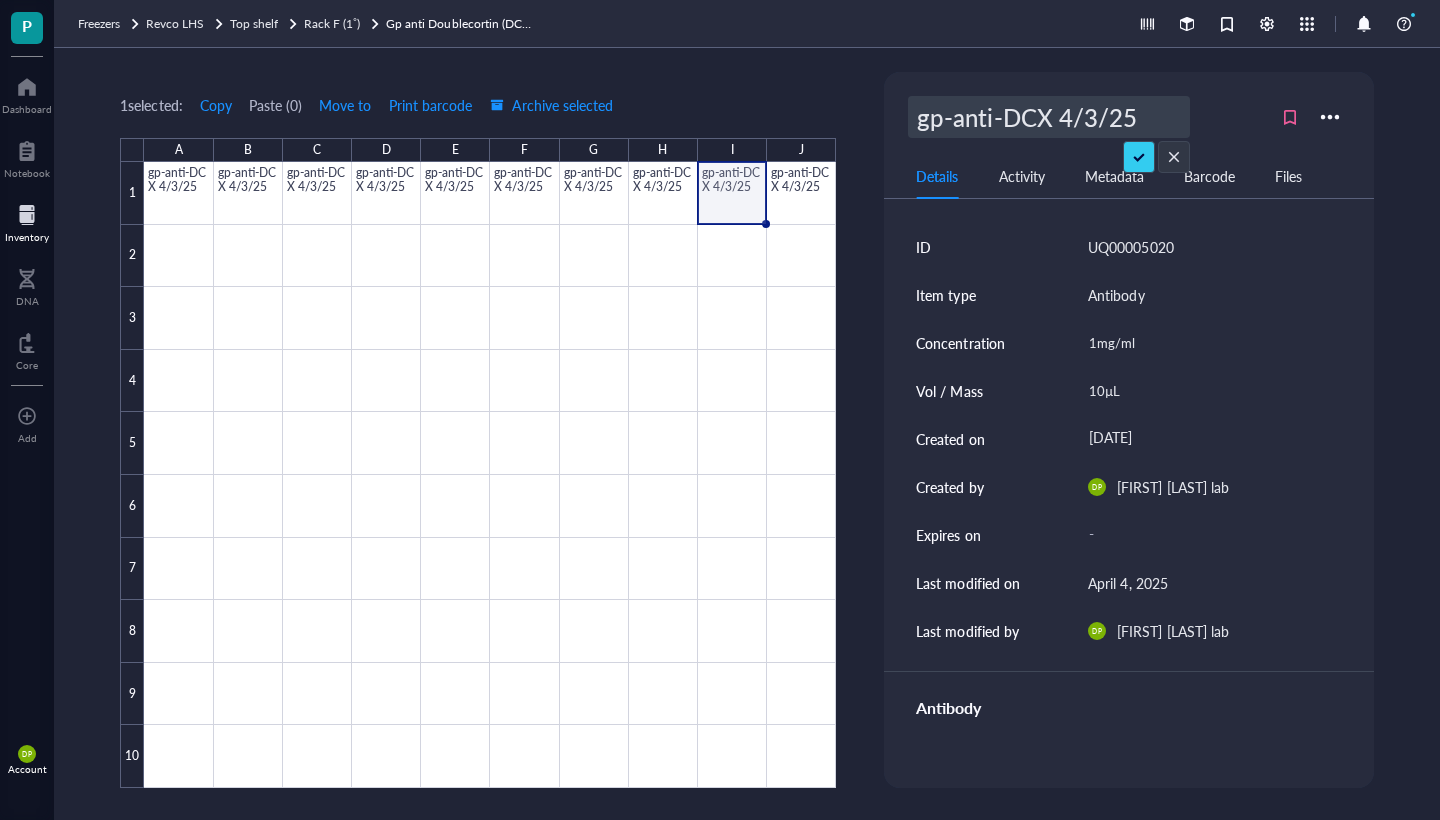 click on "1 selected: Copy Paste ( 0 ) Move to Print barcode Archive selected A B C D E F G H I J 1 2 3 4 5 6 7 8 9 10 gp-anti-DCX [DATE] gp-anti-DCX [DATE] gp-anti-DCX [DATE] gp-anti-DCX [DATE] gp-anti-DCX [DATE] gp-anti-DCX [DATE] gp-anti-DCX [DATE] gp-anti-DCX [DATE] gp-anti-DCX [DATE] gp-anti-DCX [DATE] gp-anti-DCX [DATE] Details Activity Metadata Barcode Files ID UQ00005020 Item type Antibody Concentration 1mg/ml Vol / Mass 10µL Created on [DATE] Created by DP [FIRST] [LAST] lab Expires on - Last modified on [DATE] Last modified by DP [FIRST] [LAST] lab Antibody Host guinea pig Target species - Primary / Secondary - Application 1 - Dilution 1 - Application 2 - Dilution 2 - Clone - Conjugate - Notes Click to add note Source Vendor MilliporeSigma Reference - Catalog # AB2253 Lot # 4194936 Packaging - Price - New item Create item General information Item name * Item type Antibody Concentration Vol / Mass Created on [DATE] Expires on Antibody information Host Target species Clone $" at bounding box center (747, 434) 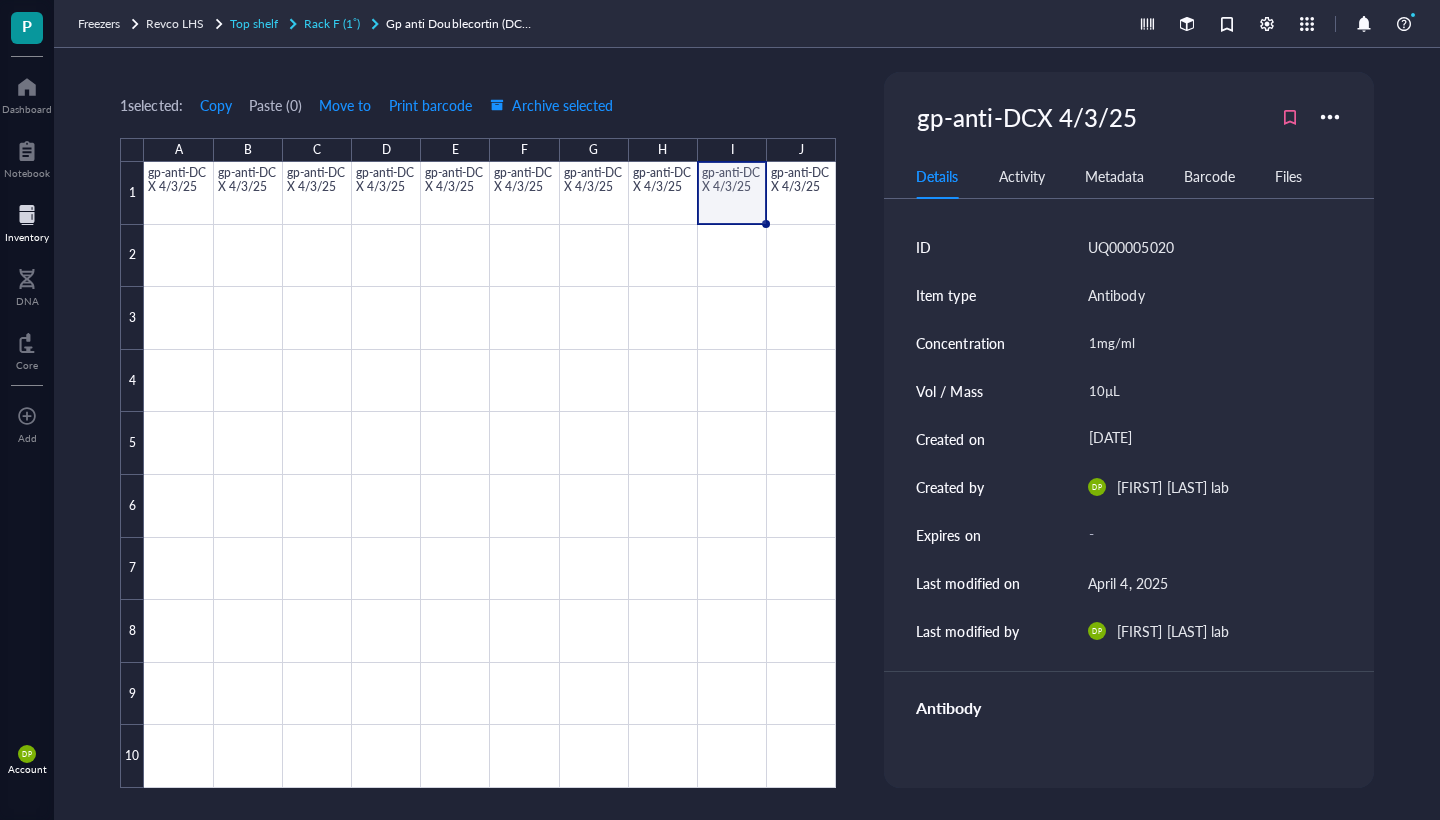 click on "Rack F (1˚)" at bounding box center (332, 23) 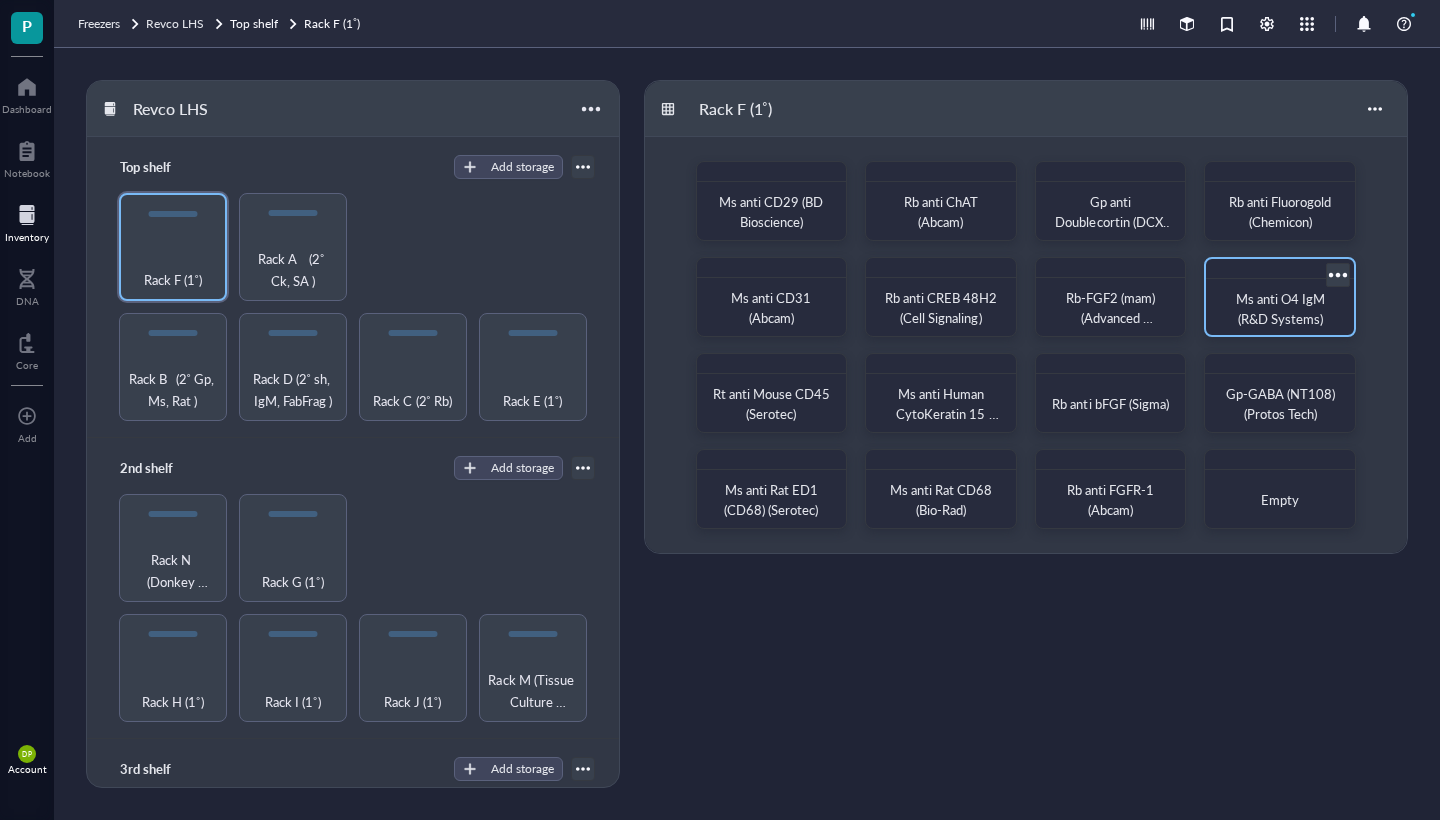 click on "Ms anti O4 IgM (R&D Systems)" at bounding box center (1282, 308) 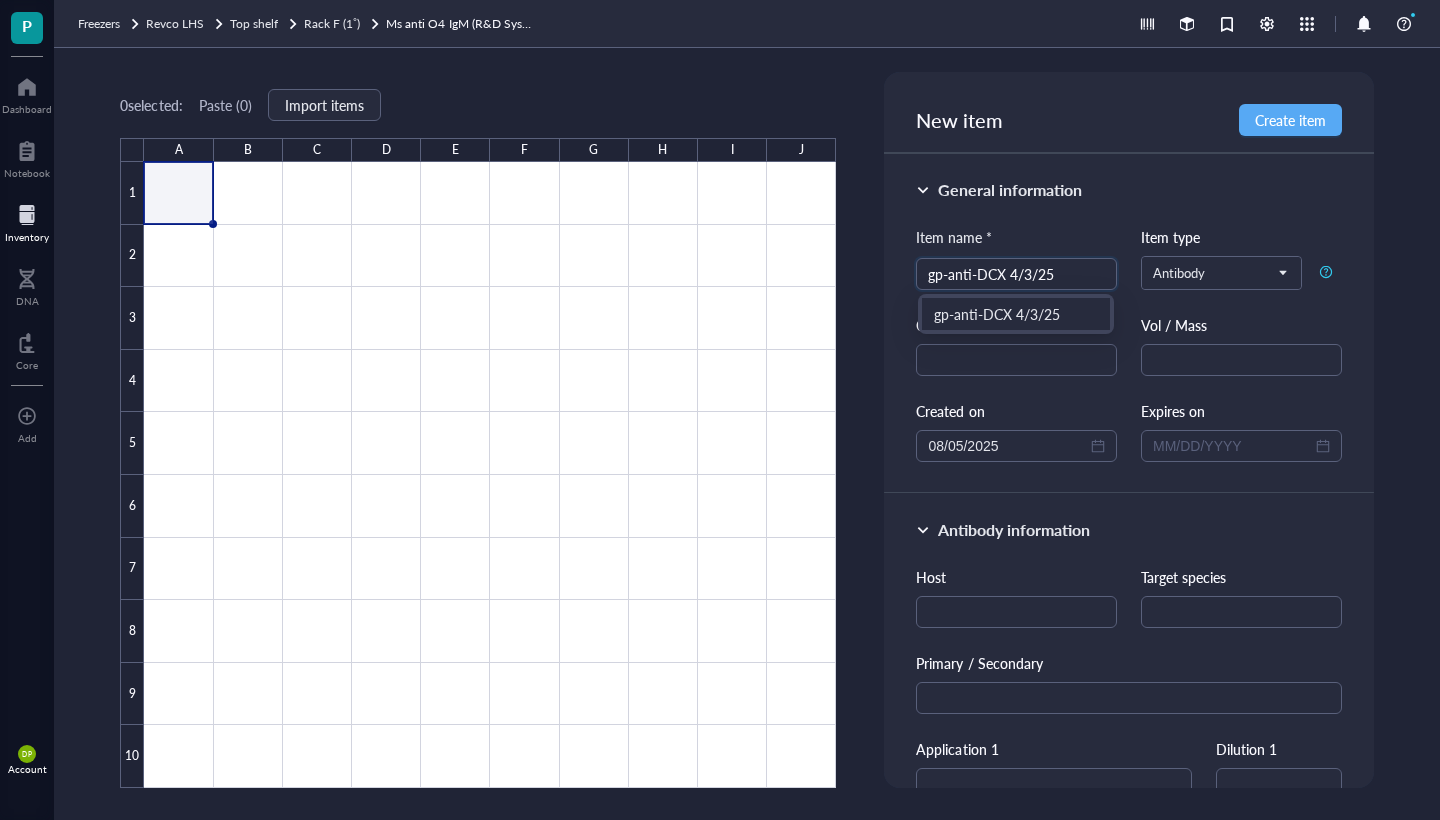 drag, startPoint x: 947, startPoint y: 279, endPoint x: 915, endPoint y: 279, distance: 32 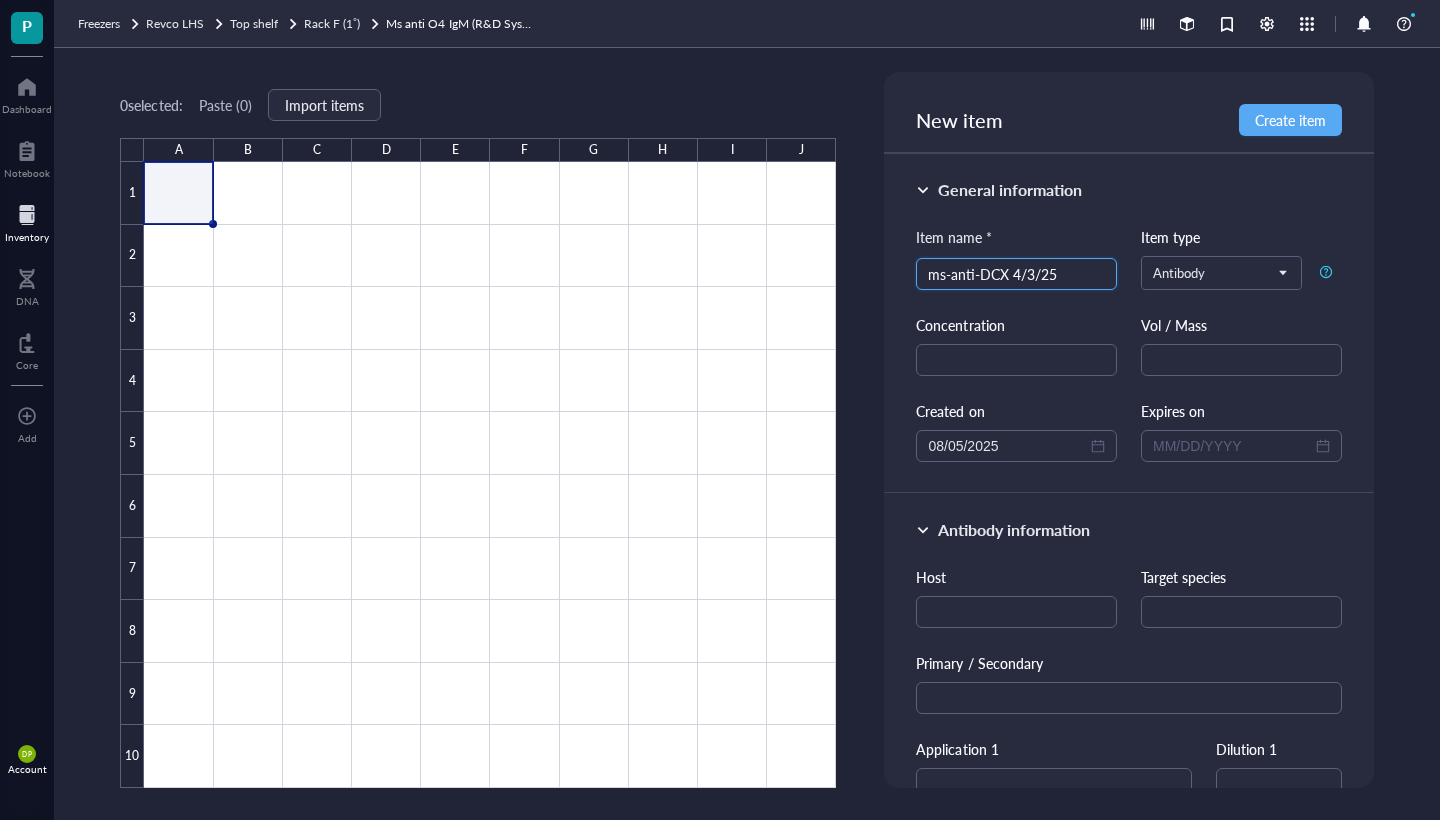 drag, startPoint x: 1006, startPoint y: 277, endPoint x: 984, endPoint y: 277, distance: 22 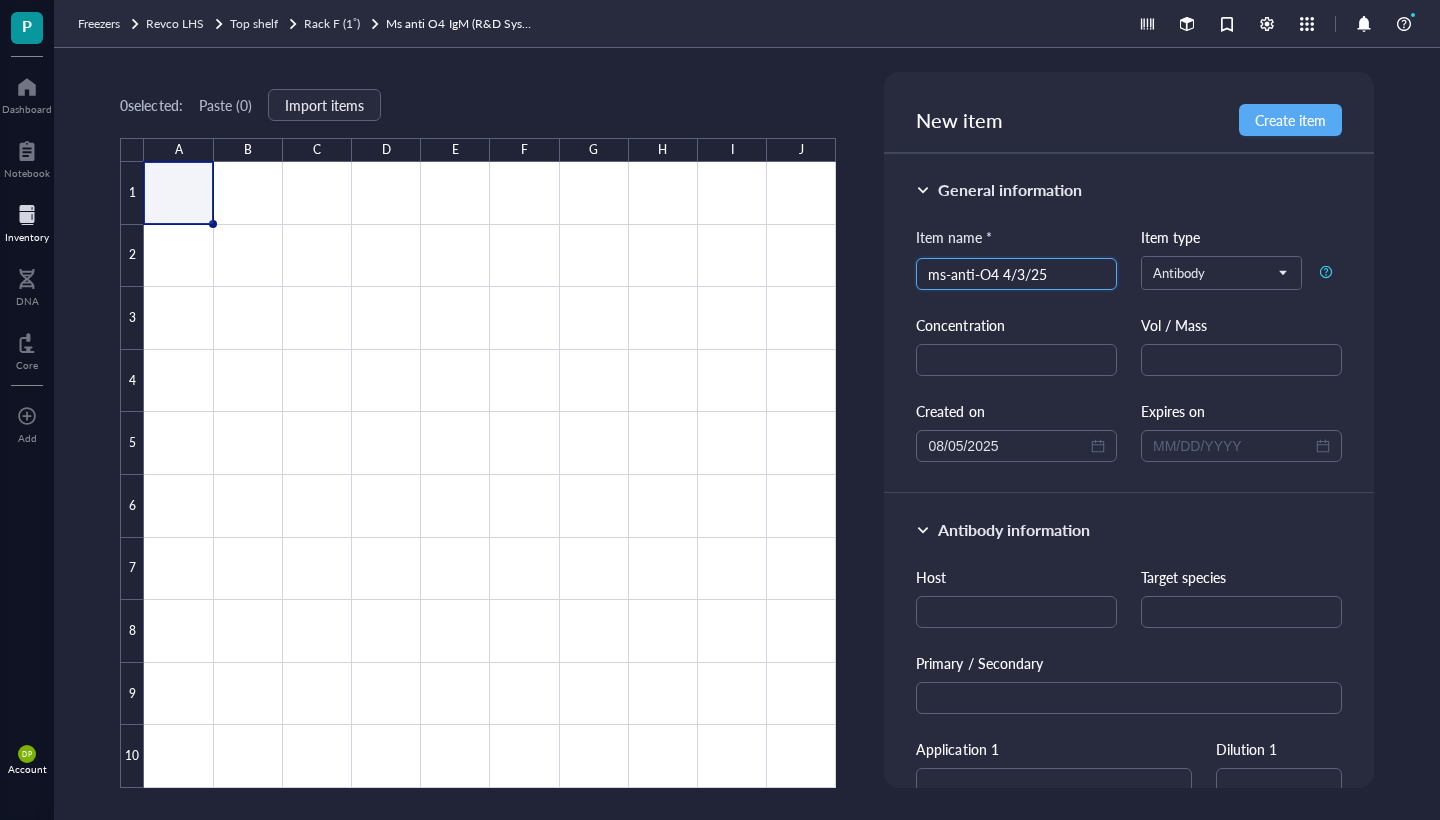 click on "ms-anti-O4 4/3/25" at bounding box center (1016, 274) 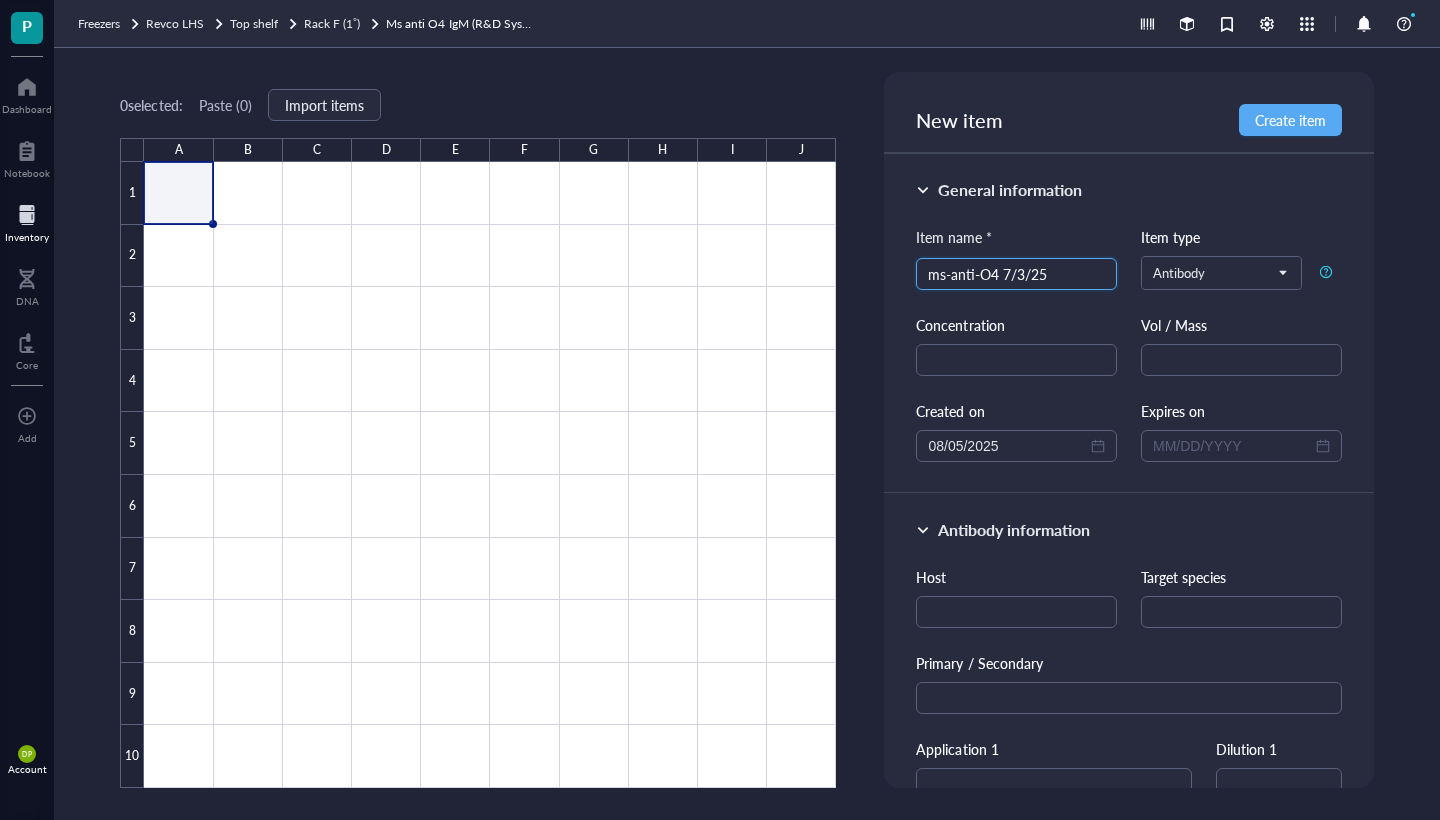click on "ms-anti-O4 7/3/25" at bounding box center (1016, 274) 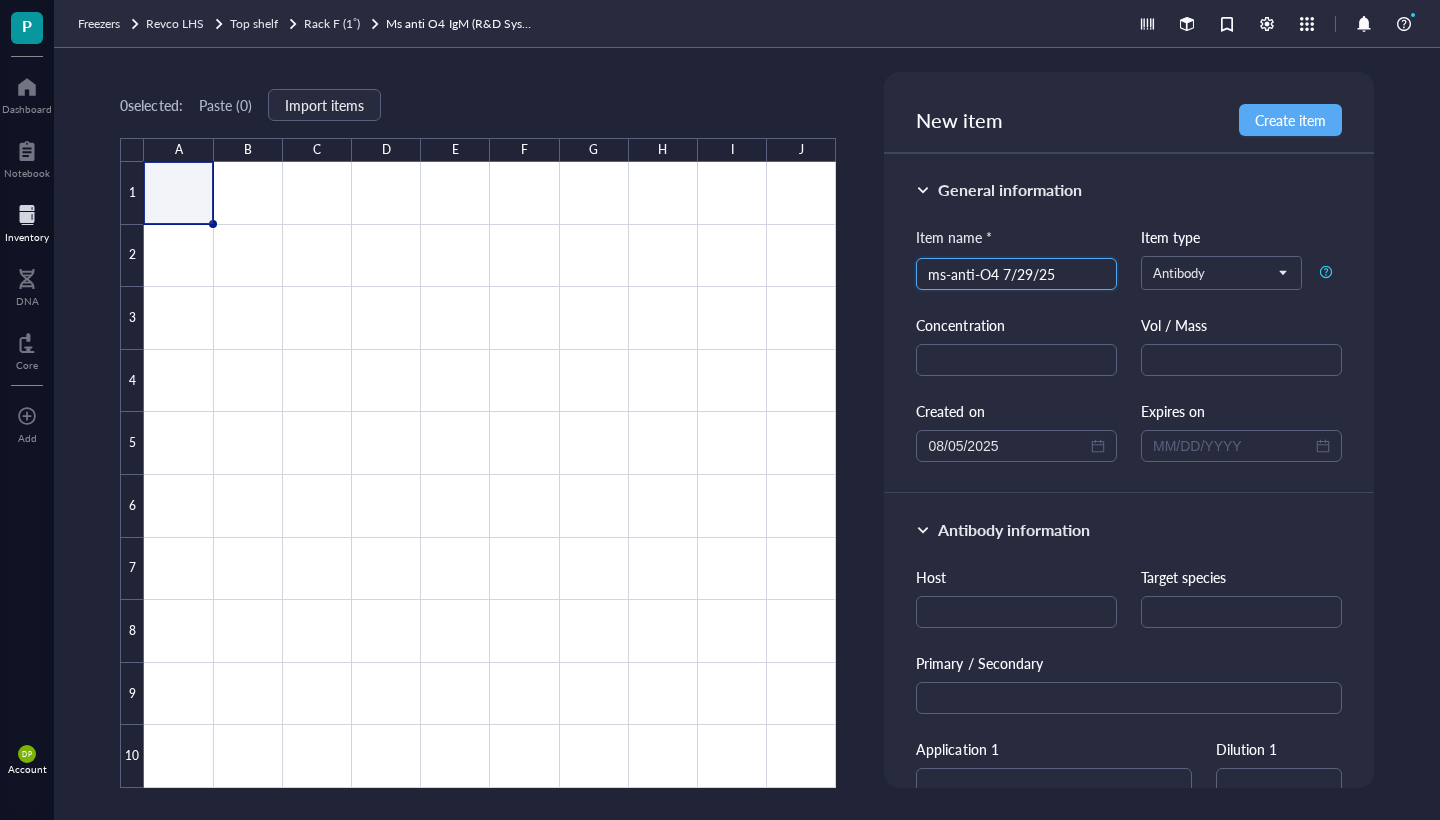 click on "ms-anti-O4 7/29/25" at bounding box center [1016, 274] 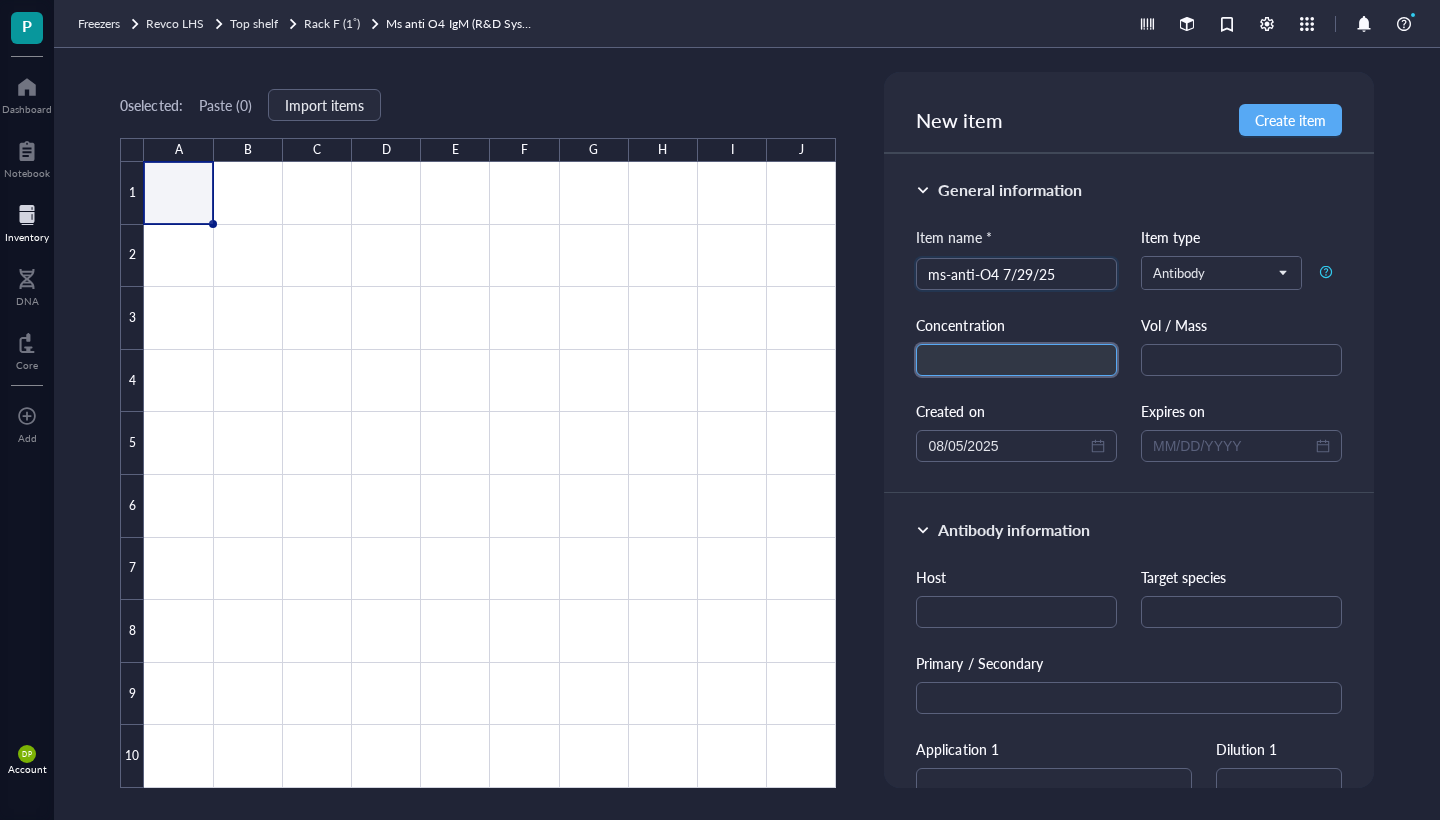 click at bounding box center [1016, 360] 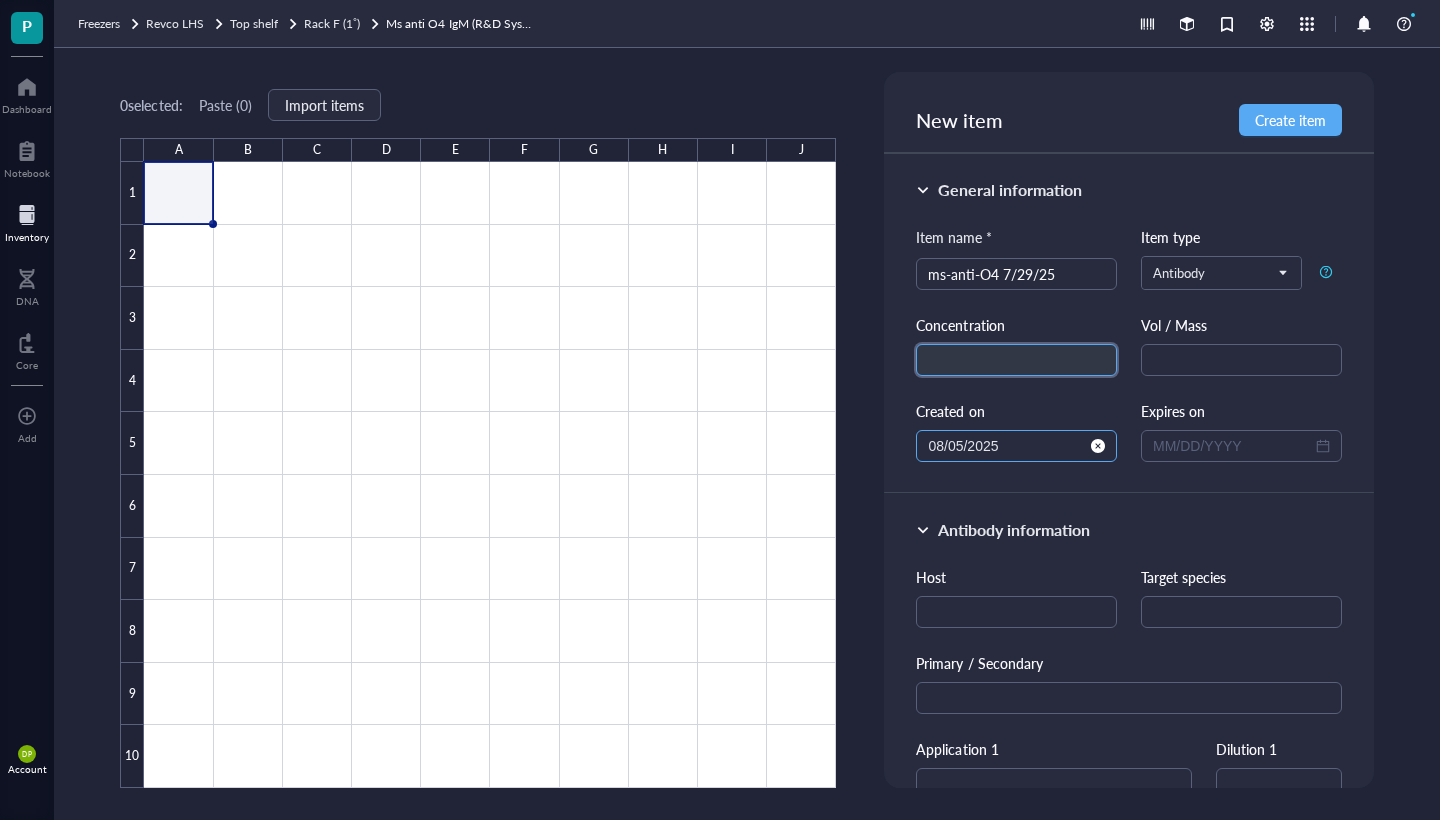 click on "08/05/2025" at bounding box center [1016, 446] 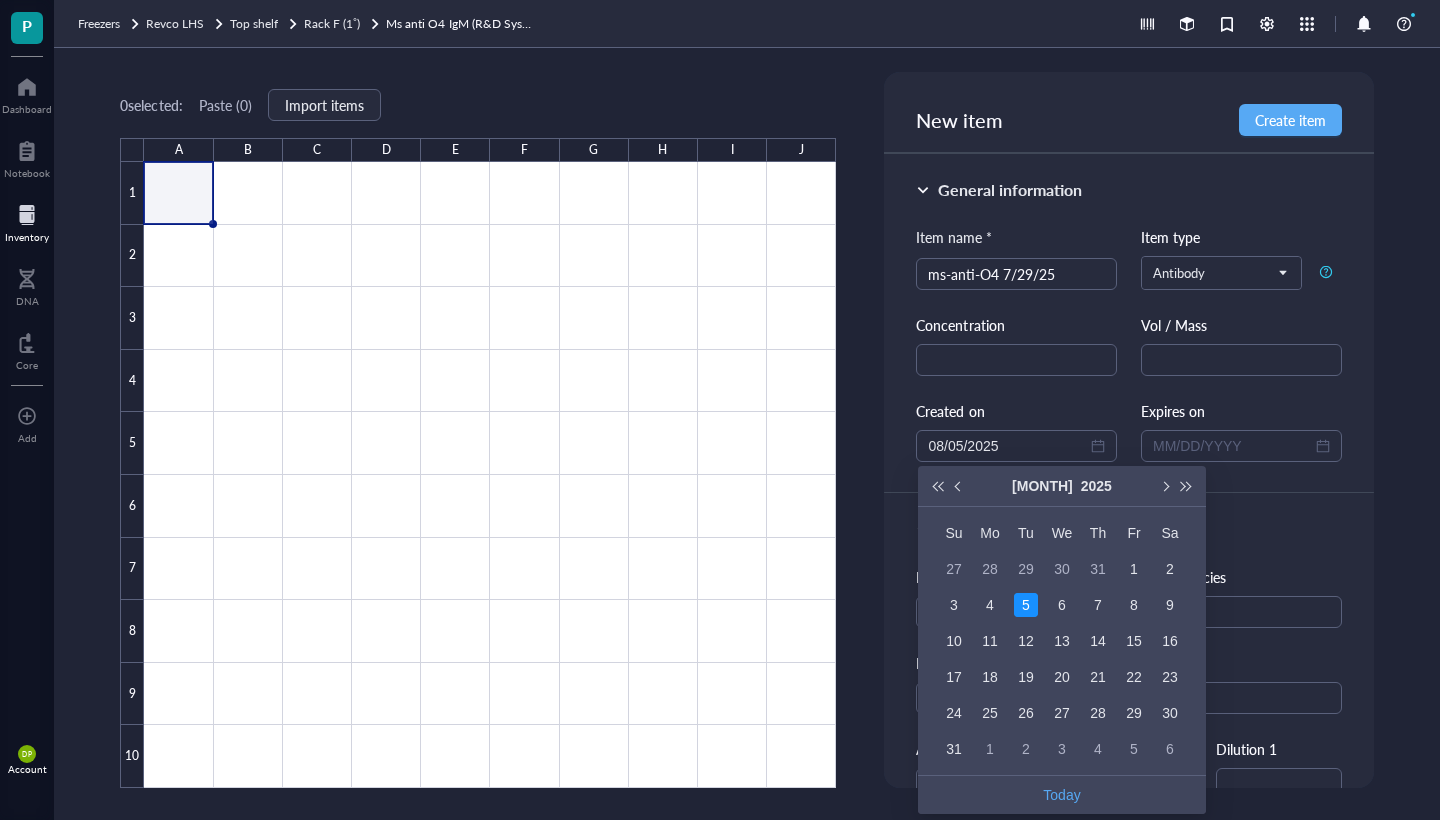 click on "Created on" at bounding box center (1016, 411) 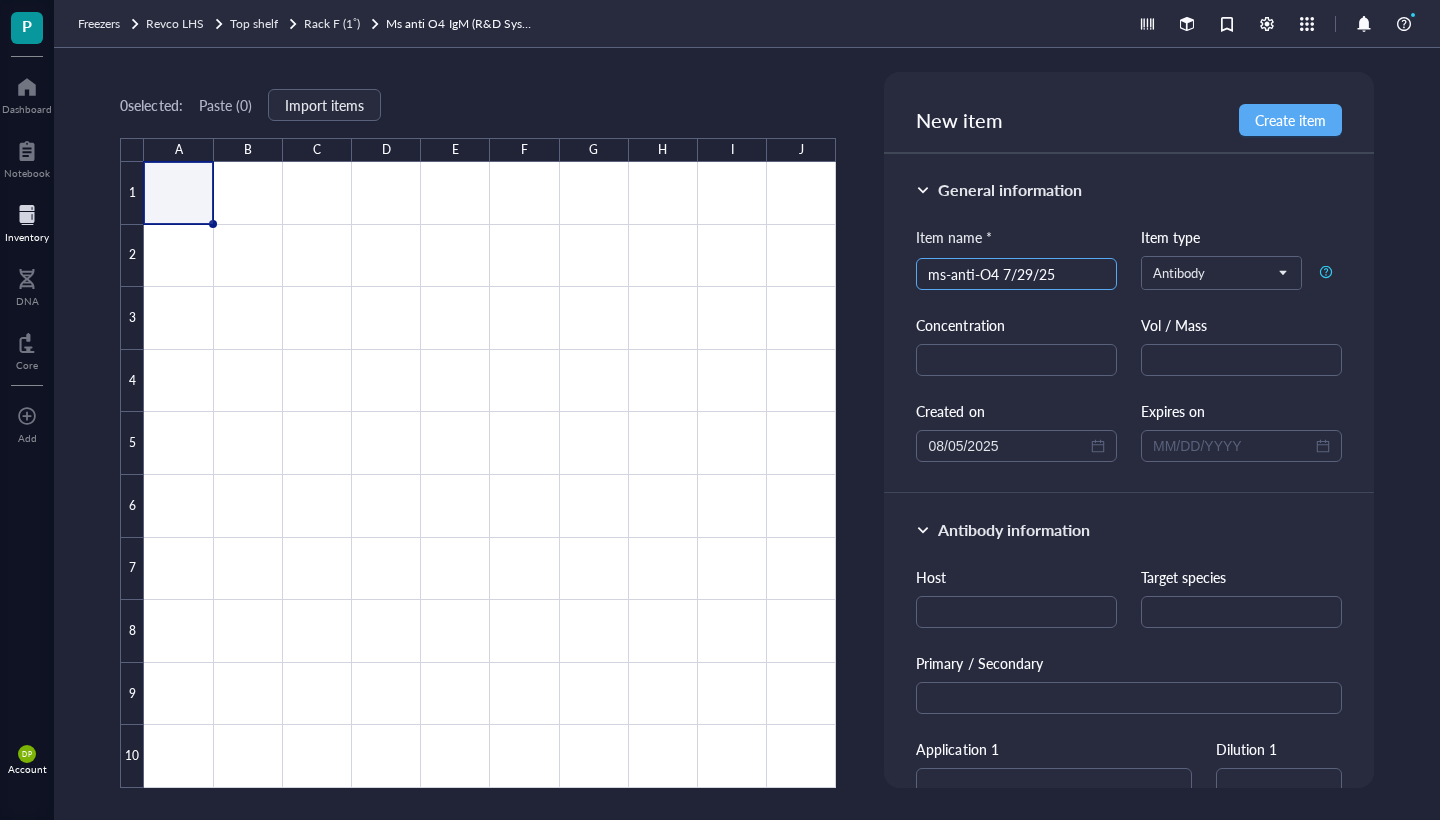 click on "ms-anti-O4 7/29/25" at bounding box center (1016, 274) 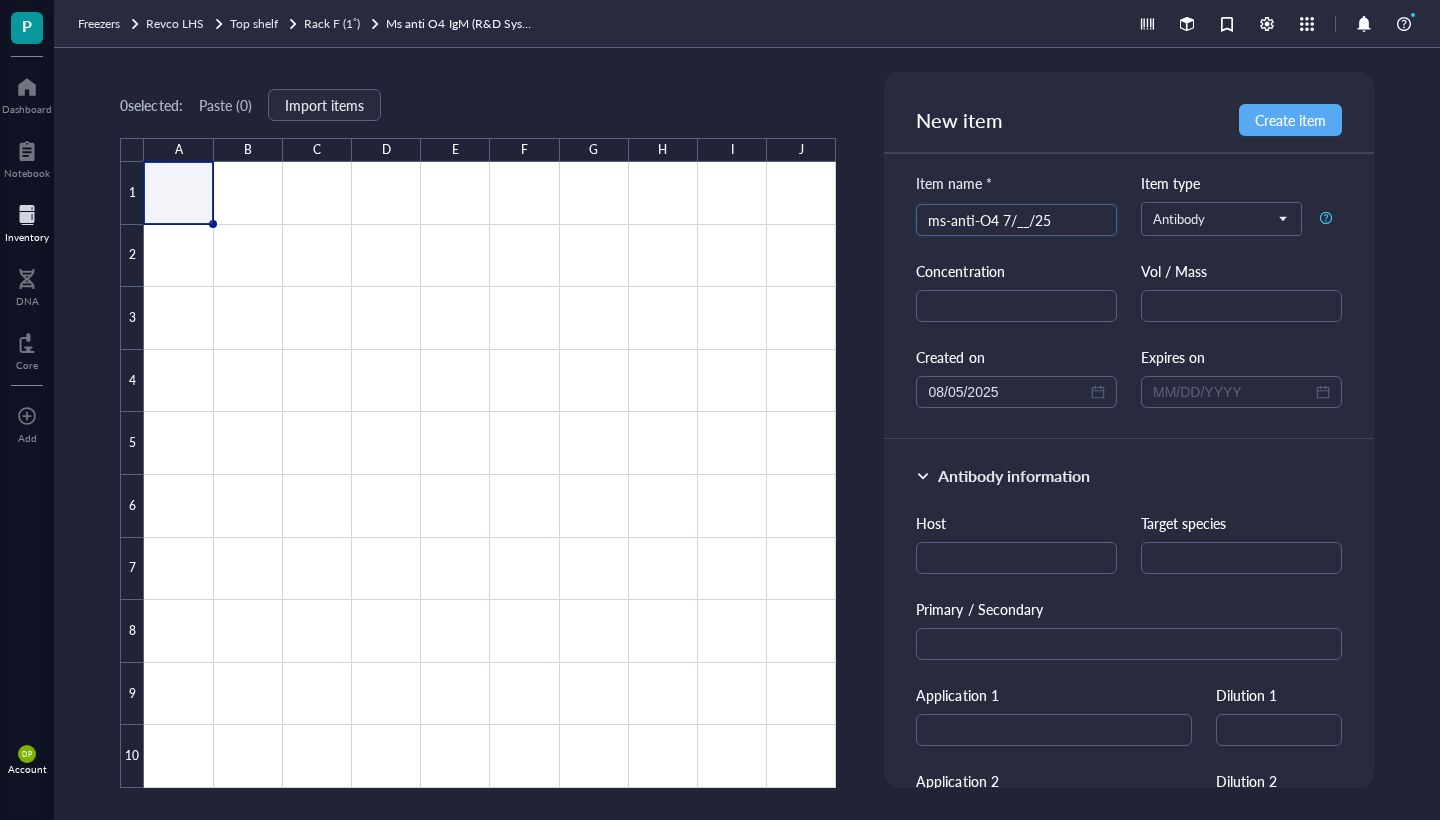 scroll, scrollTop: 65, scrollLeft: 0, axis: vertical 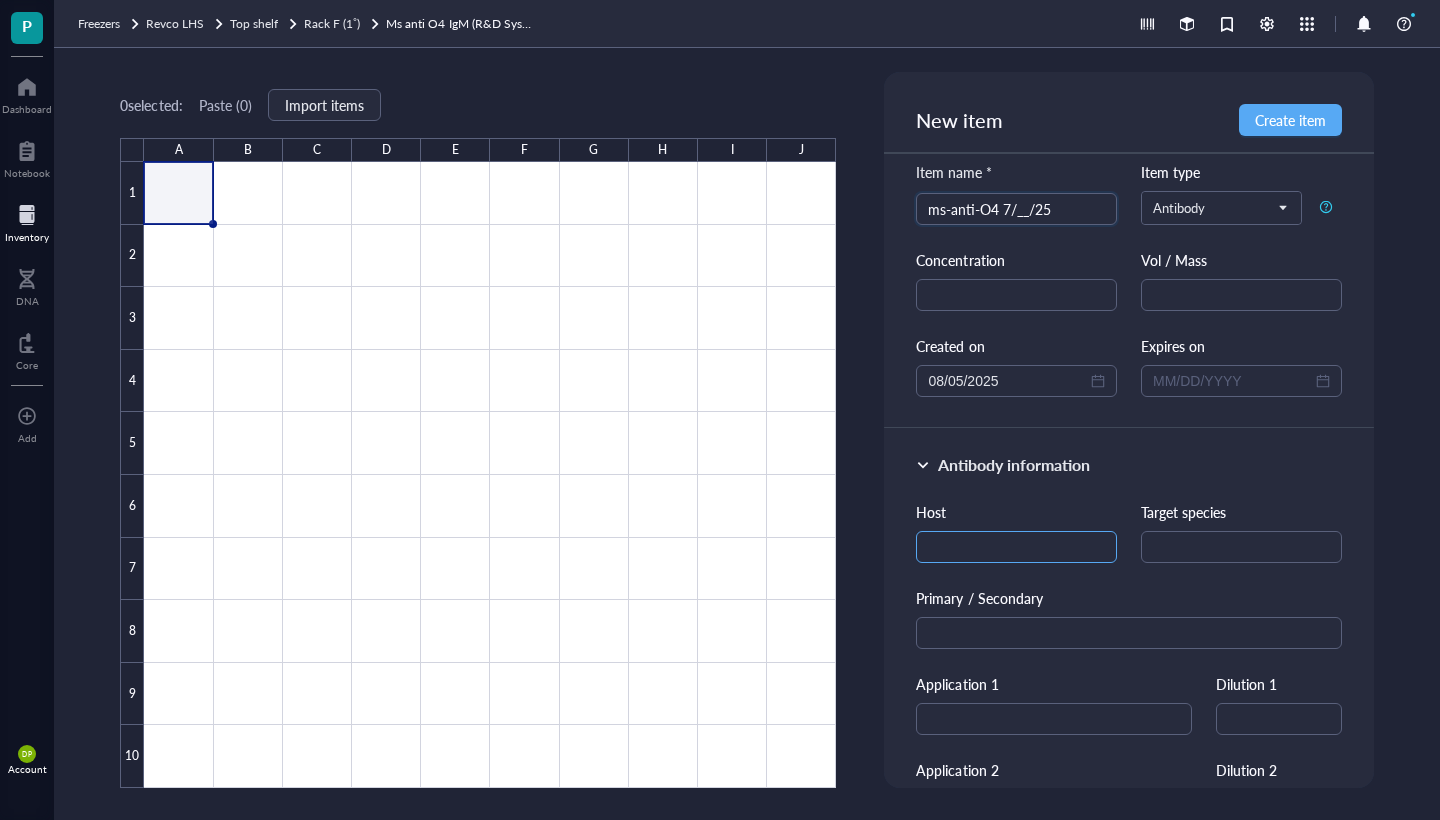 type on "ms-anti-O4 7/__/25" 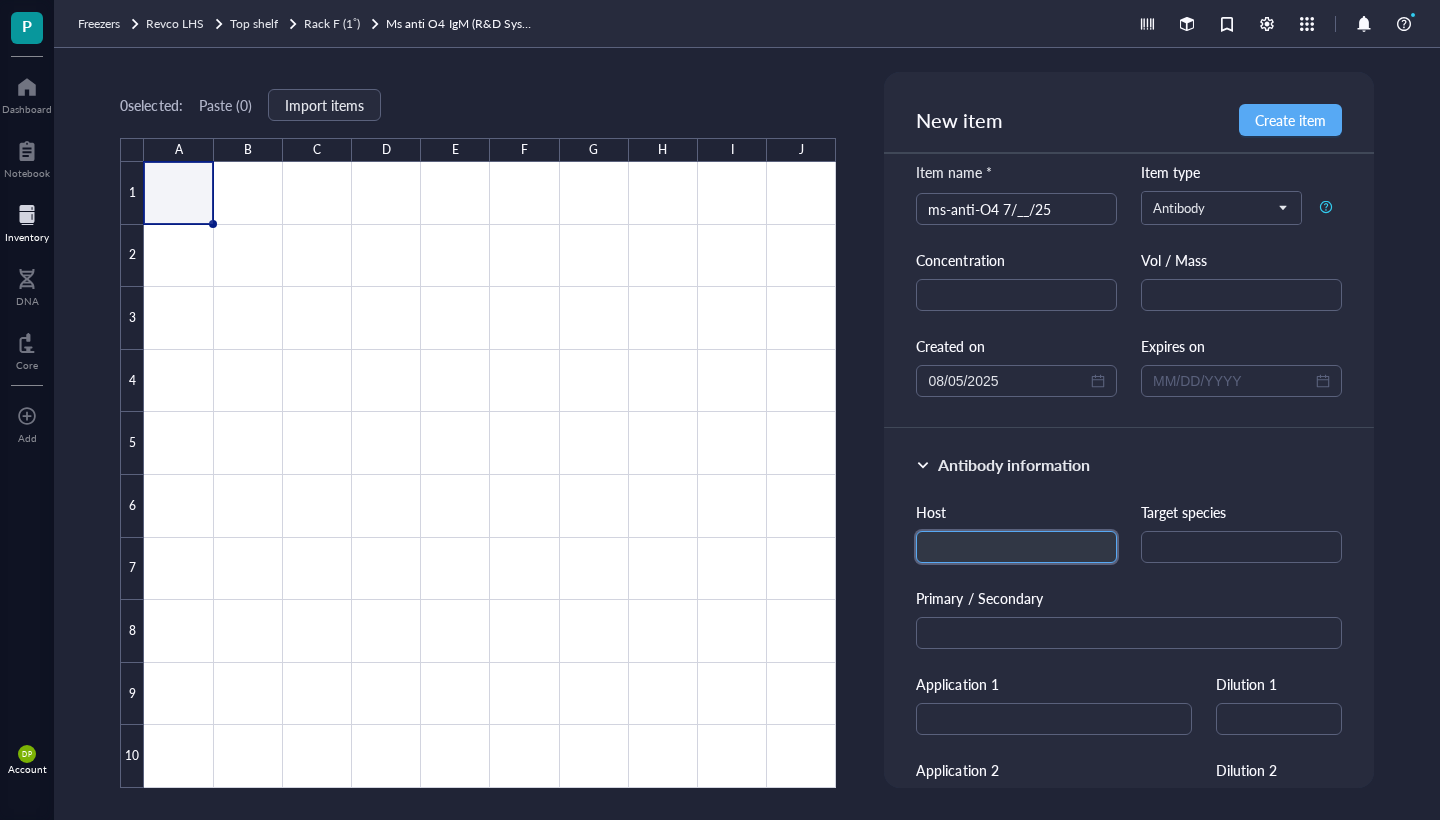 click at bounding box center [1016, 547] 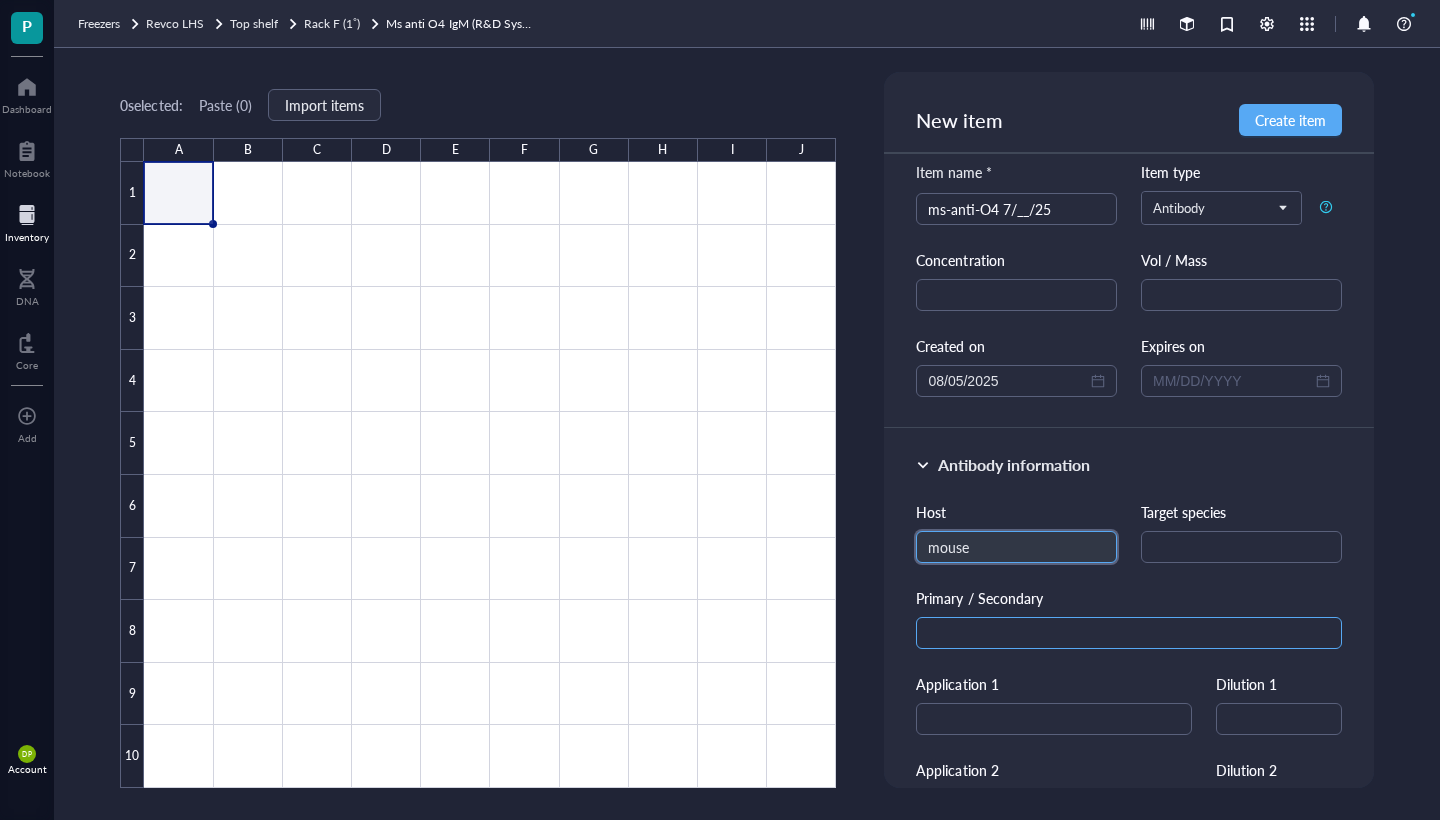 type on "mouse" 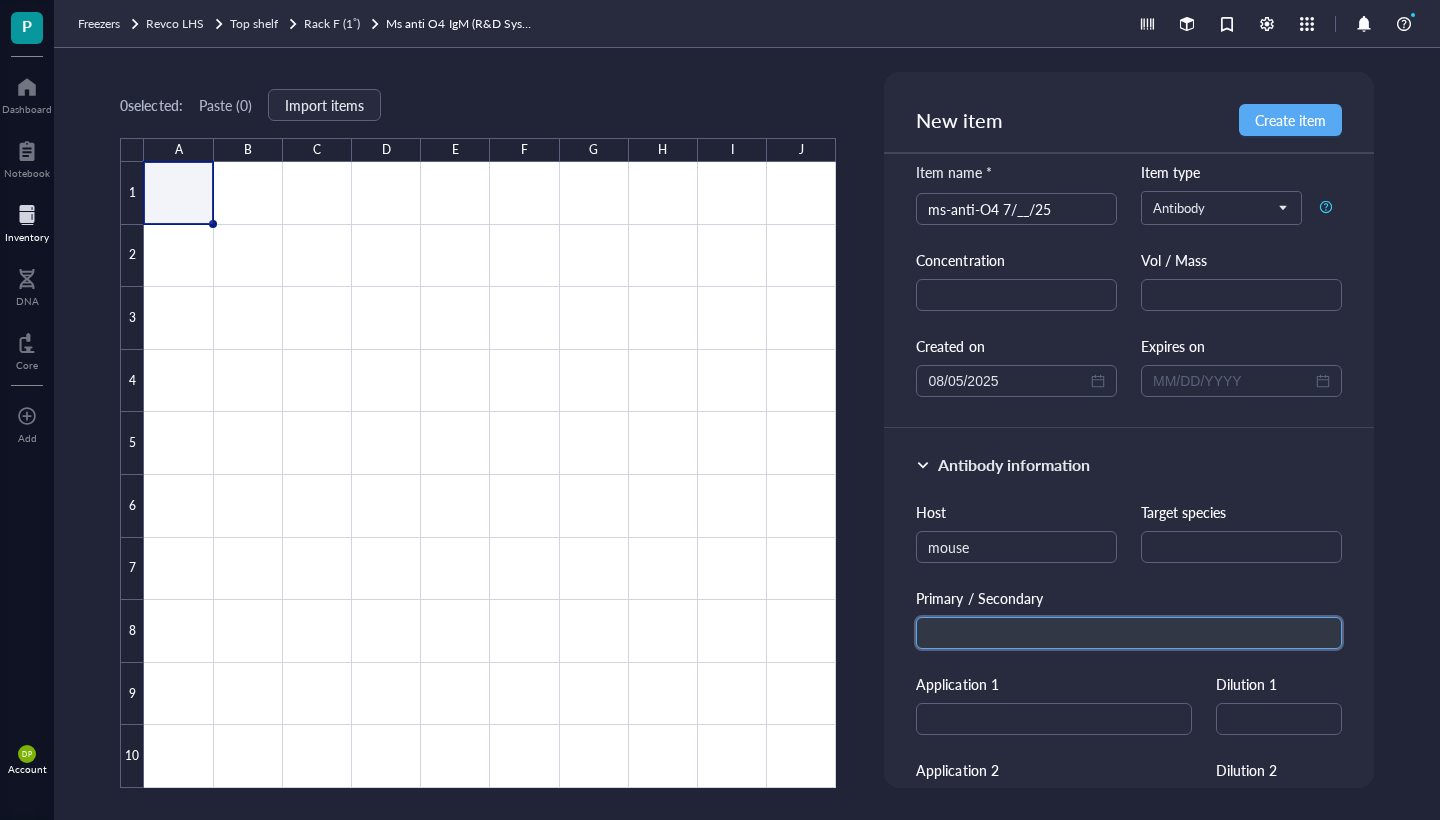 click at bounding box center [1128, 633] 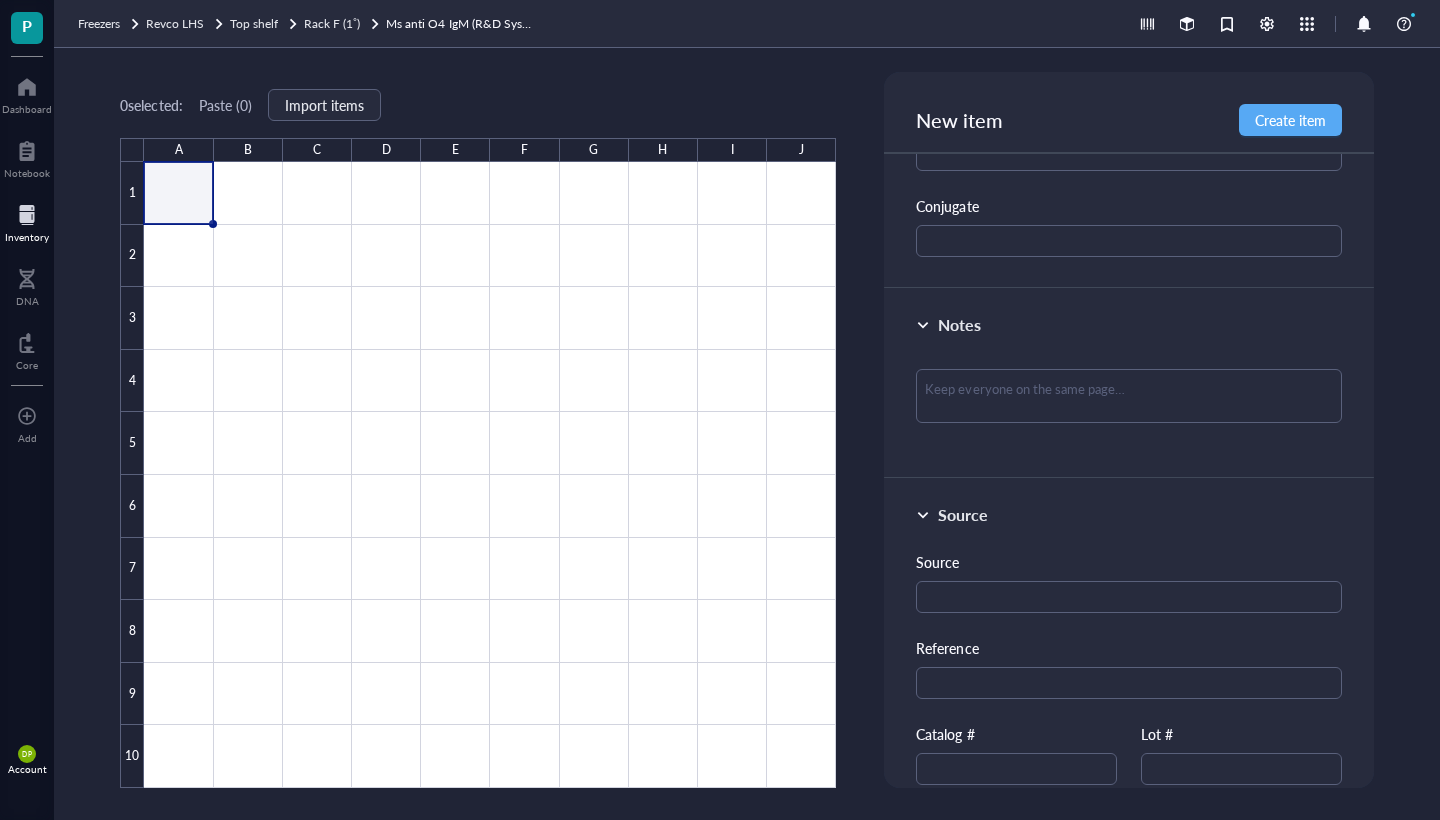 scroll, scrollTop: 904, scrollLeft: 0, axis: vertical 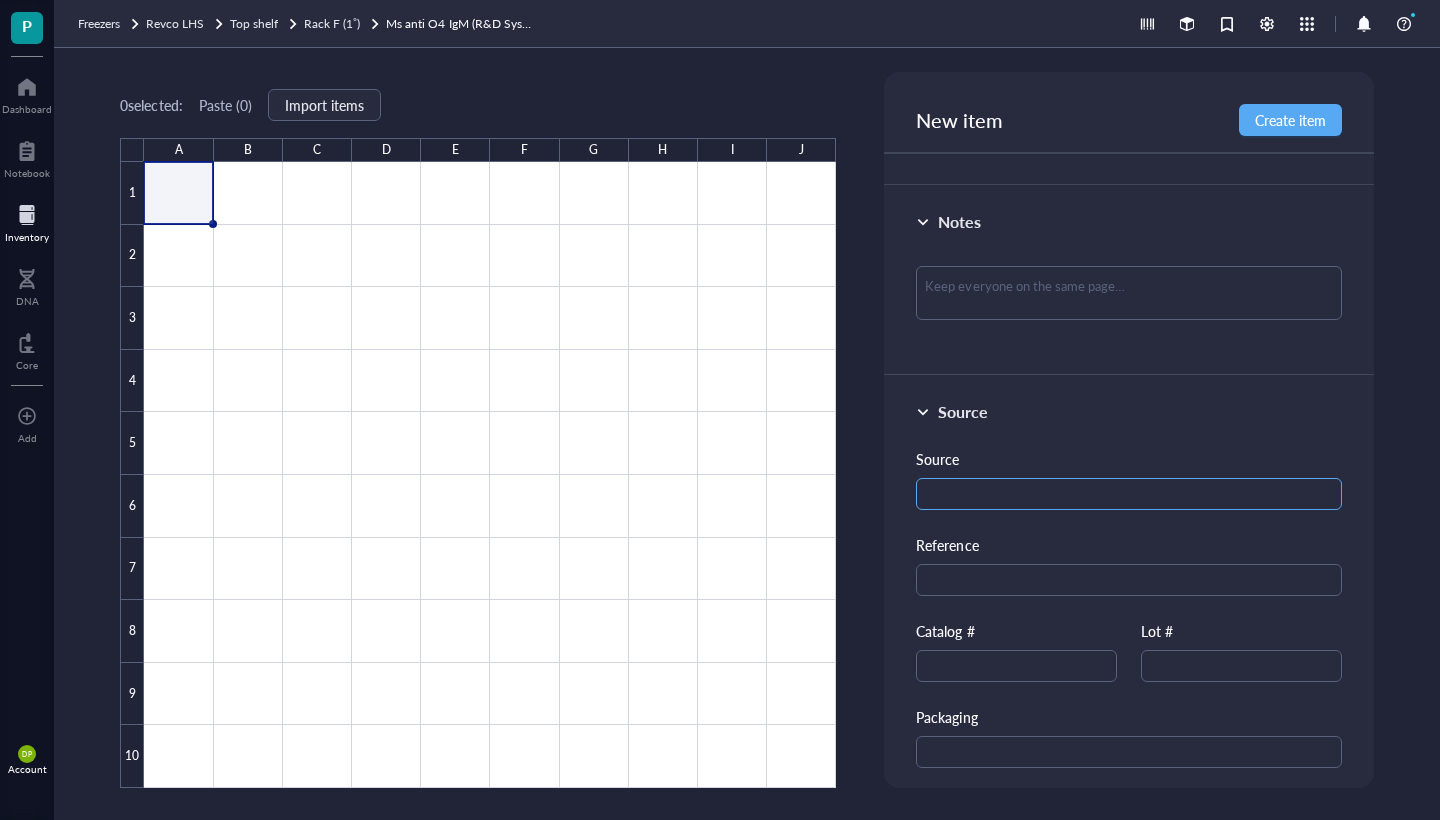 type on "primary" 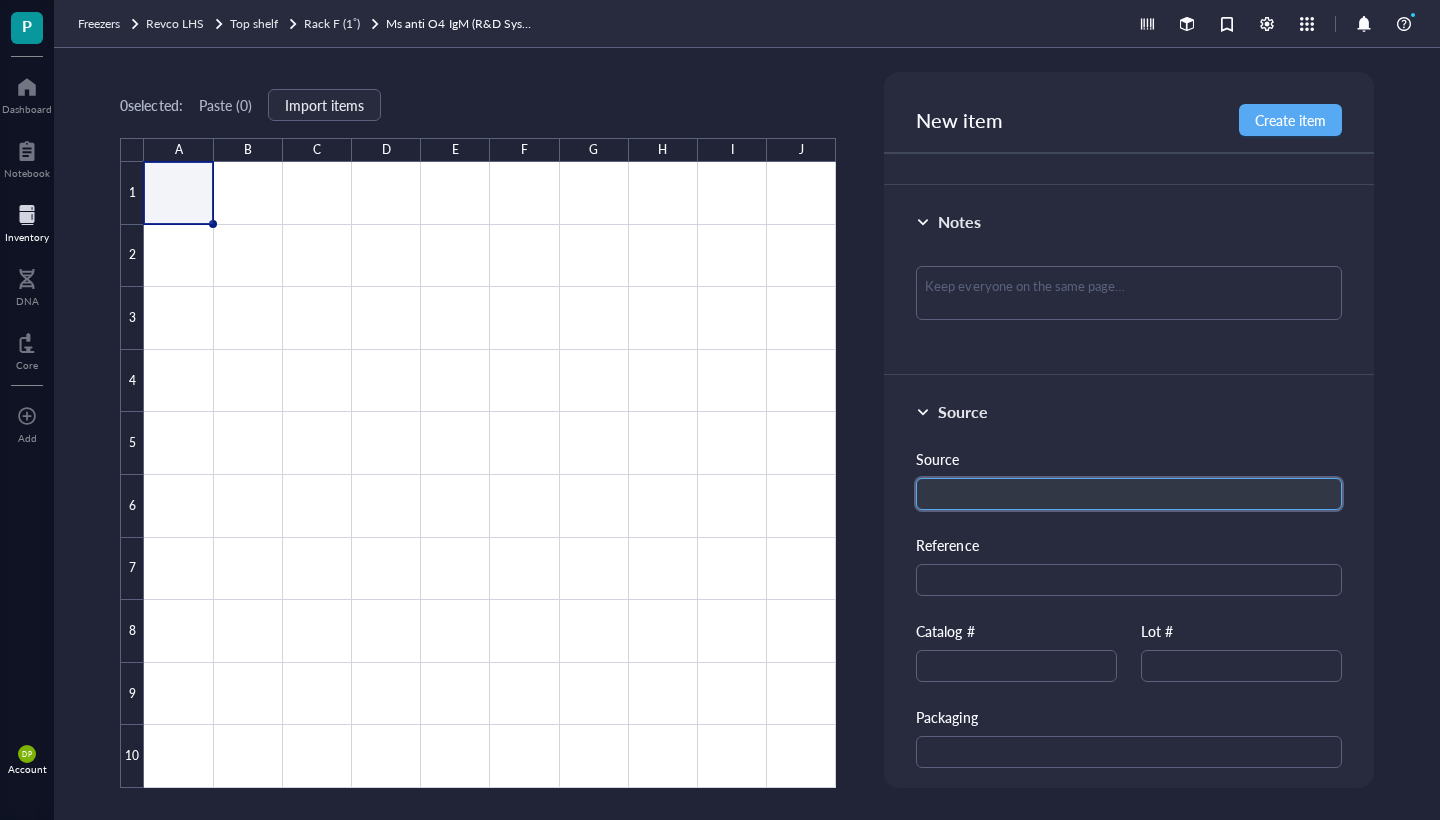 click at bounding box center [1128, 494] 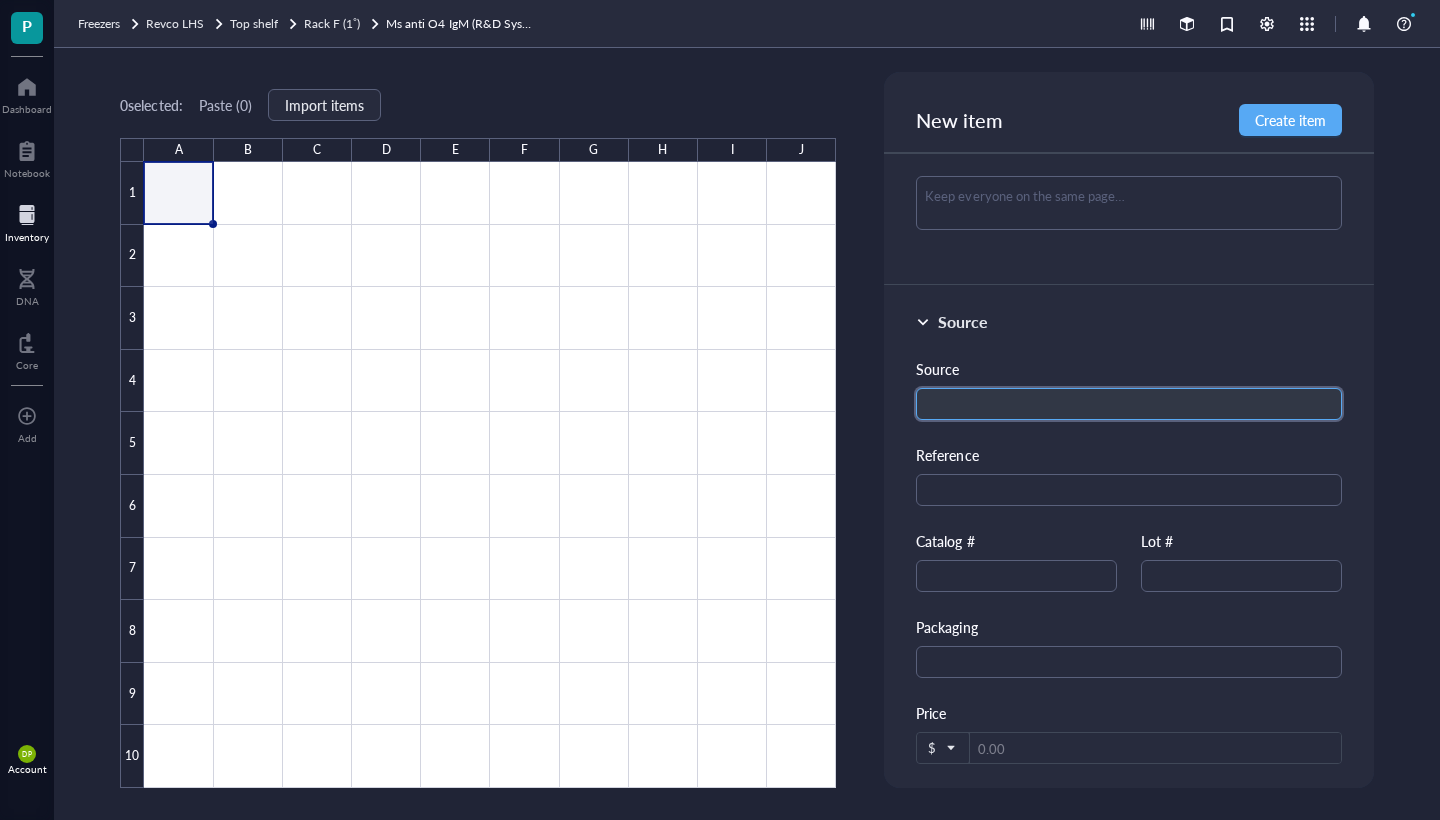 scroll, scrollTop: 1006, scrollLeft: 0, axis: vertical 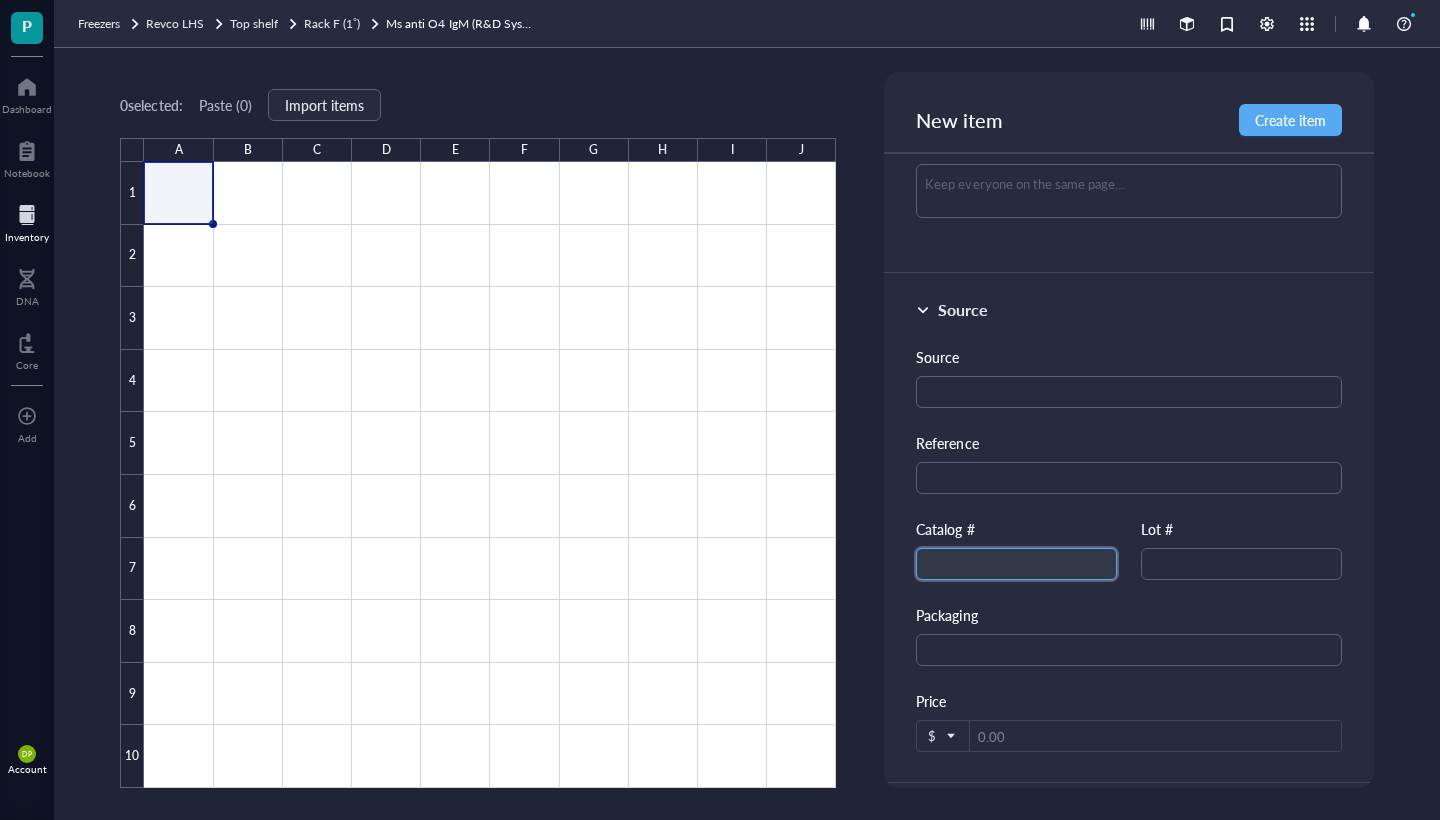 click at bounding box center (1016, 564) 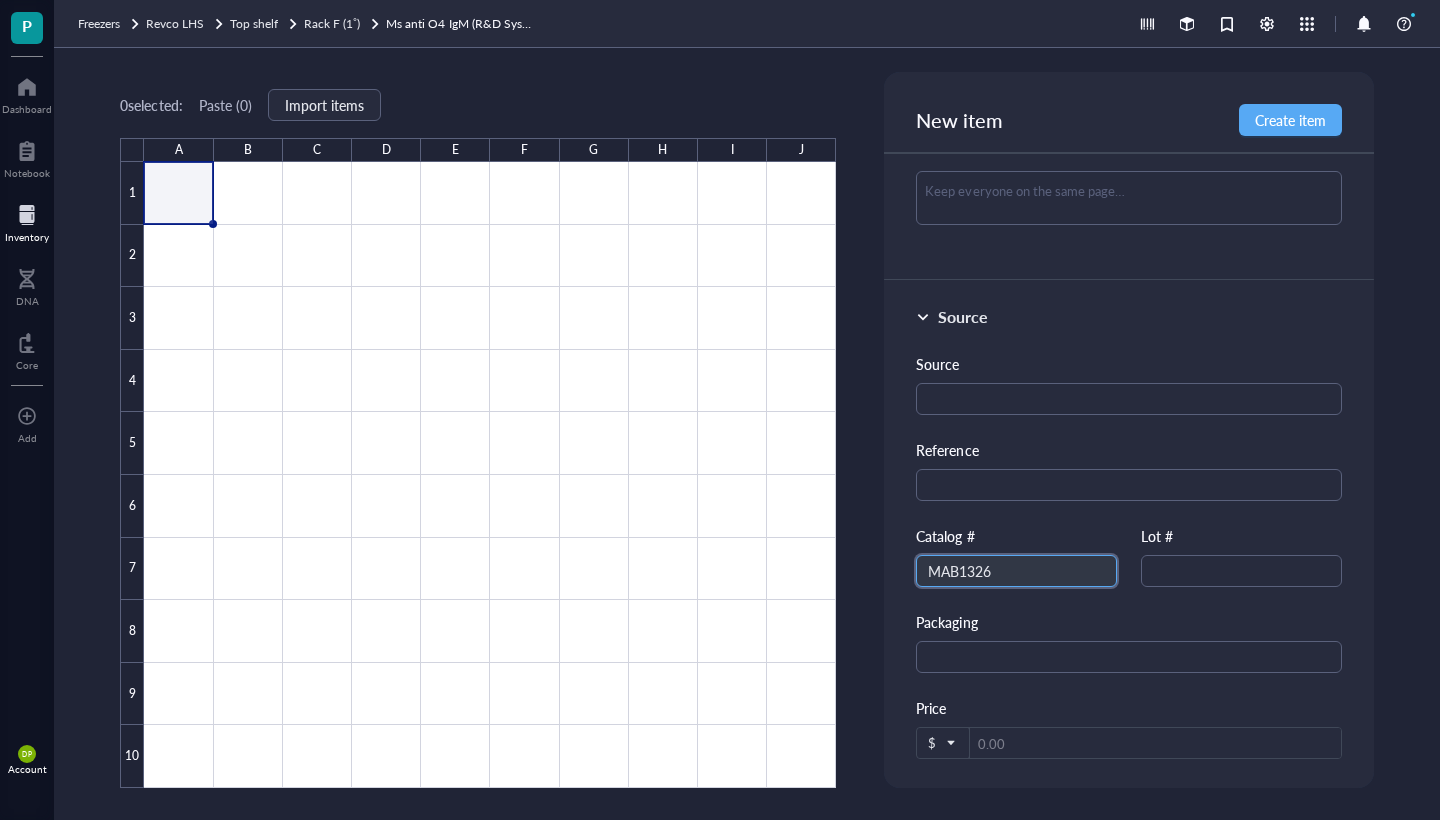 scroll, scrollTop: 990, scrollLeft: 0, axis: vertical 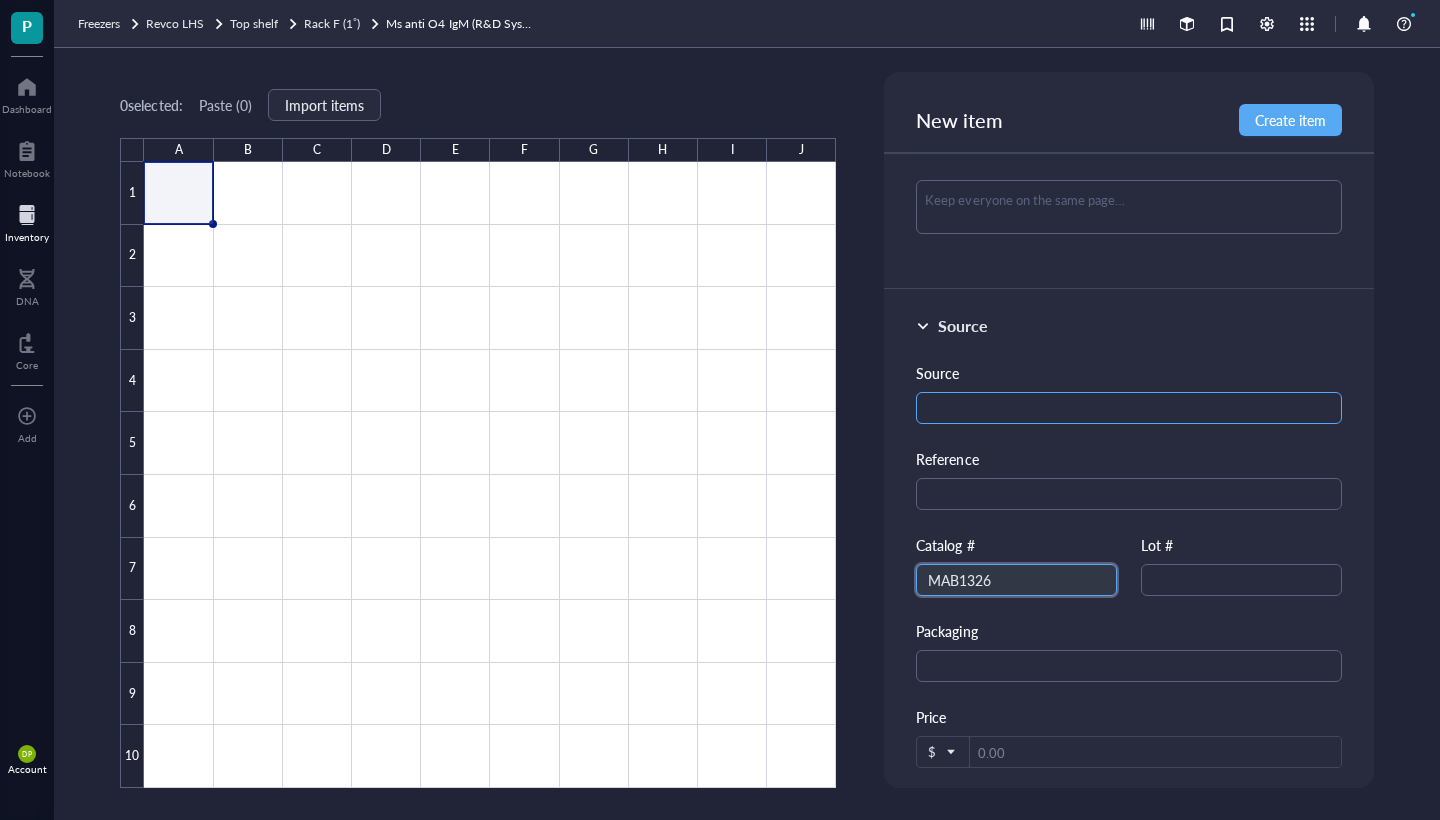 type on "MAB1326" 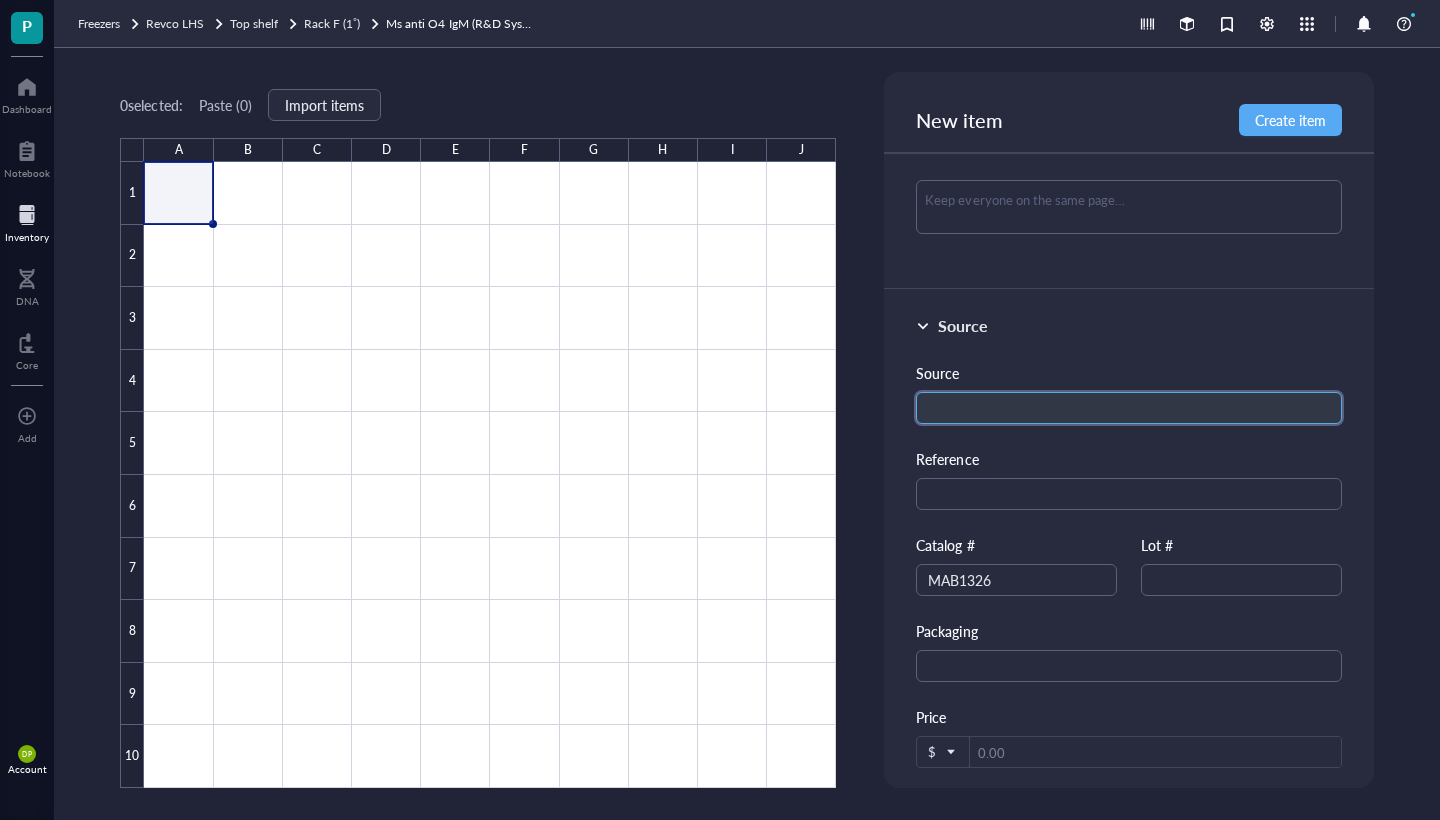 click at bounding box center [1128, 408] 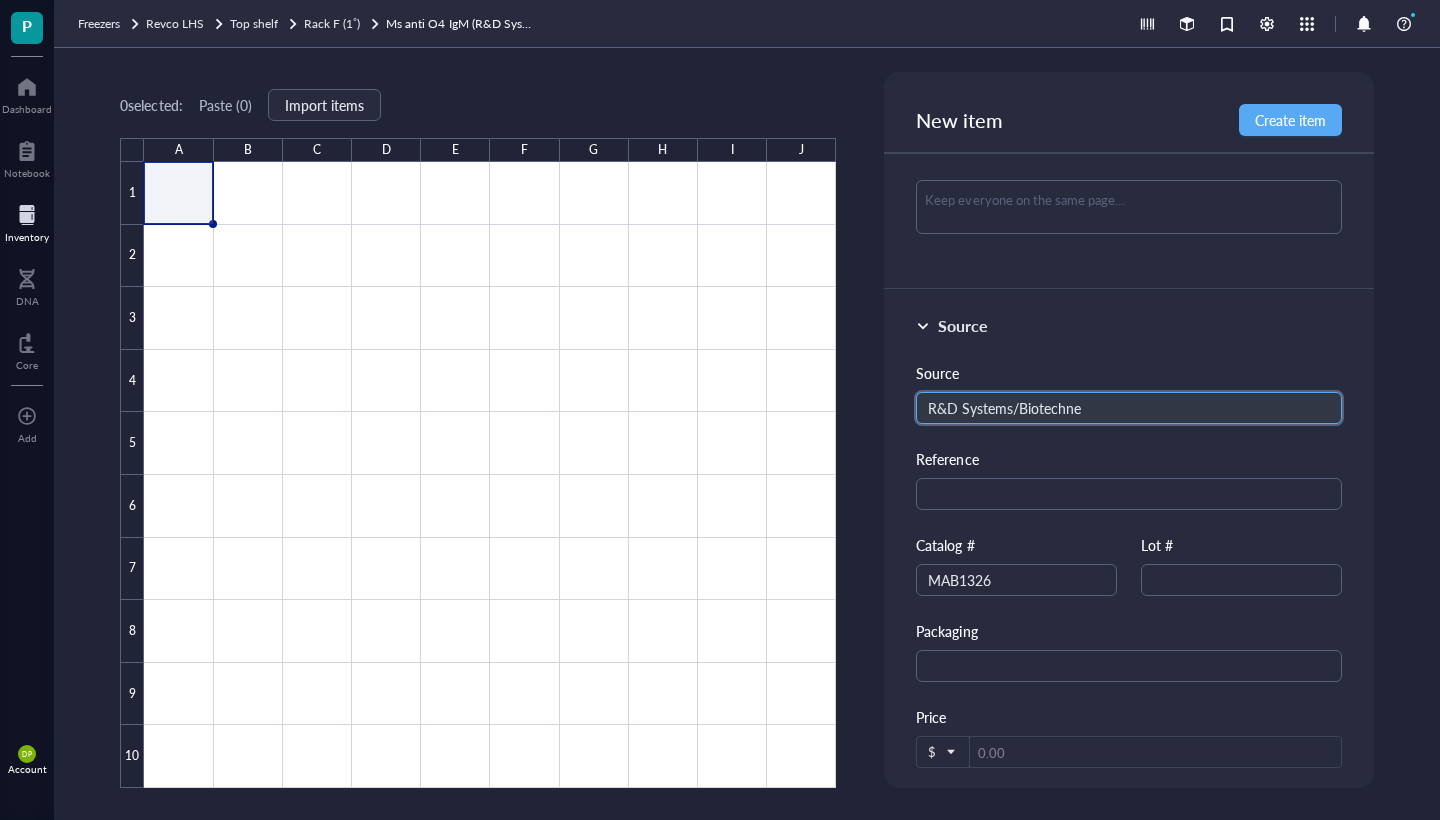 click on "R&D Systems/Biotechne" at bounding box center (1128, 408) 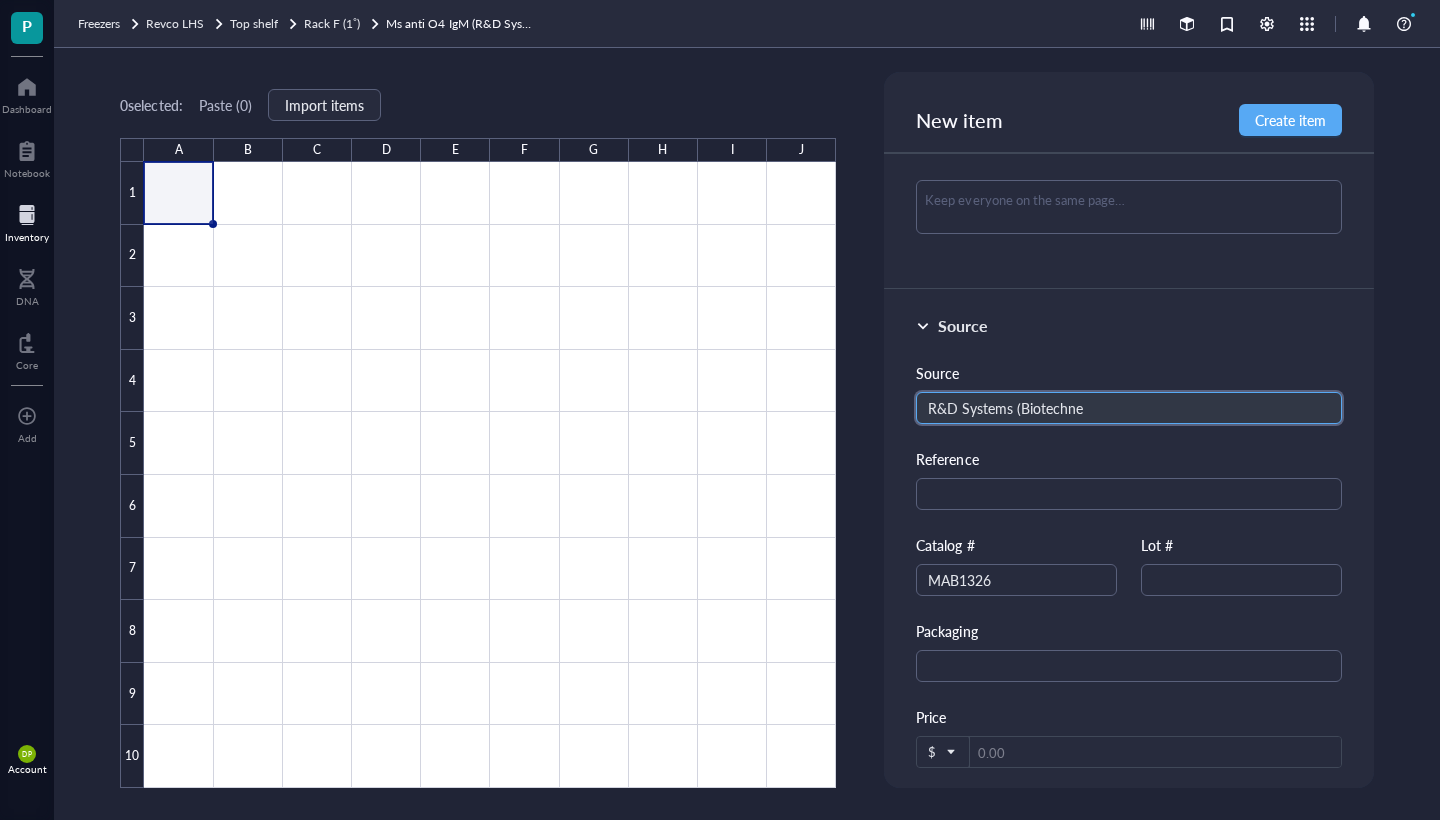 click on "R&D Systems (Biotechne" at bounding box center (1128, 408) 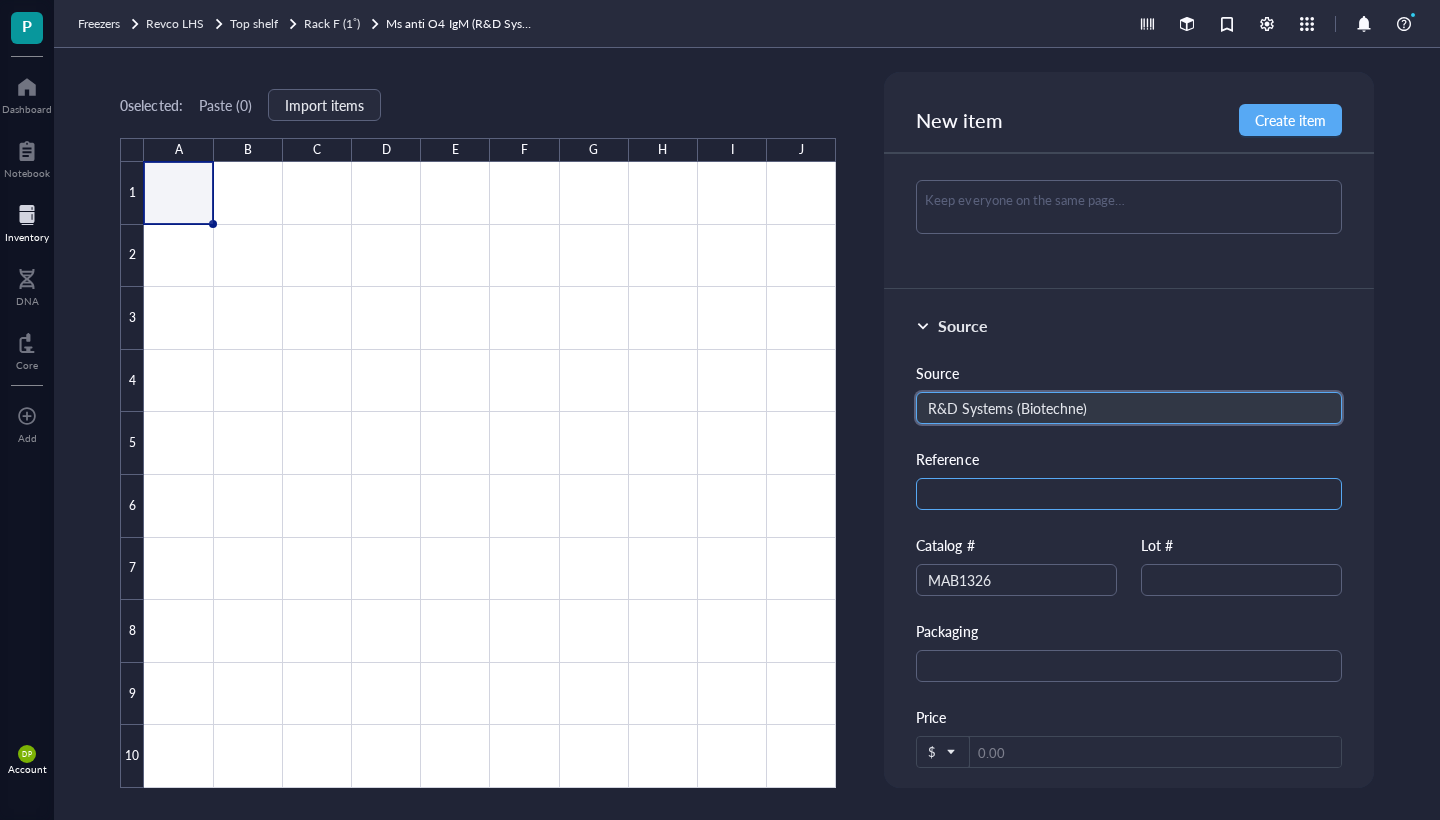 type on "R&D Systems (Biotechne)" 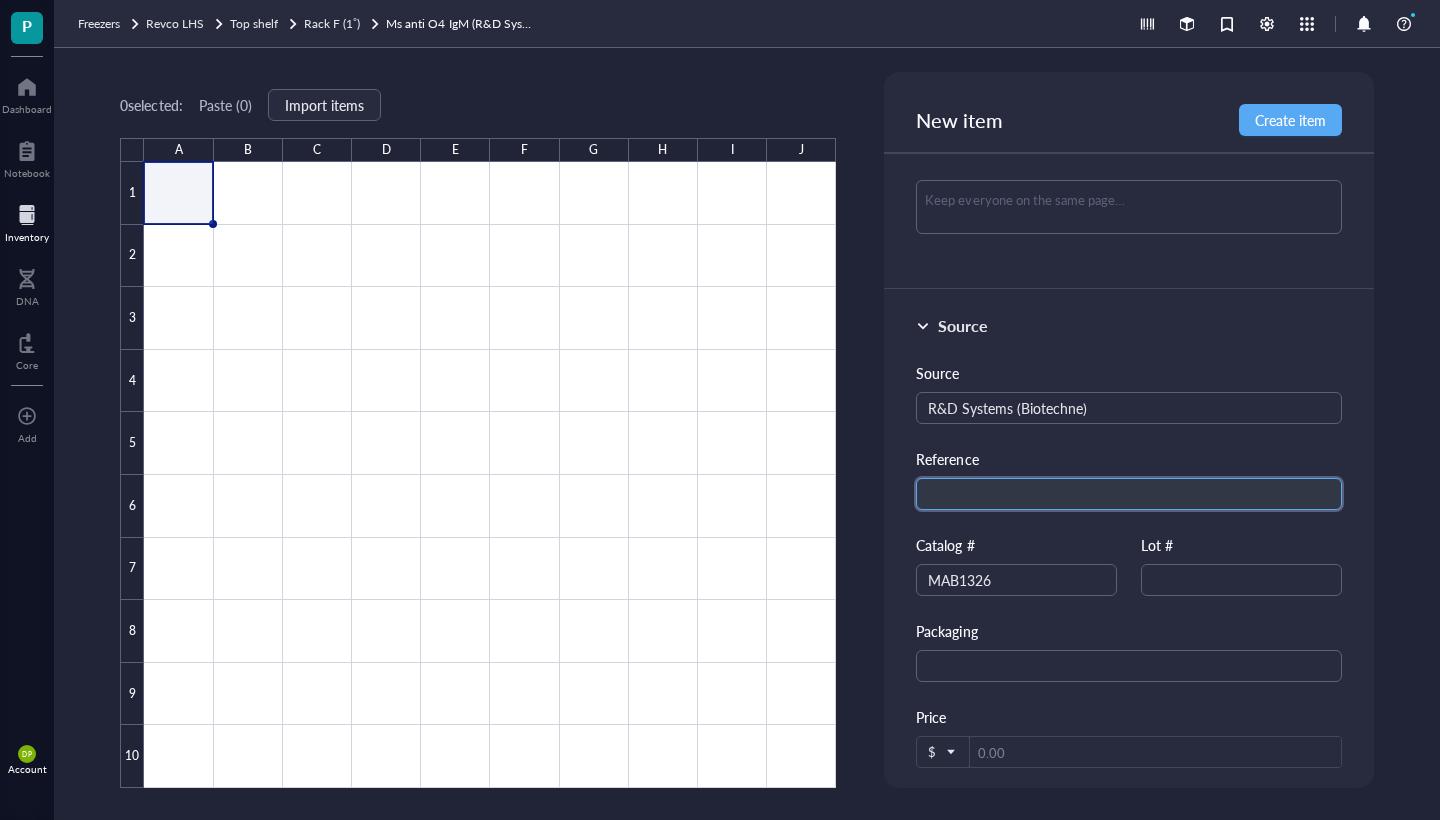 click at bounding box center [1128, 494] 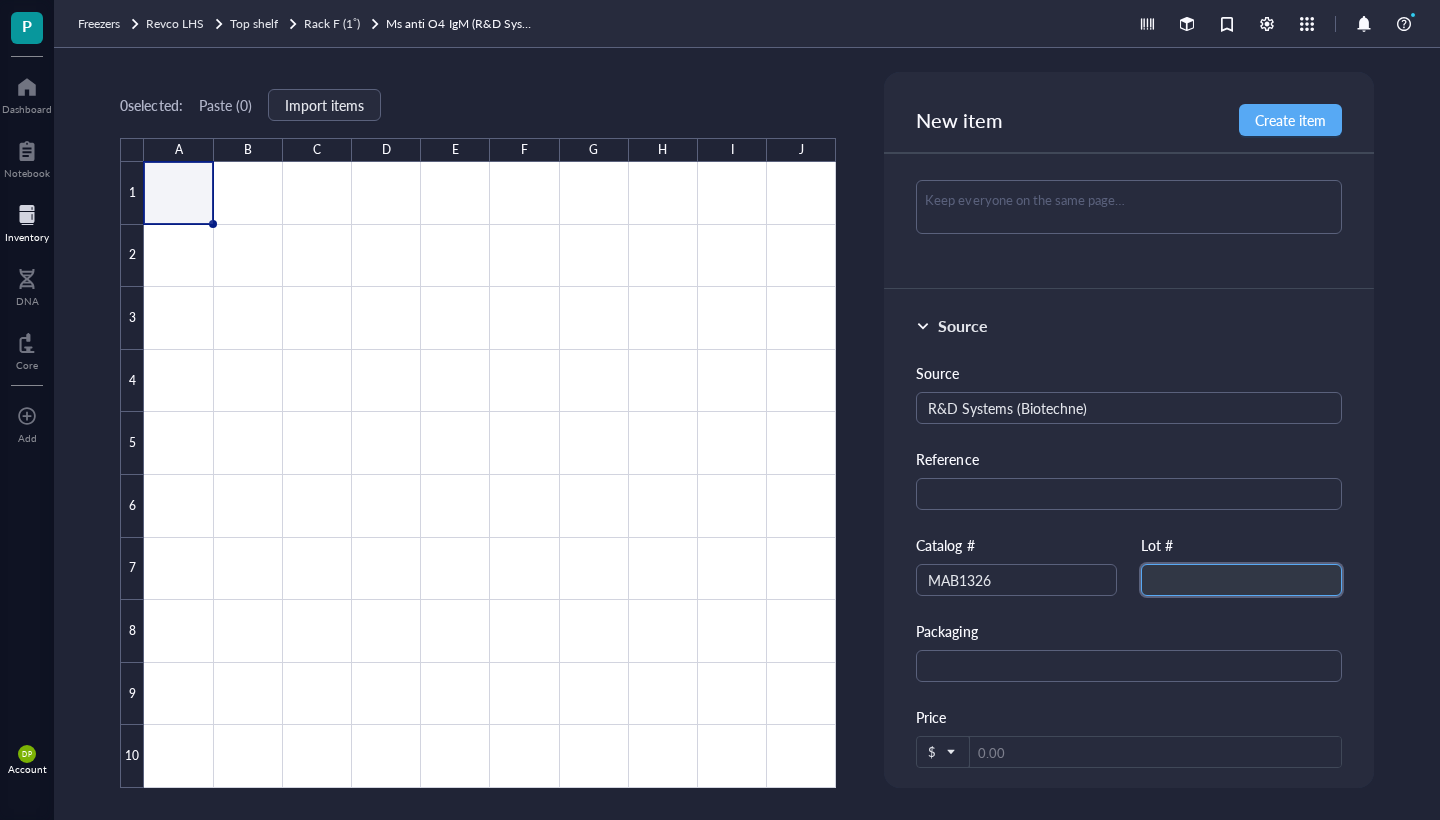 click at bounding box center [1241, 580] 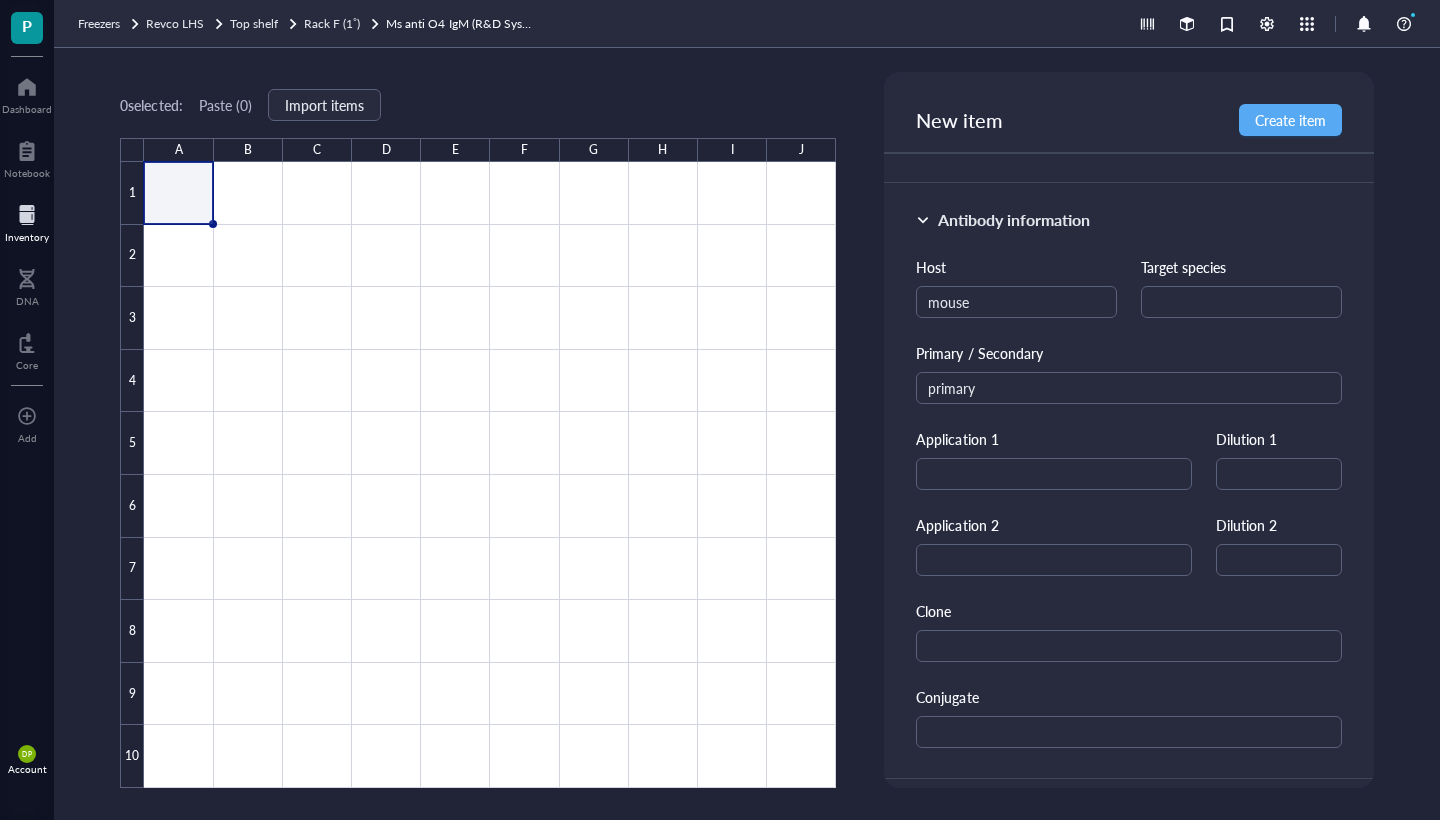 scroll, scrollTop: 158, scrollLeft: 0, axis: vertical 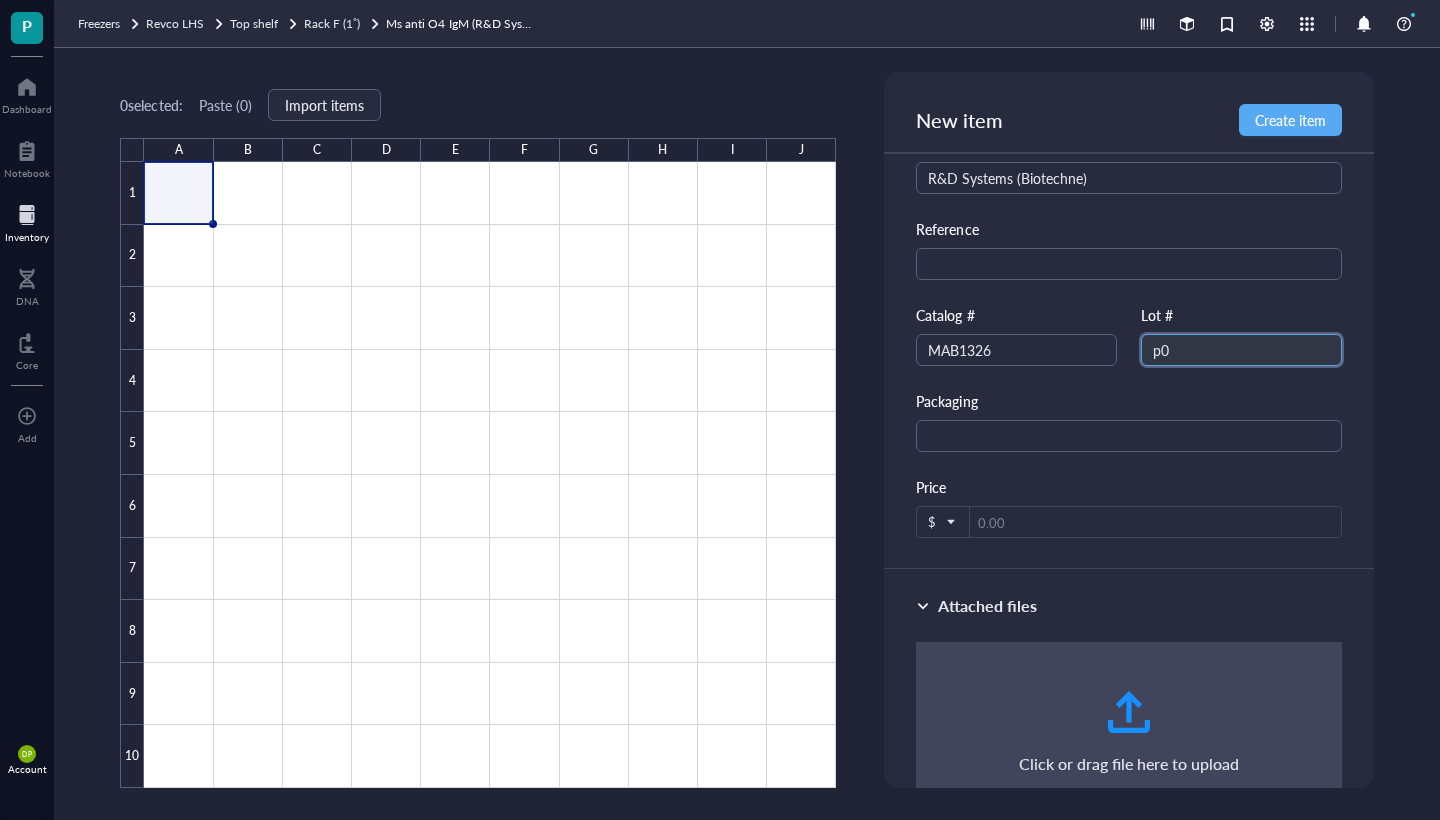 type on "p" 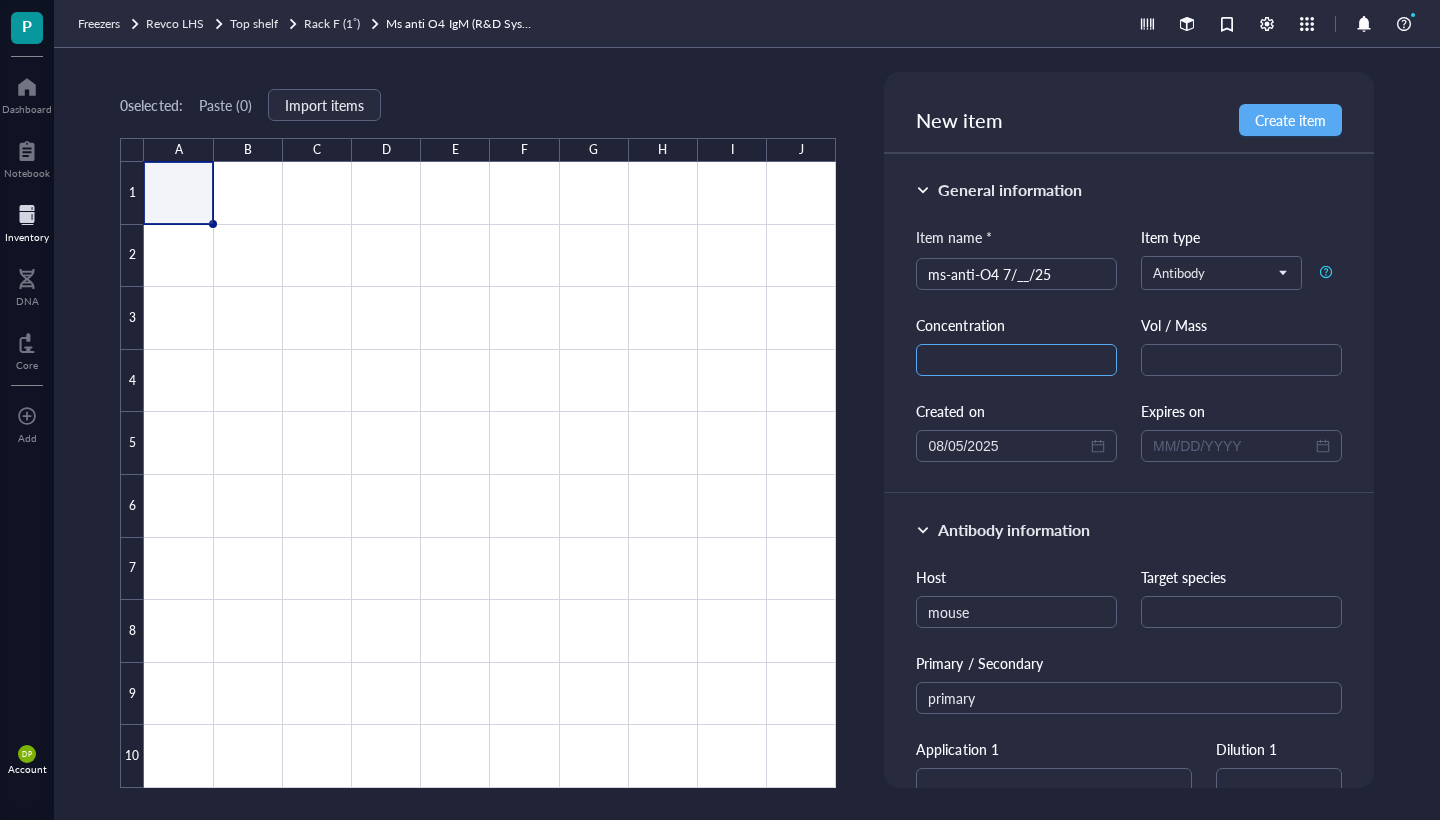 scroll, scrollTop: 0, scrollLeft: 0, axis: both 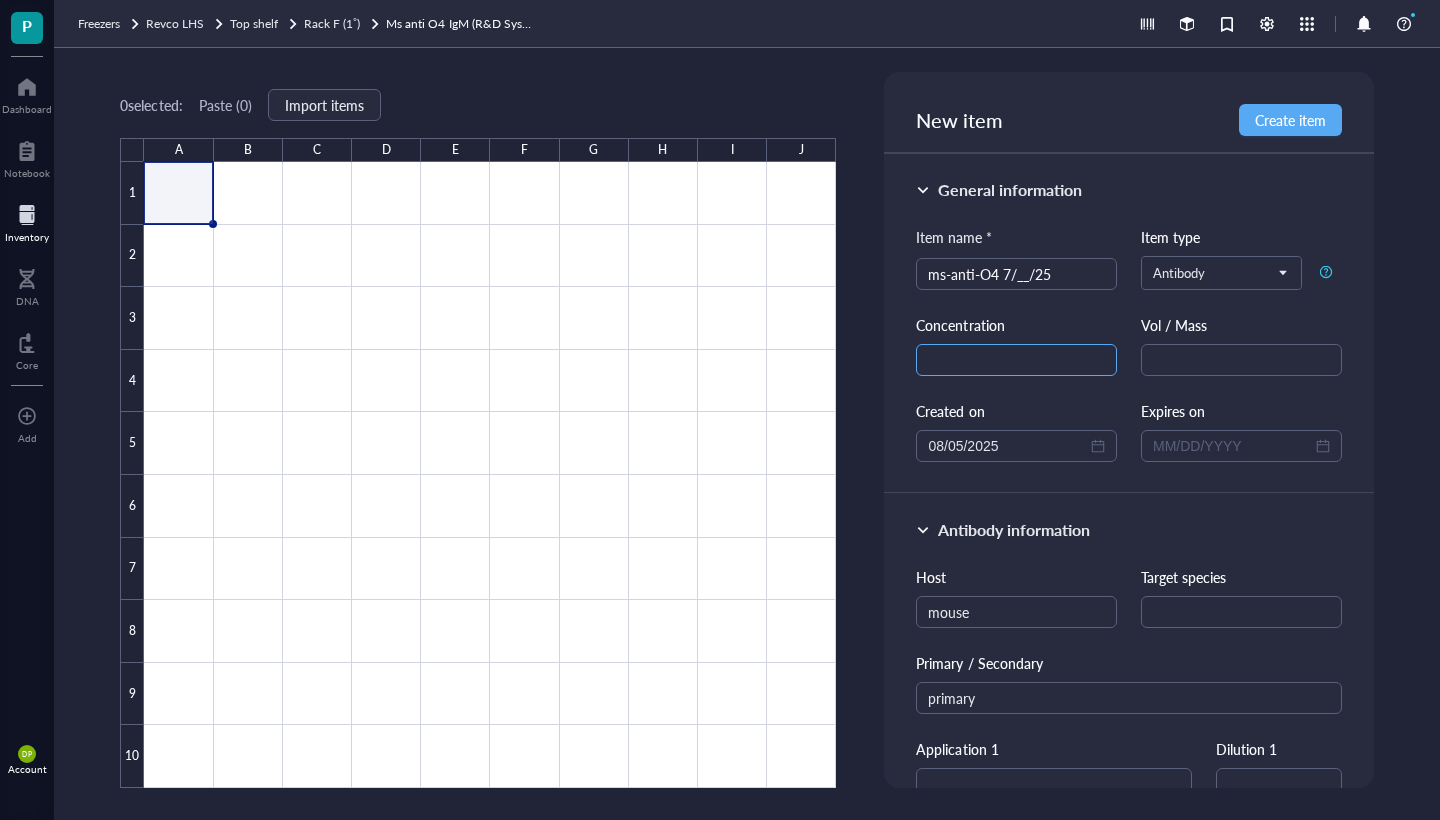 type on "P0137546" 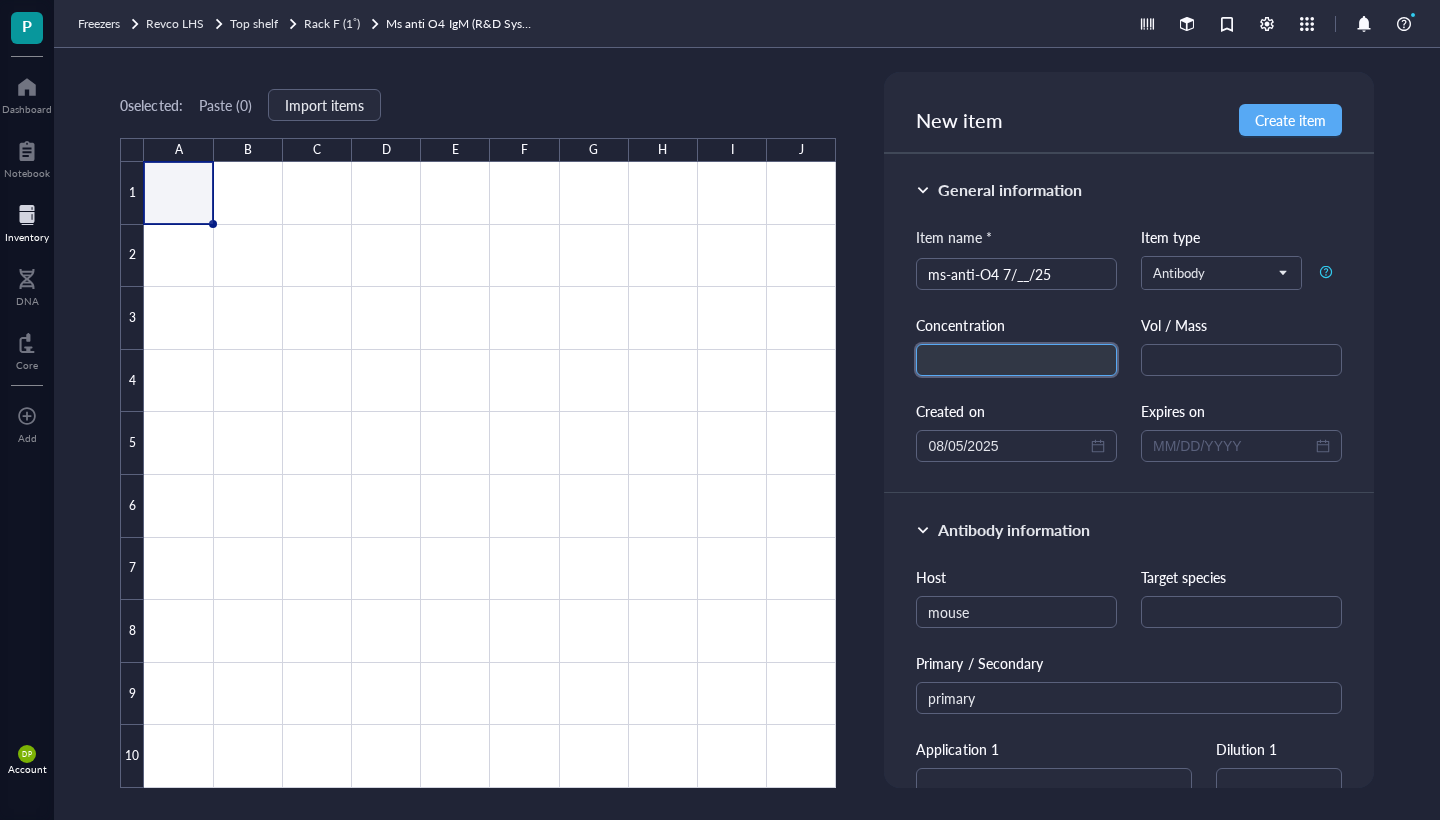 click at bounding box center (1016, 360) 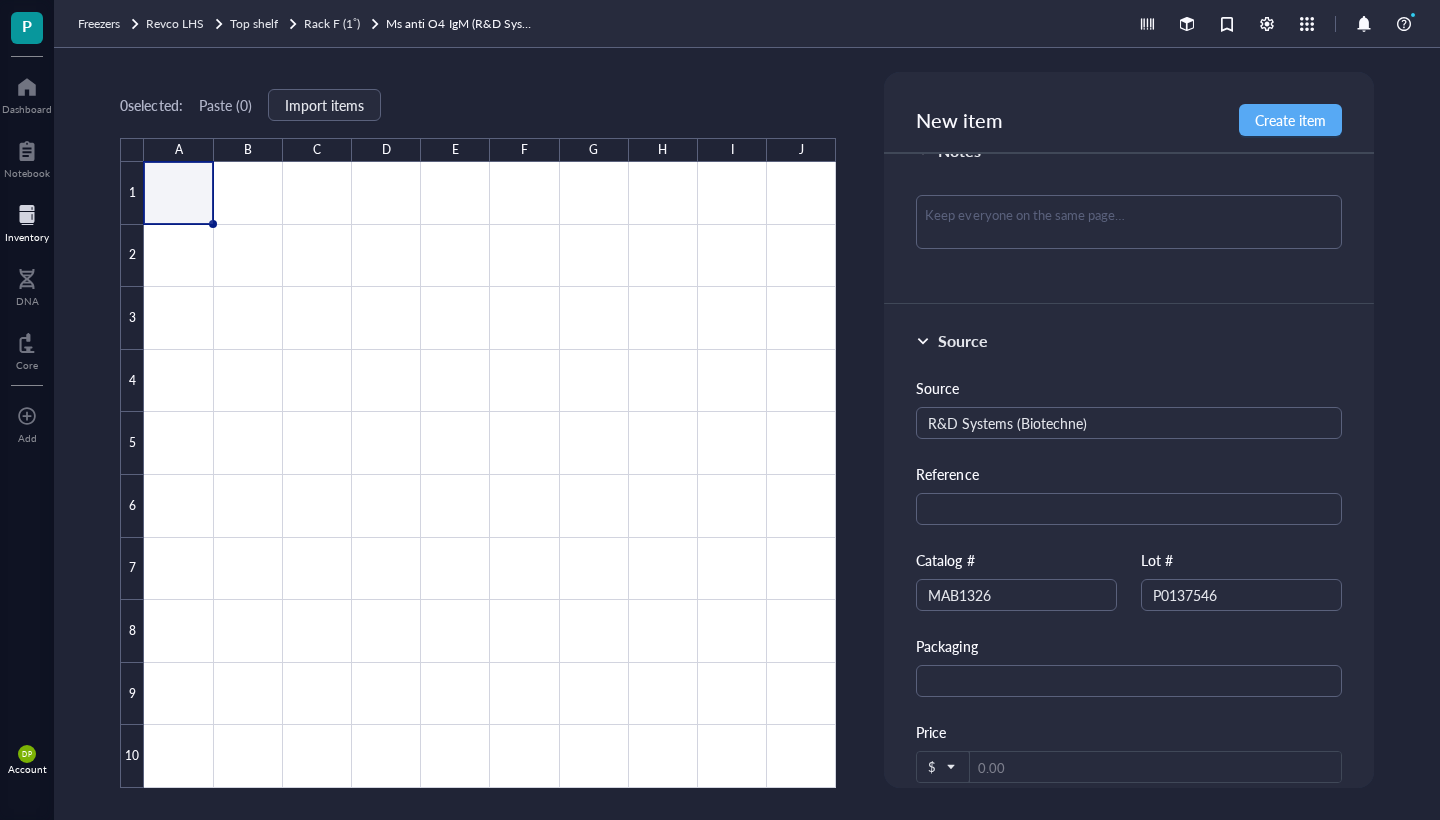 scroll, scrollTop: 992, scrollLeft: 0, axis: vertical 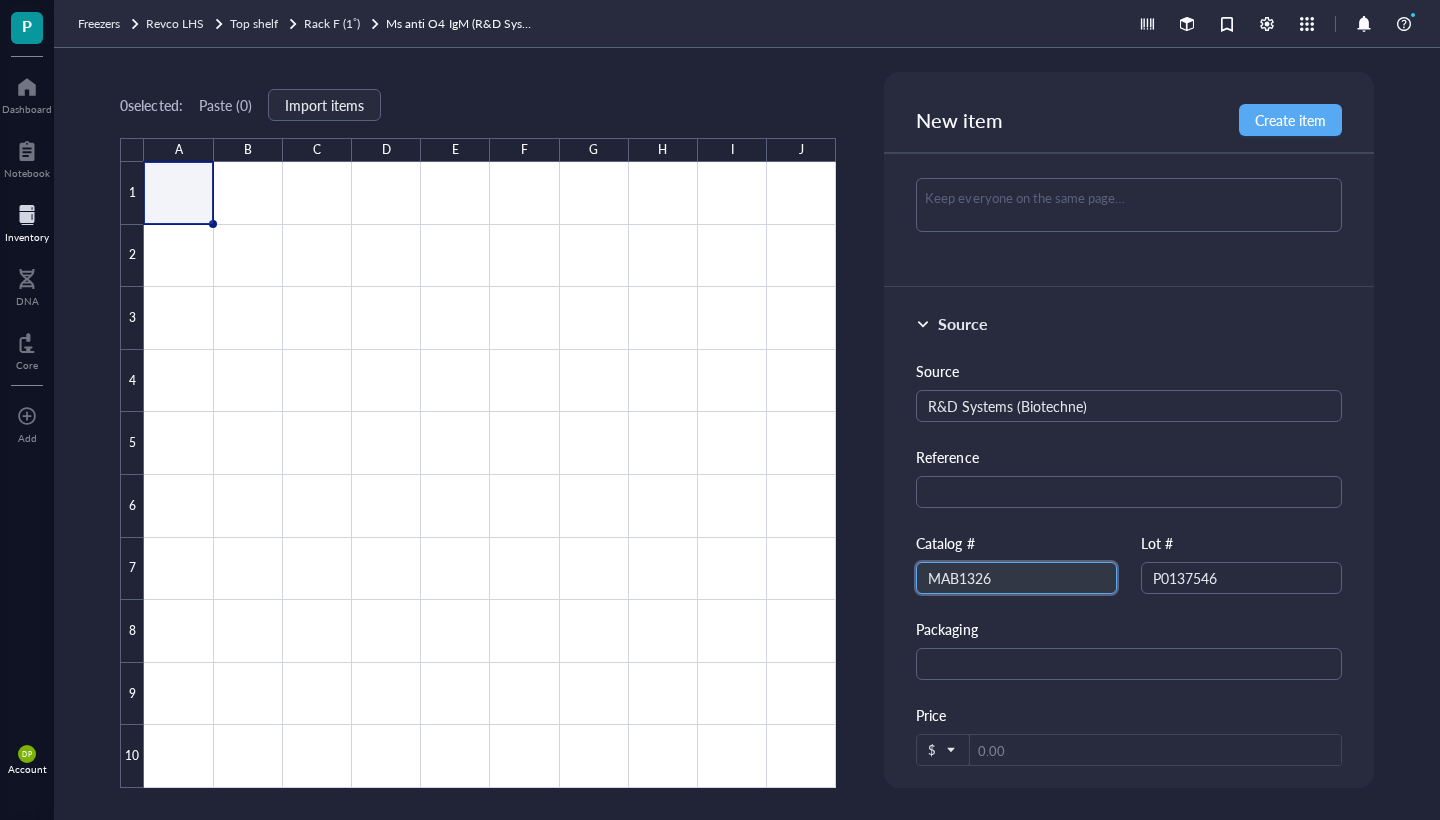 click on "MAB1326" at bounding box center (1016, 578) 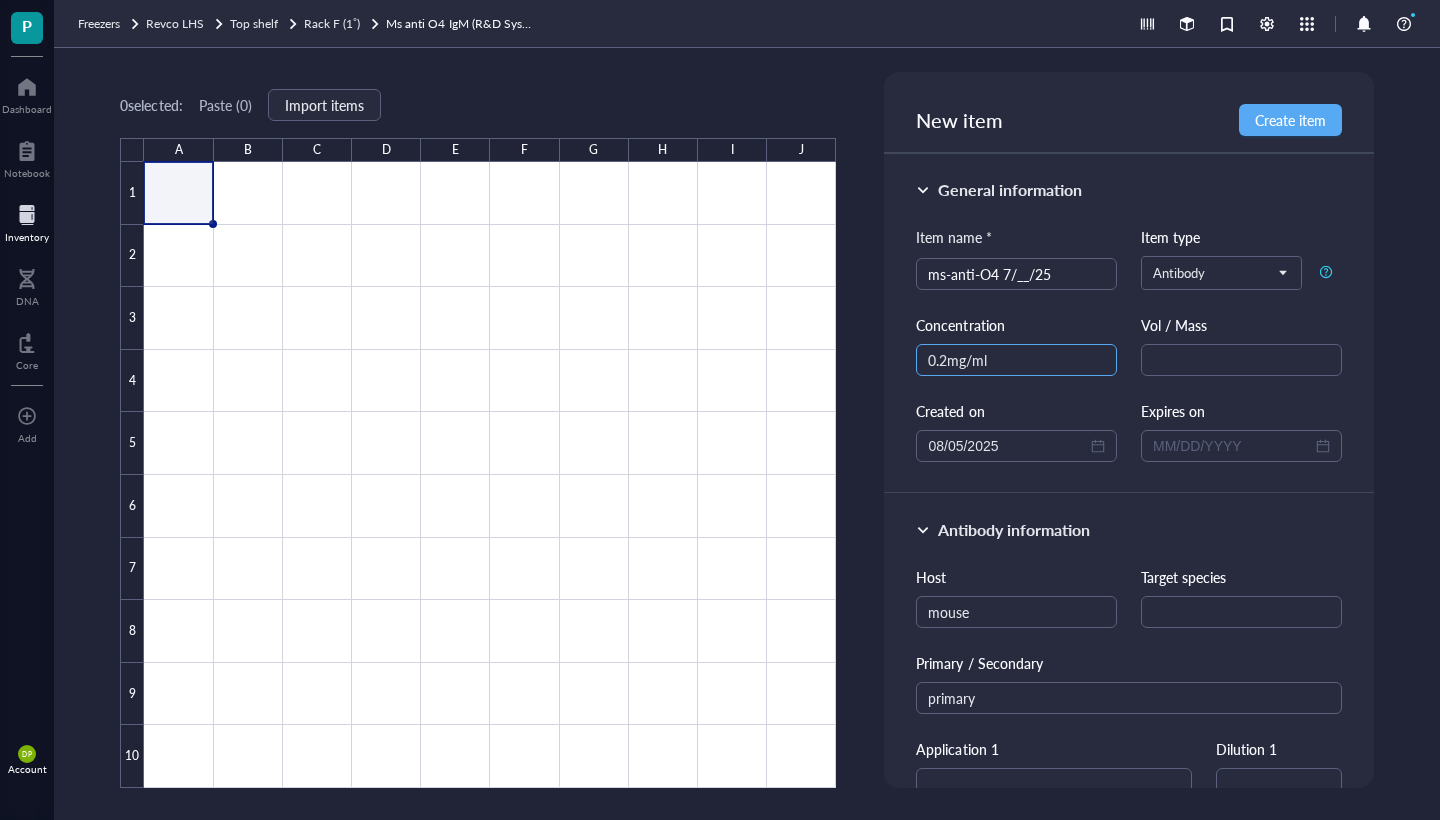 scroll, scrollTop: 0, scrollLeft: 0, axis: both 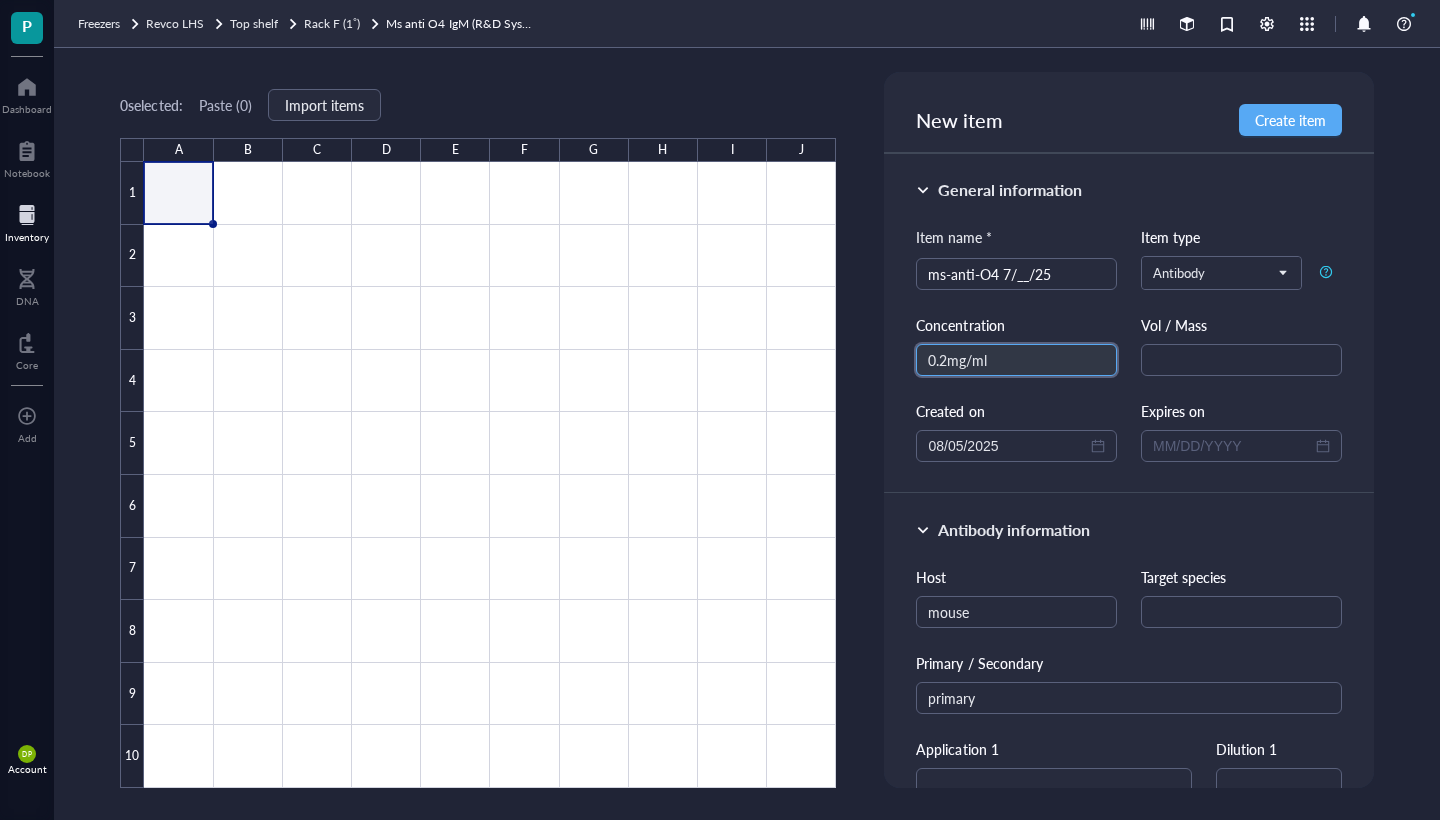 click on "0.2mg/ml" at bounding box center [1016, 360] 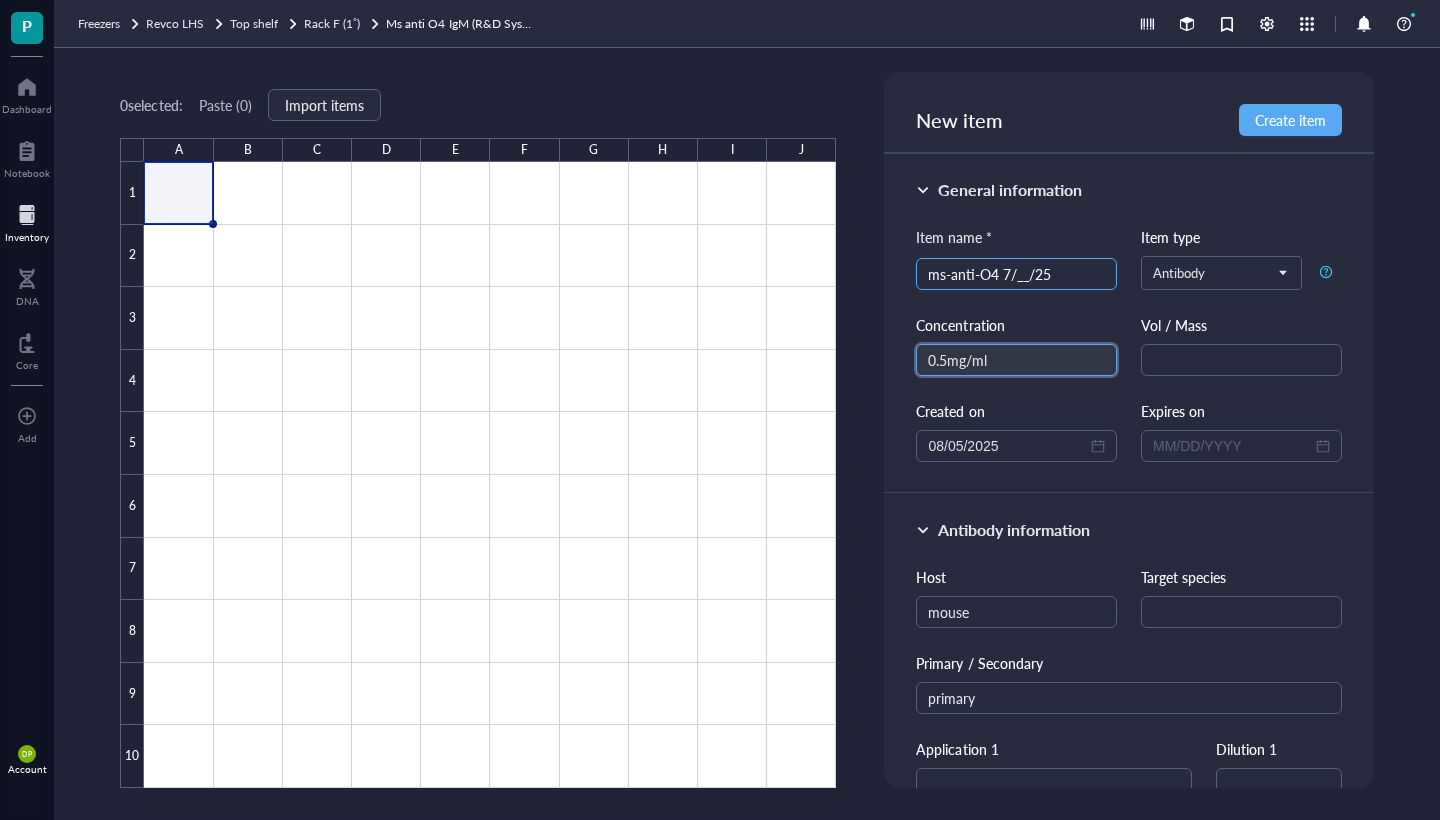 type on "0.5mg/ml" 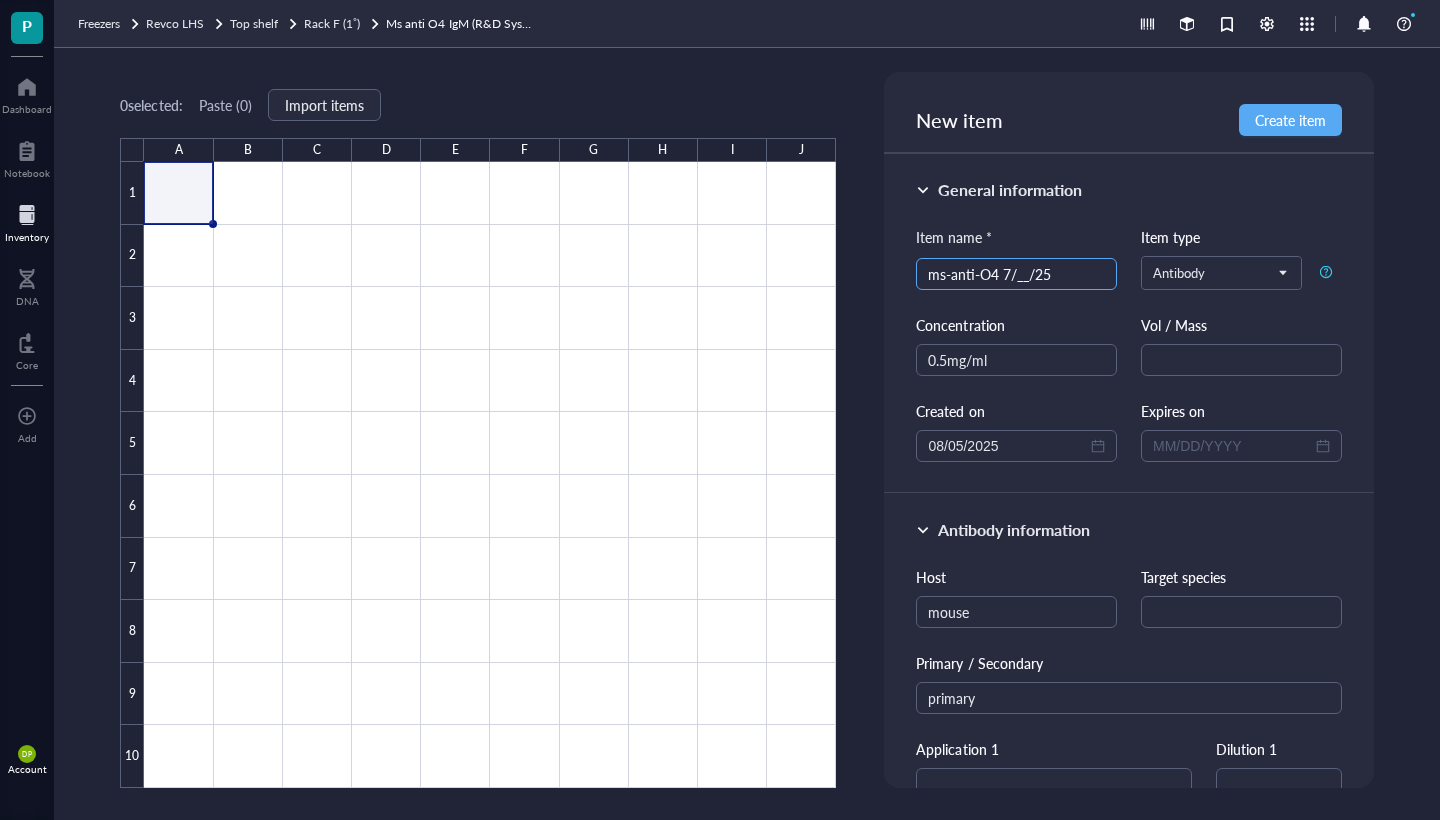 click on "ms-anti-O4 7/__/25" at bounding box center (1016, 274) 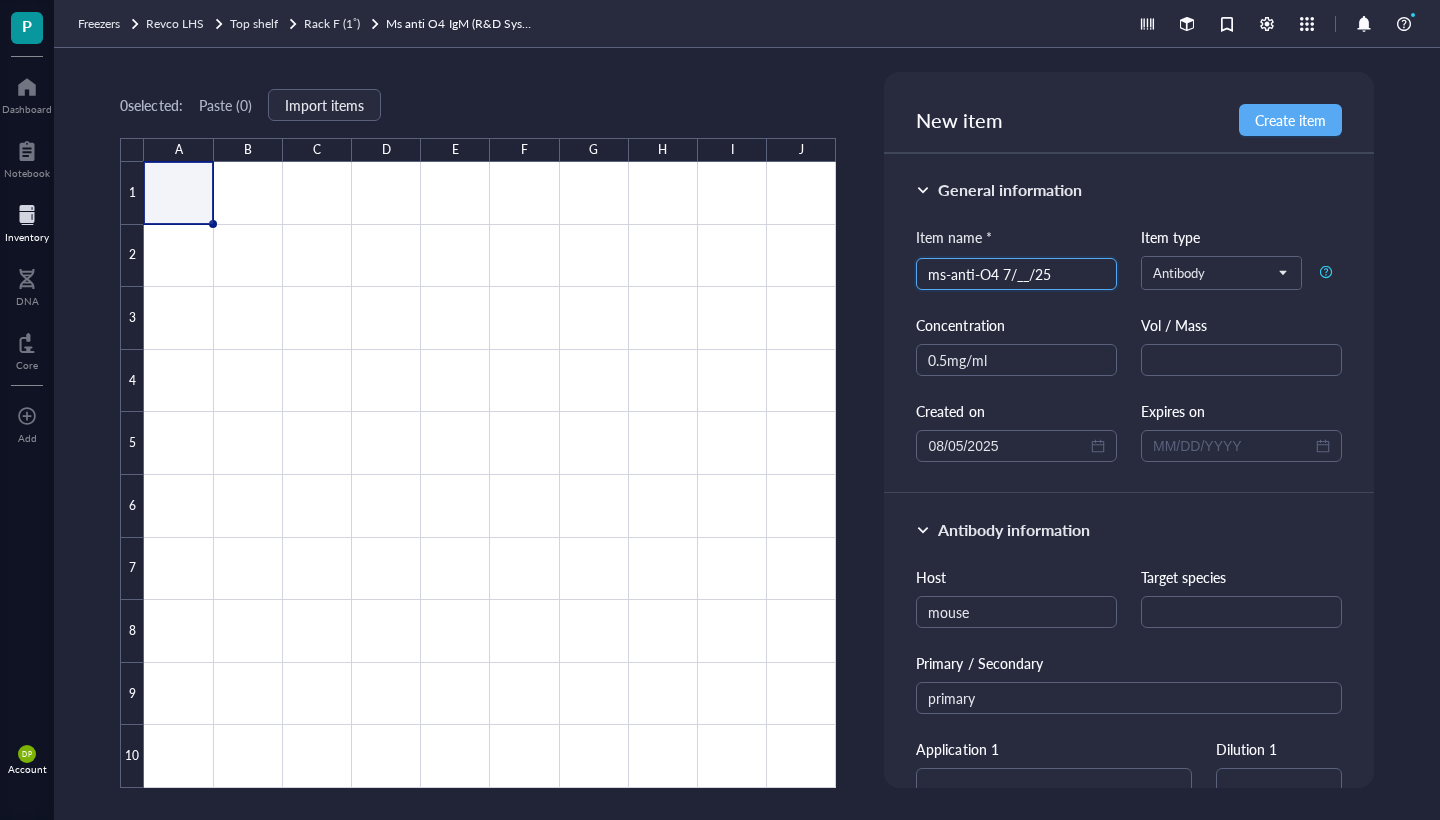 click on "ms-anti-O4 7/__/25" at bounding box center [1016, 274] 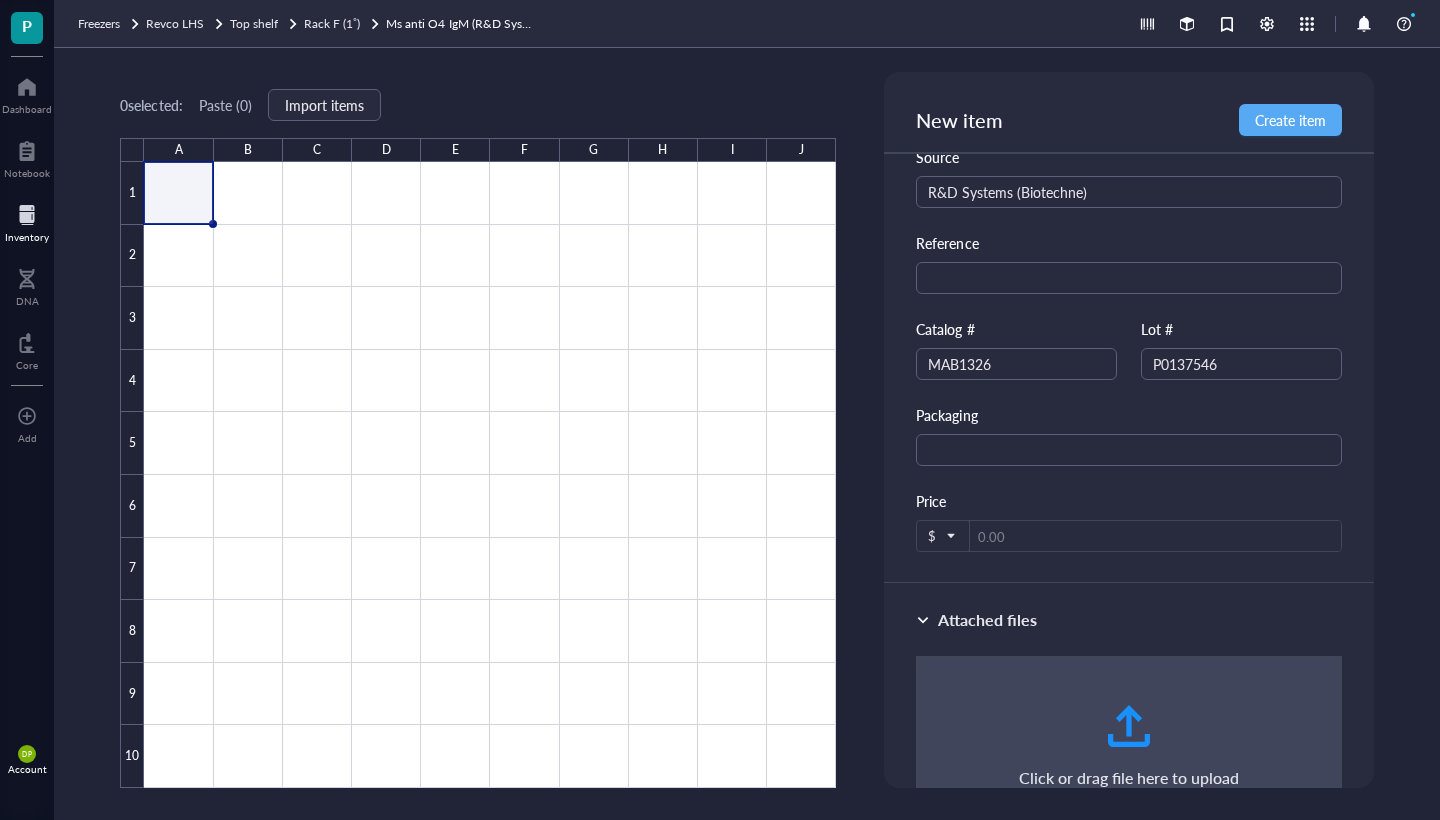 type on "ms-anti-O4 [DATE]" 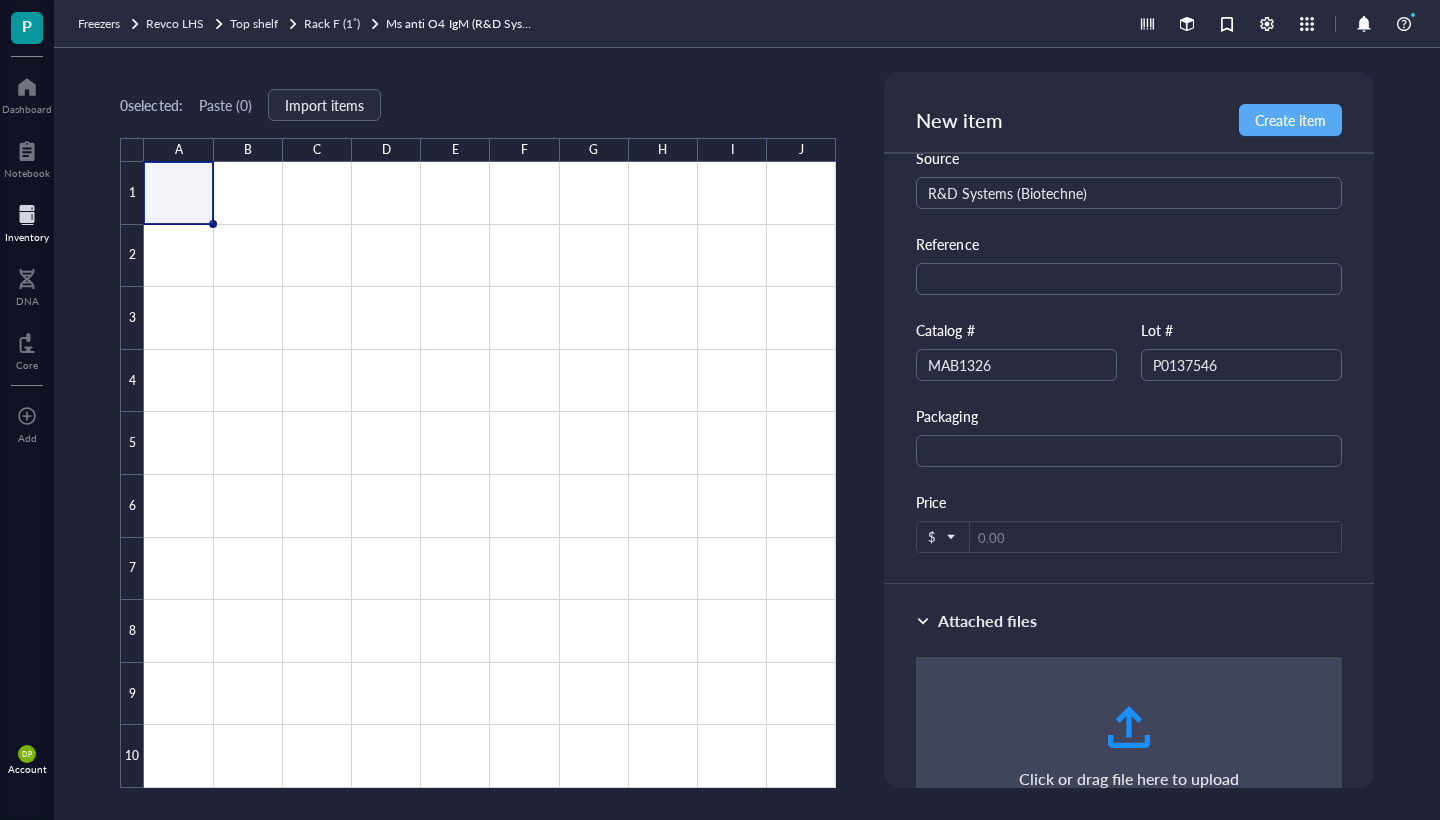 click on "Lot # P0137546" at bounding box center [1241, 350] 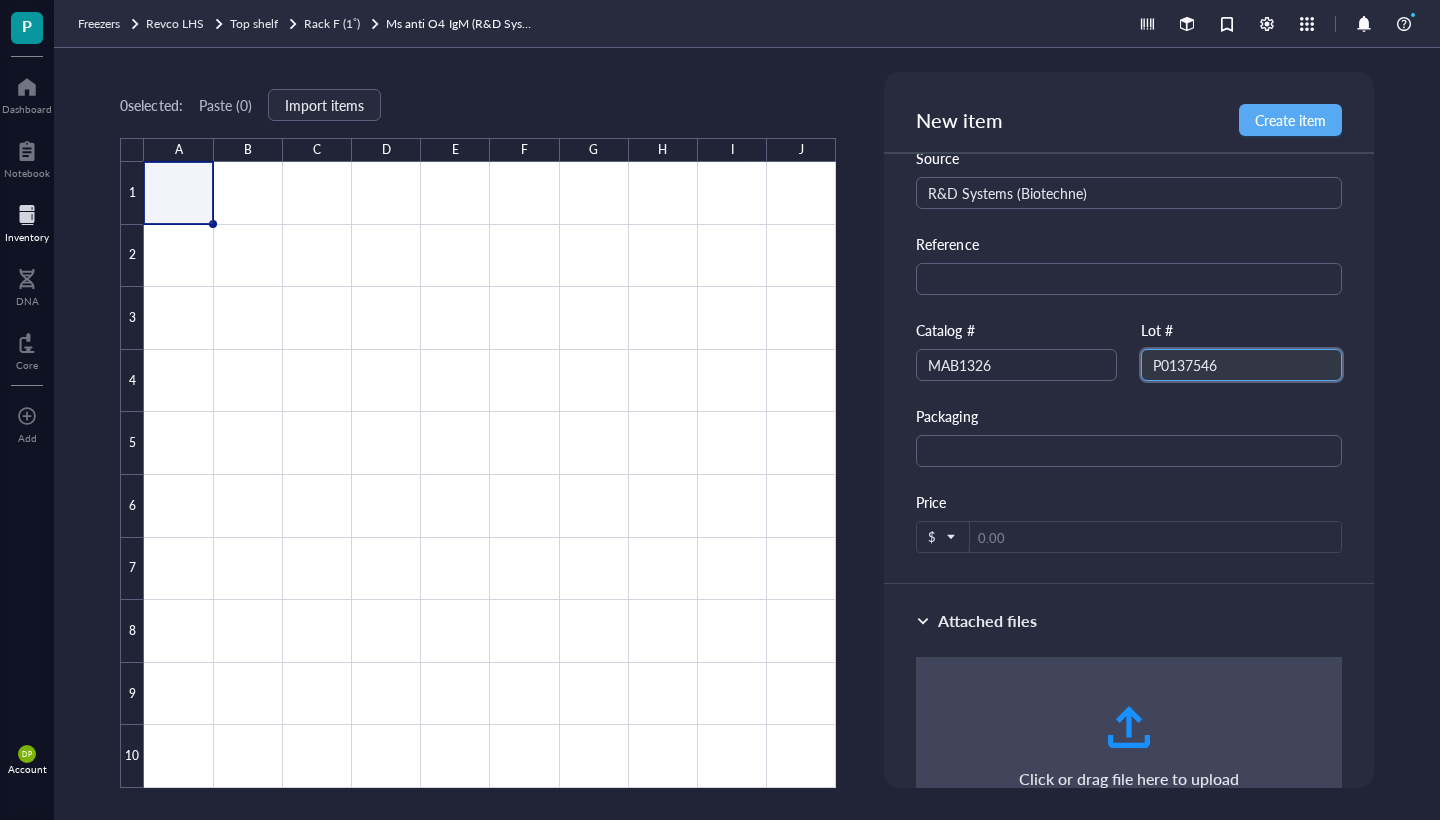 click on "P0137546" at bounding box center (1241, 365) 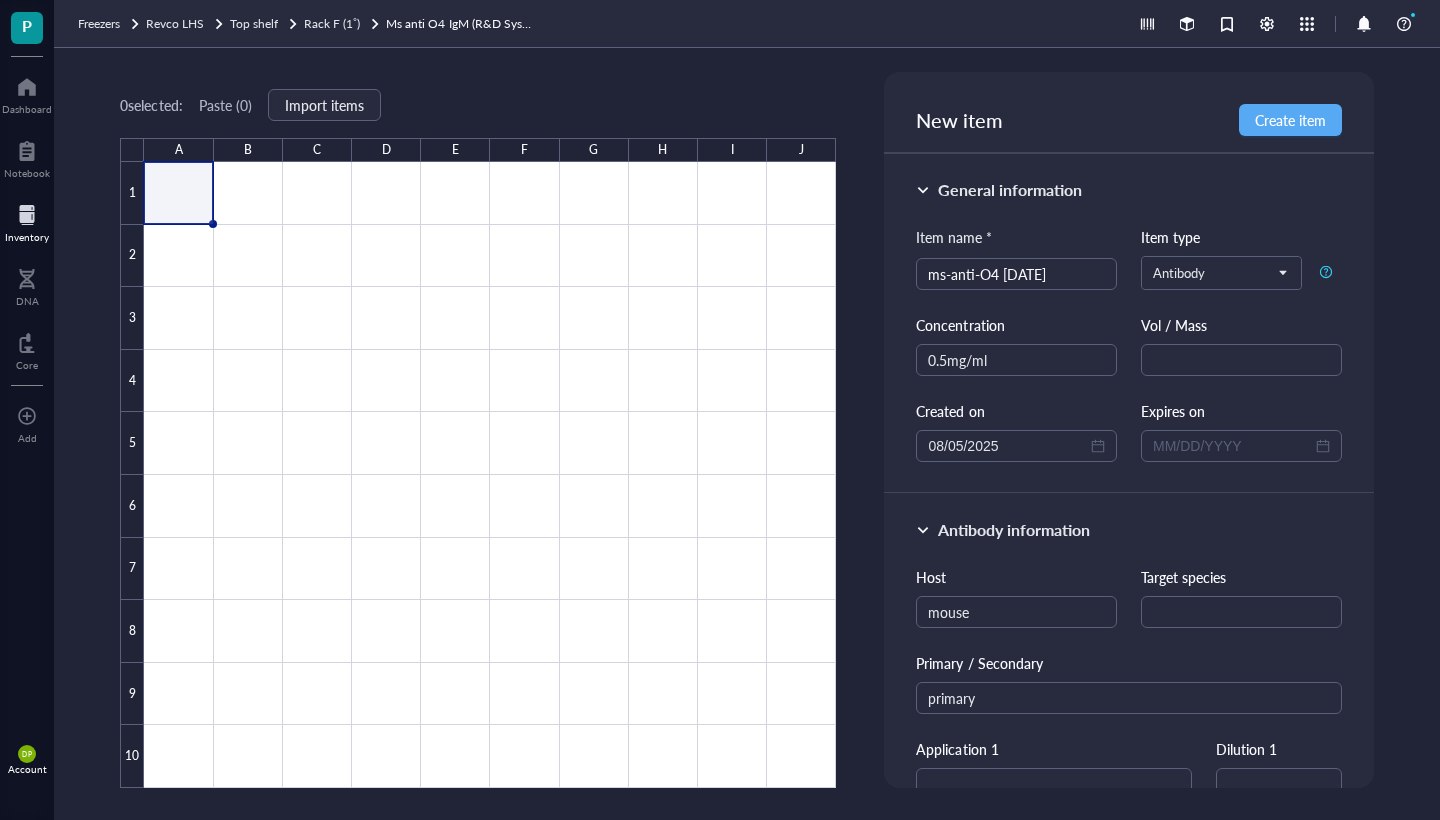 scroll, scrollTop: 0, scrollLeft: 0, axis: both 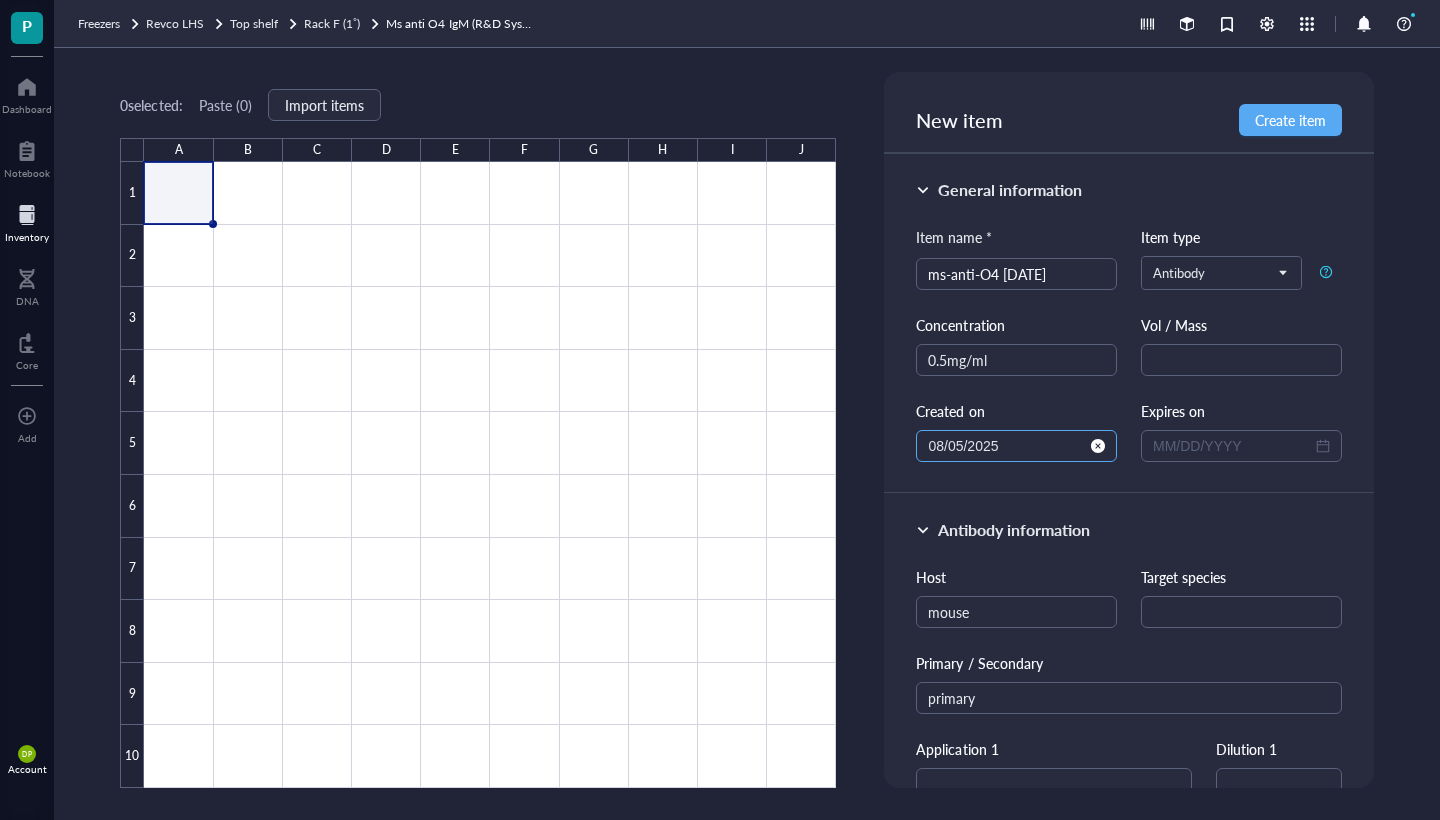 type on "HWW14255011" 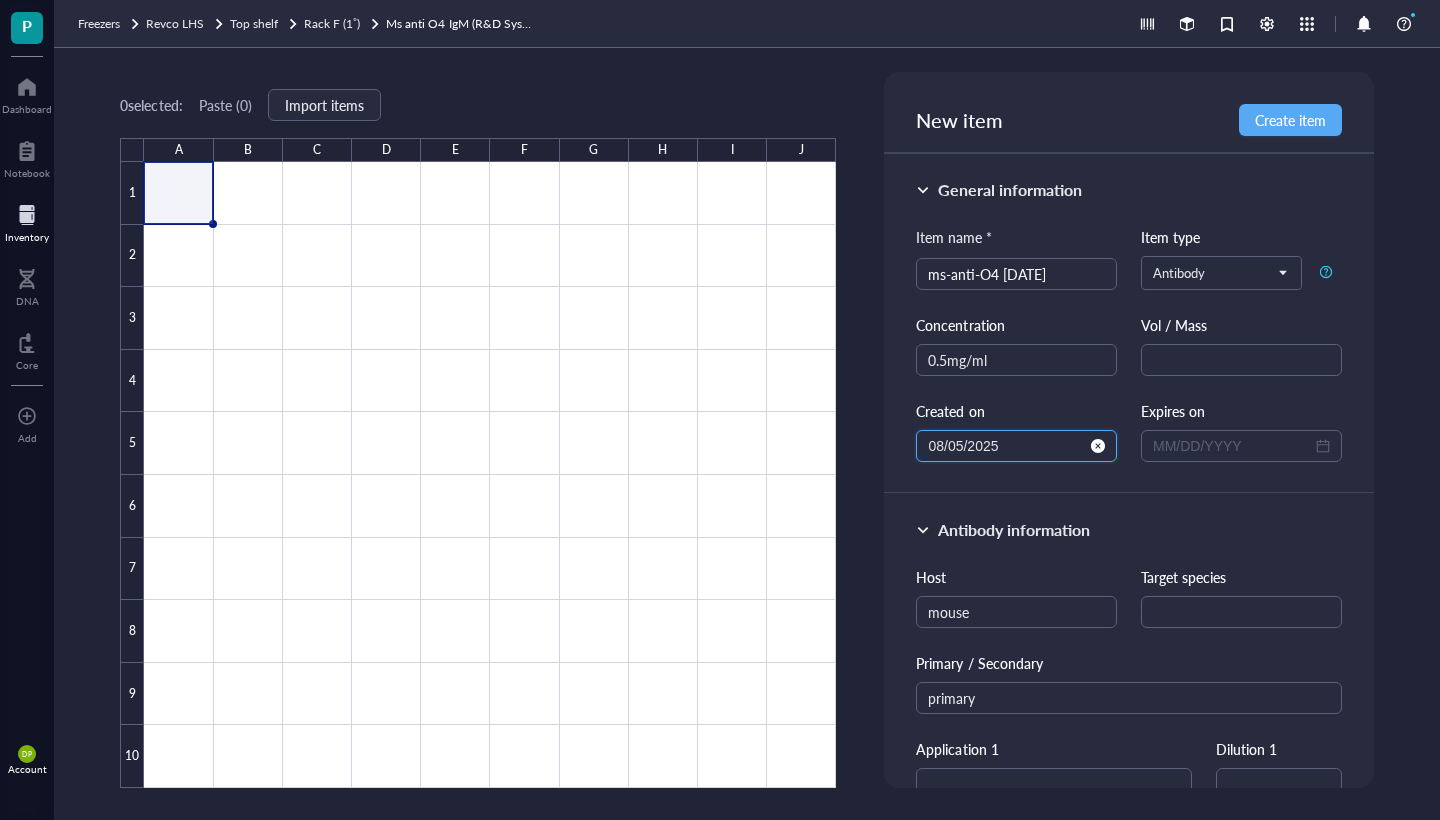 click on "08/05/2025" at bounding box center [1007, 446] 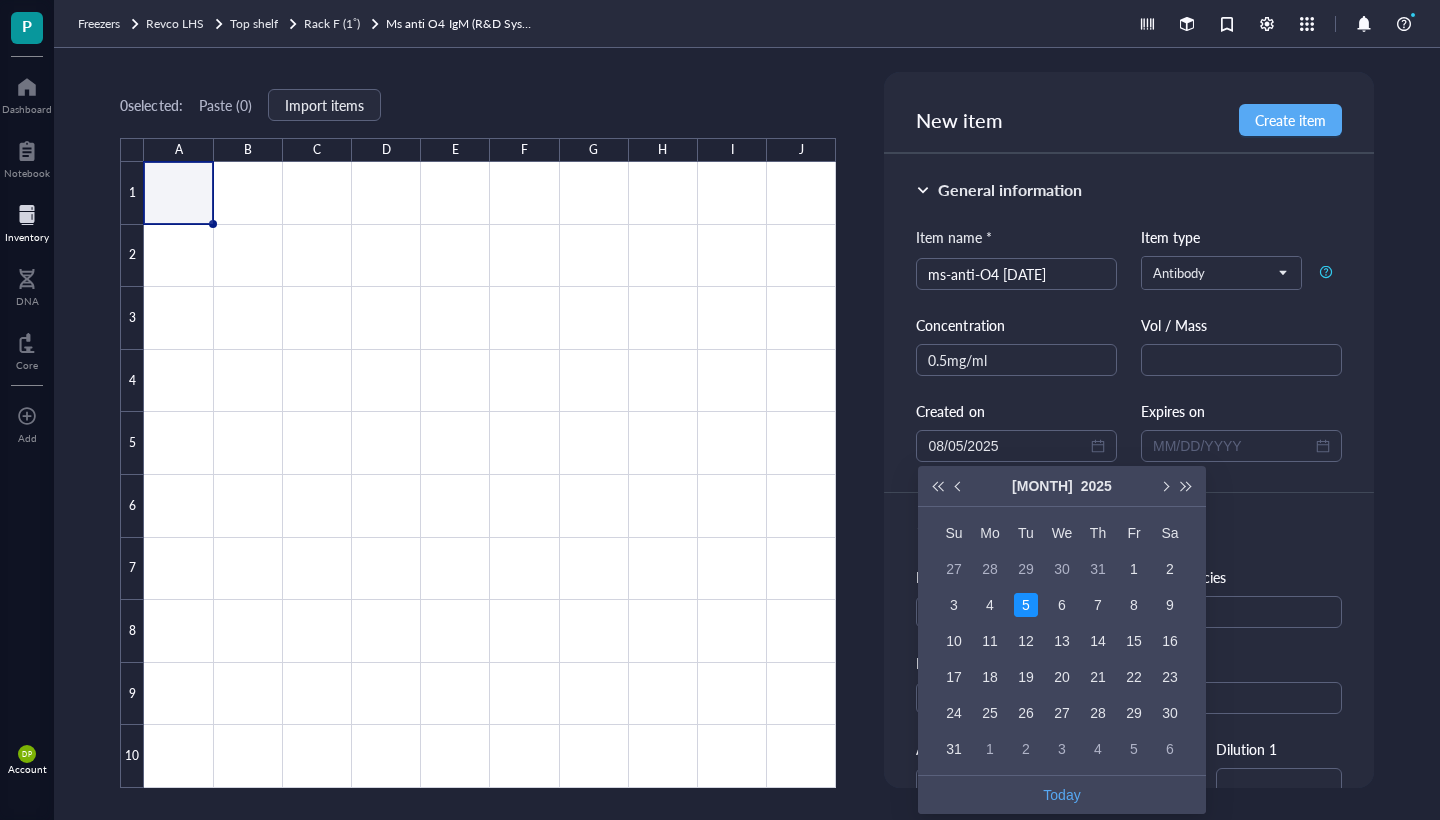click on "Antibody information" at bounding box center (1128, 530) 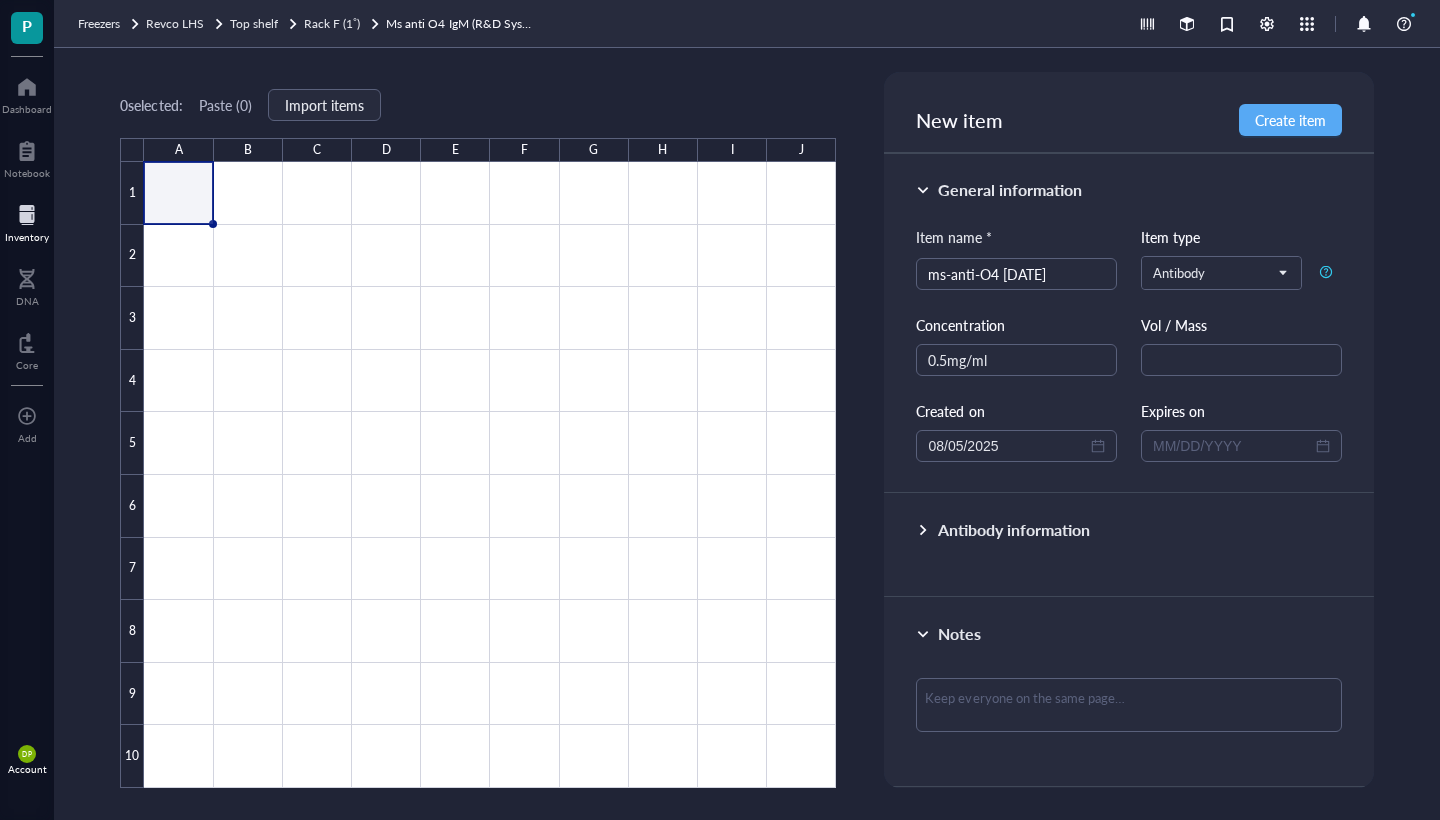 scroll, scrollTop: 0, scrollLeft: 0, axis: both 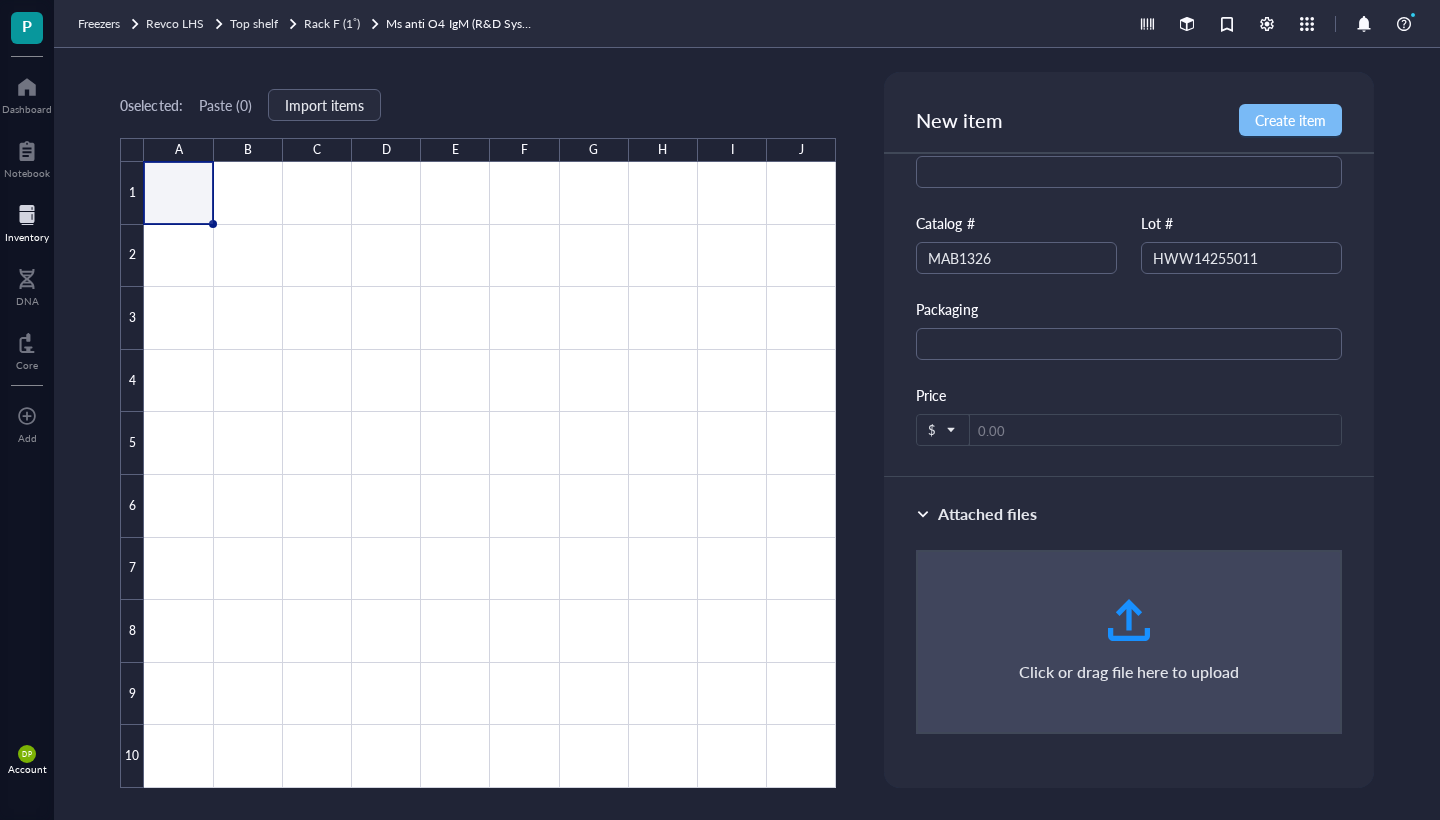 click on "Create item" at bounding box center [1290, 120] 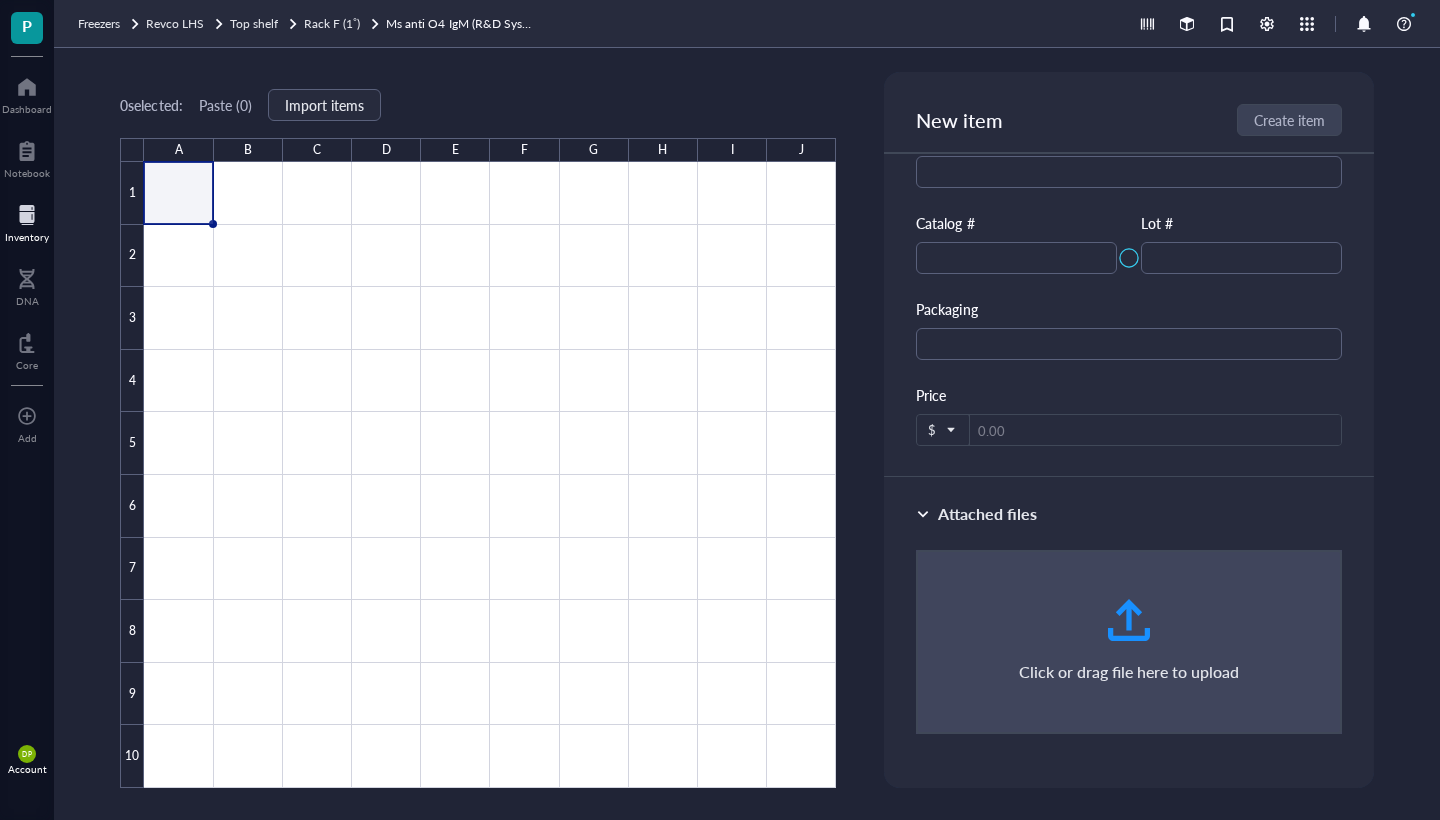 scroll, scrollTop: 716, scrollLeft: 0, axis: vertical 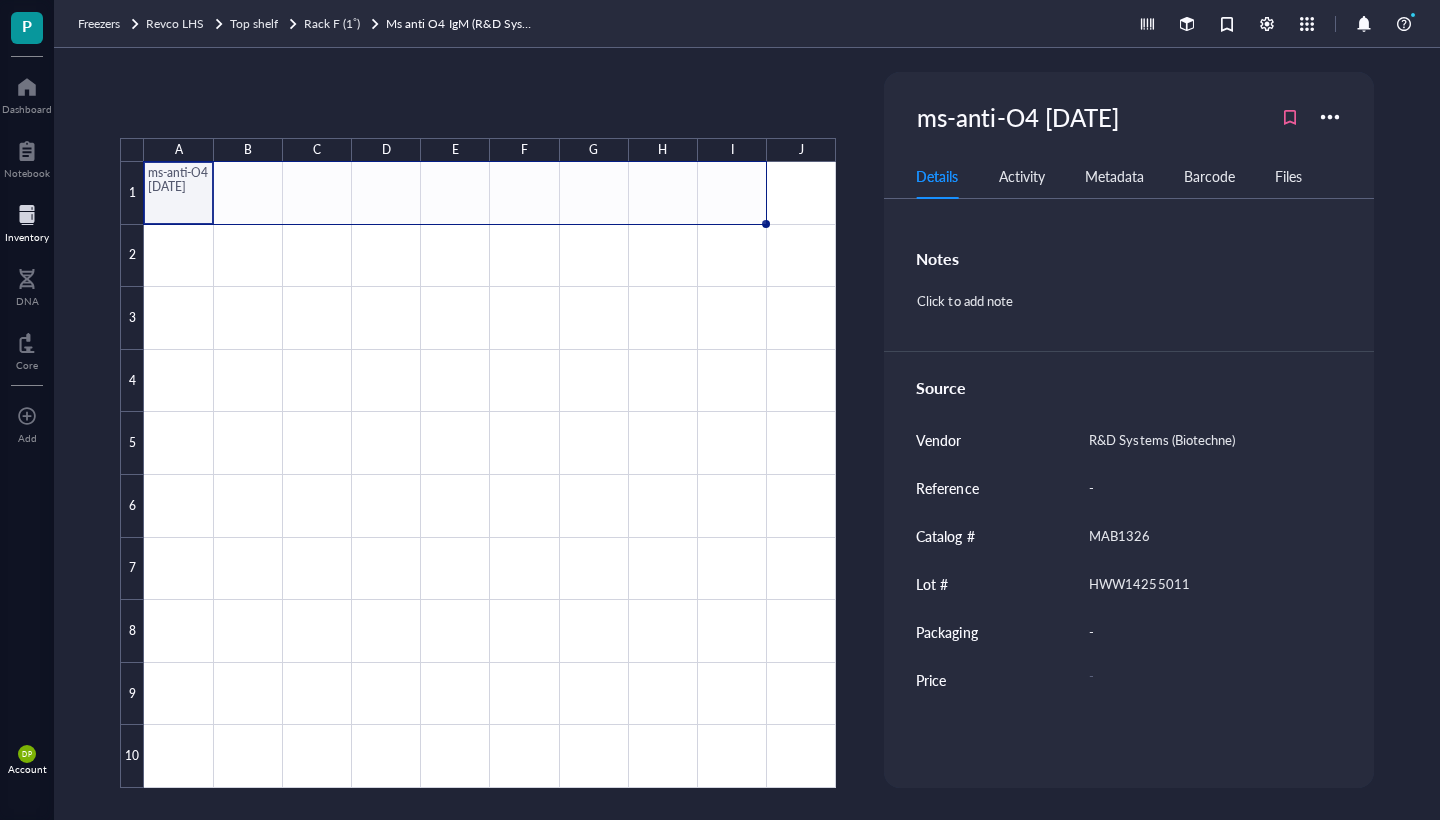 drag, startPoint x: 211, startPoint y: 220, endPoint x: 761, endPoint y: 213, distance: 550.04456 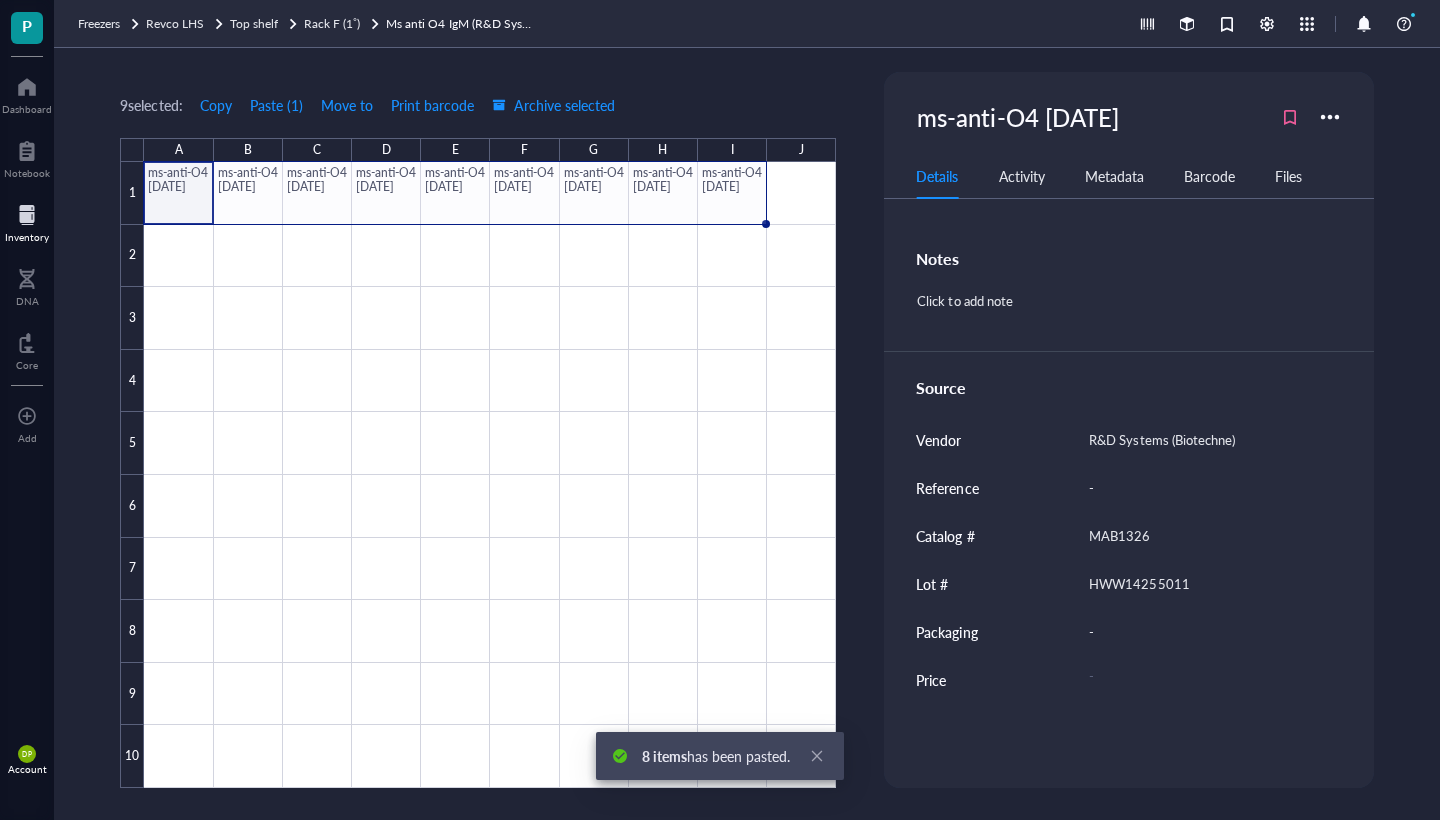 click on "Ms anti O4 IgM (R&D Systems)" at bounding box center [461, 24] 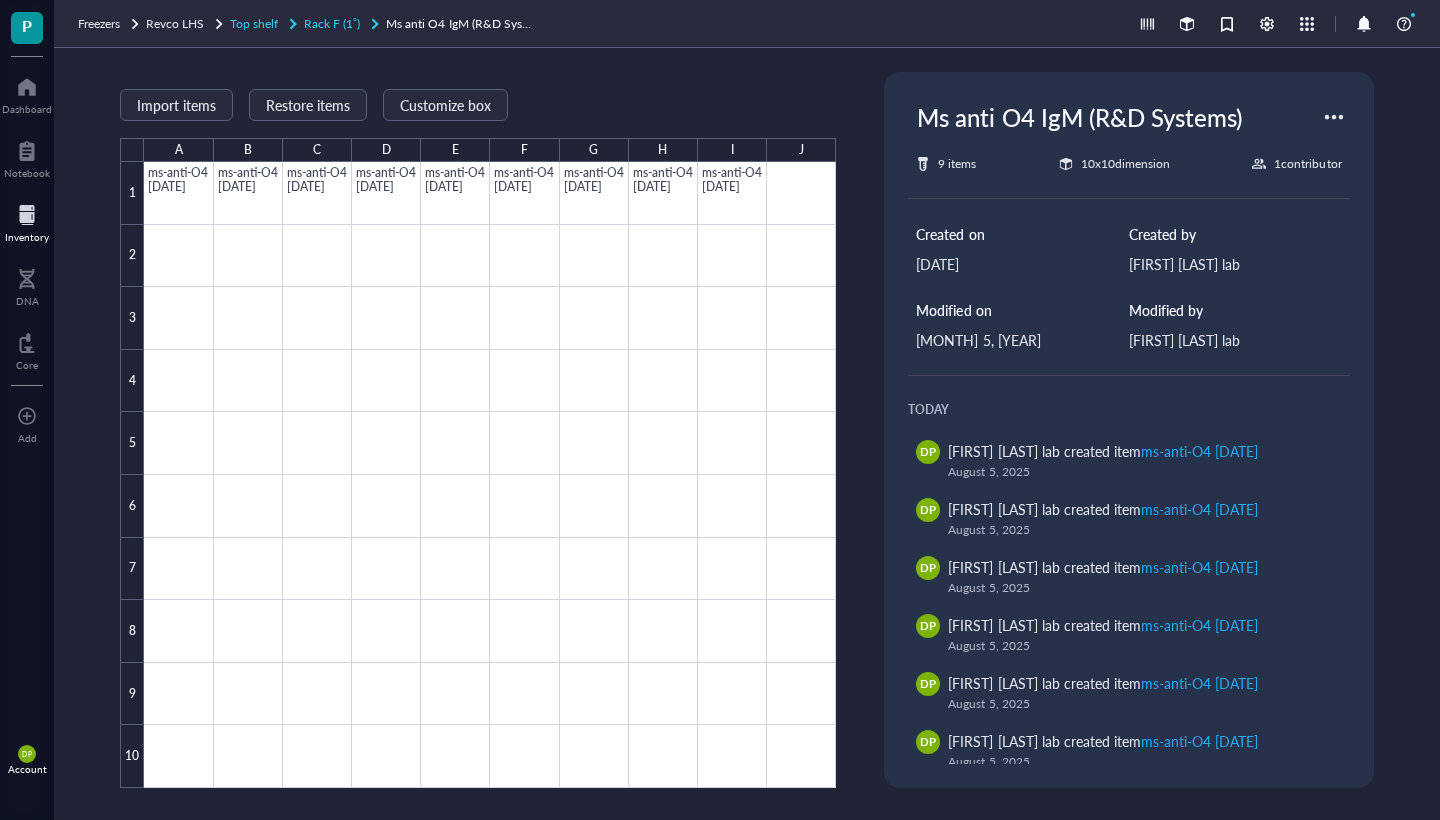 click on "Rack F (1˚)" at bounding box center [332, 23] 